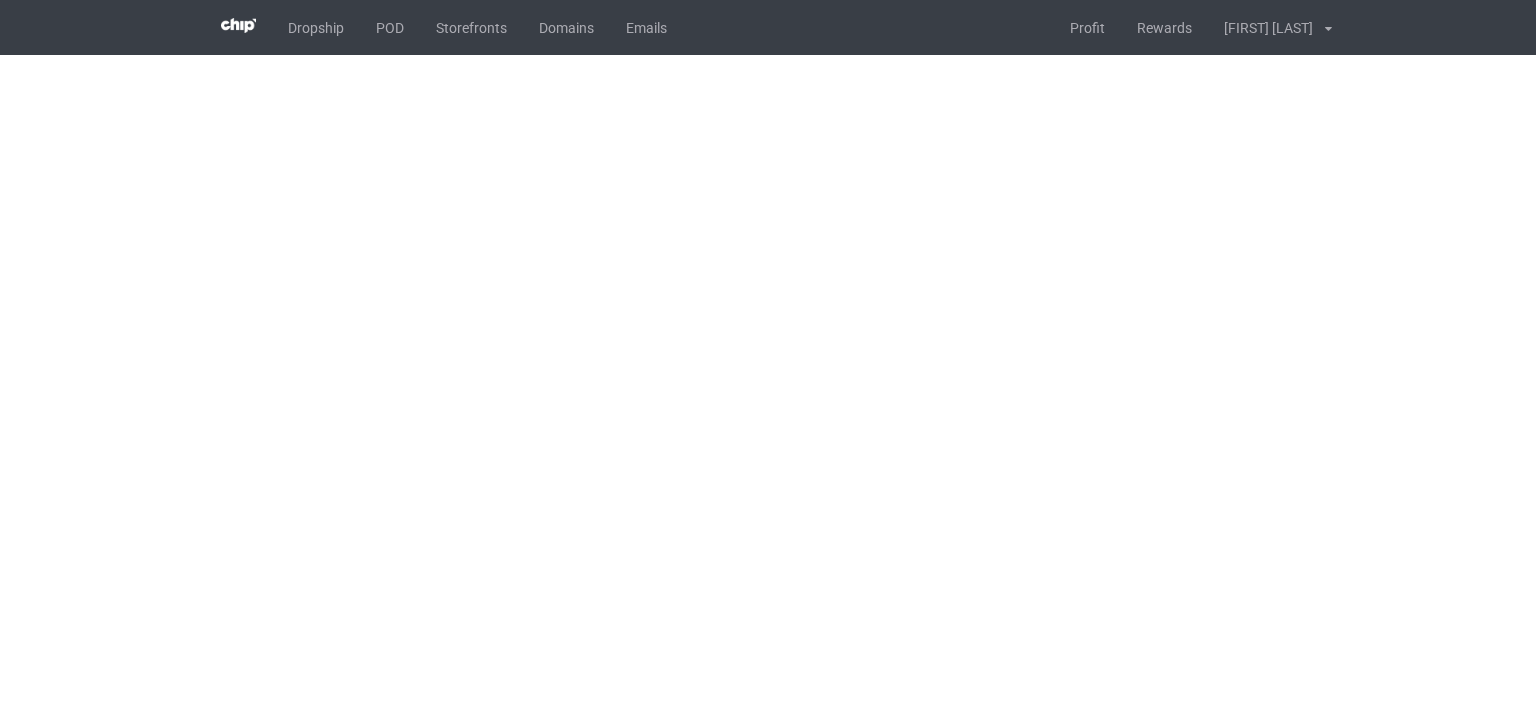 scroll, scrollTop: 0, scrollLeft: 0, axis: both 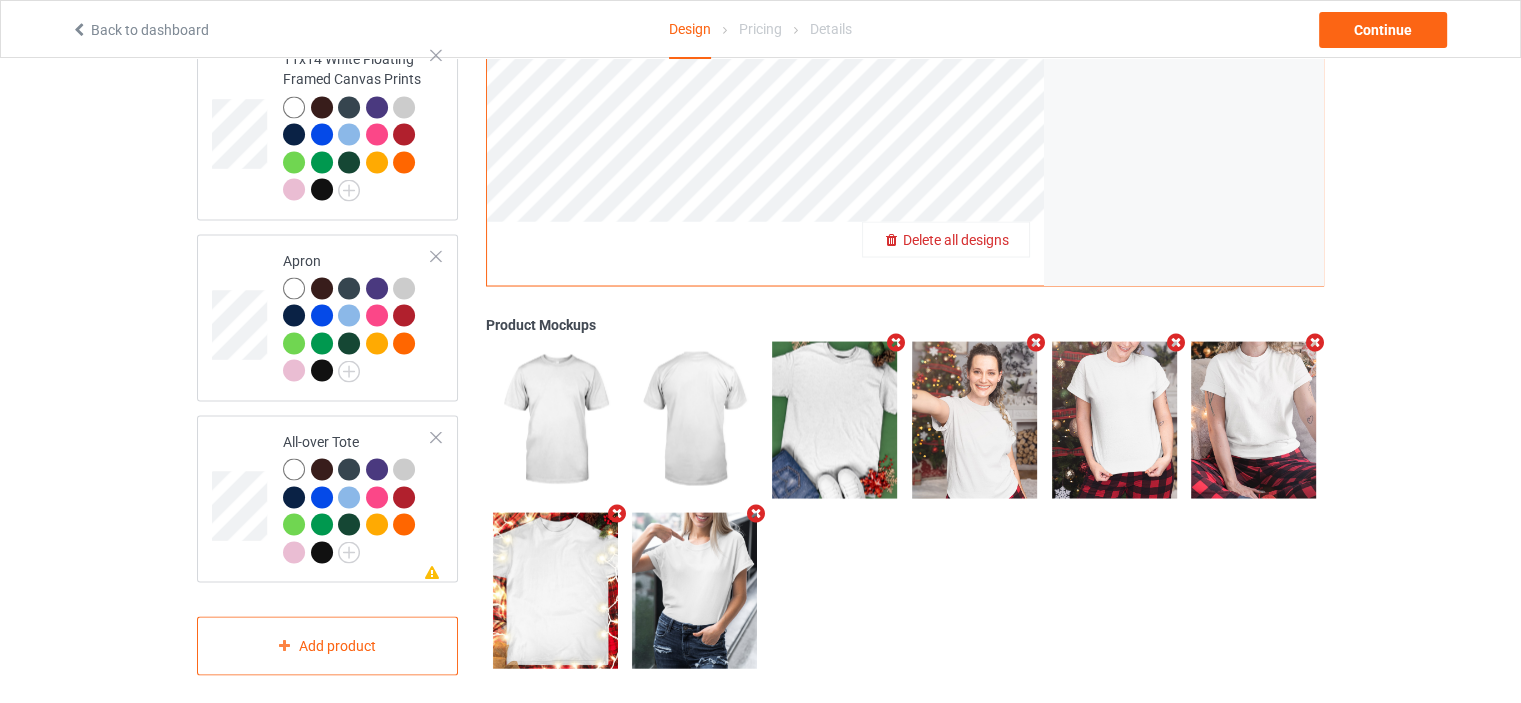 click on "Delete all designs" at bounding box center [956, 239] 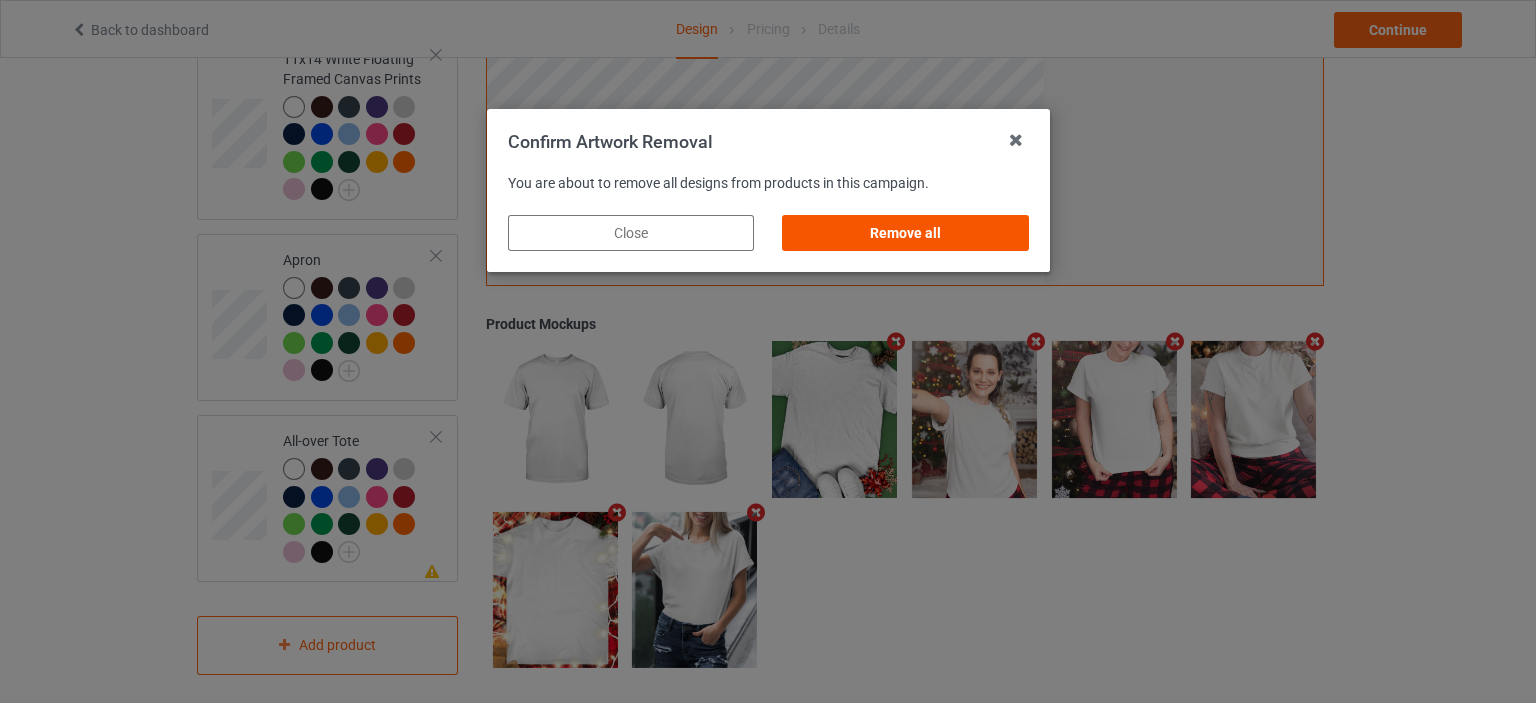 click on "Remove all" at bounding box center (905, 233) 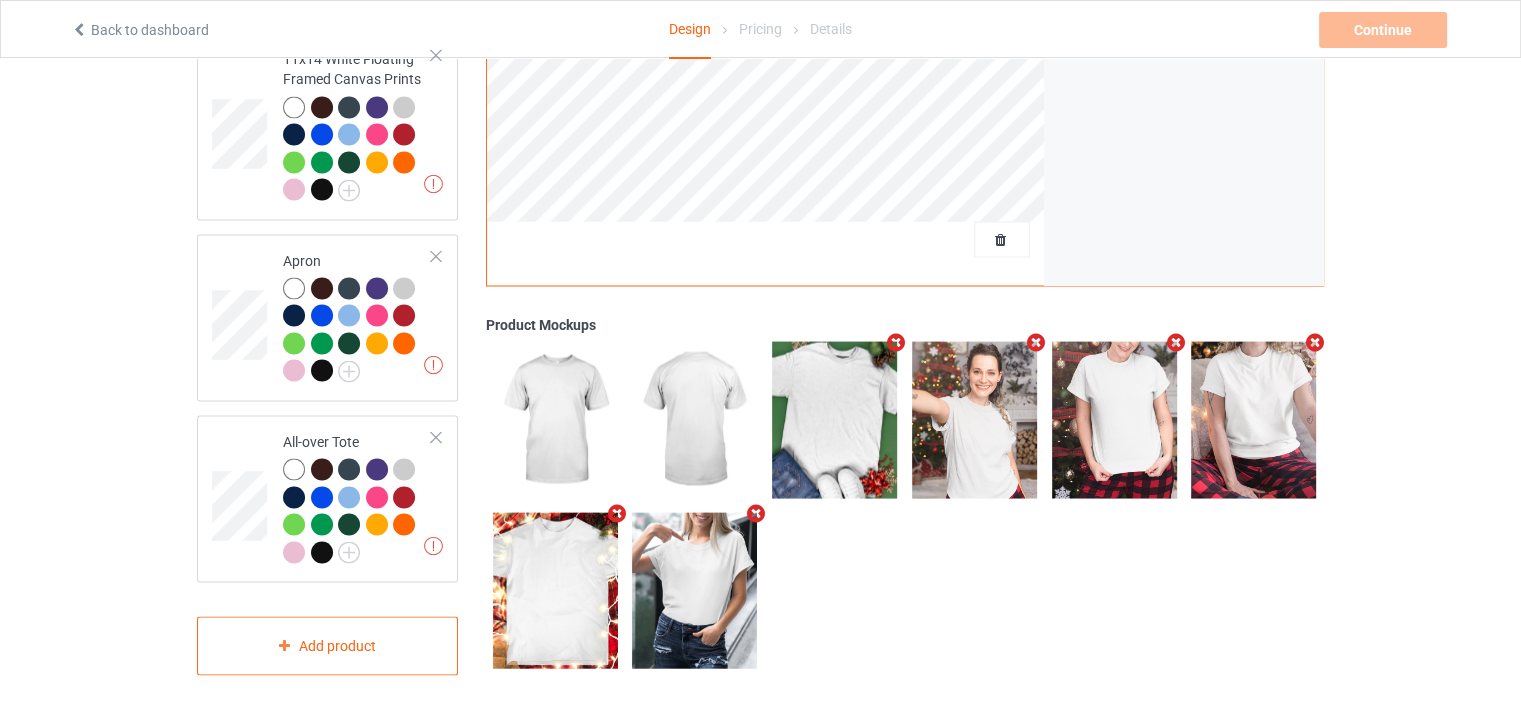 scroll, scrollTop: 0, scrollLeft: 0, axis: both 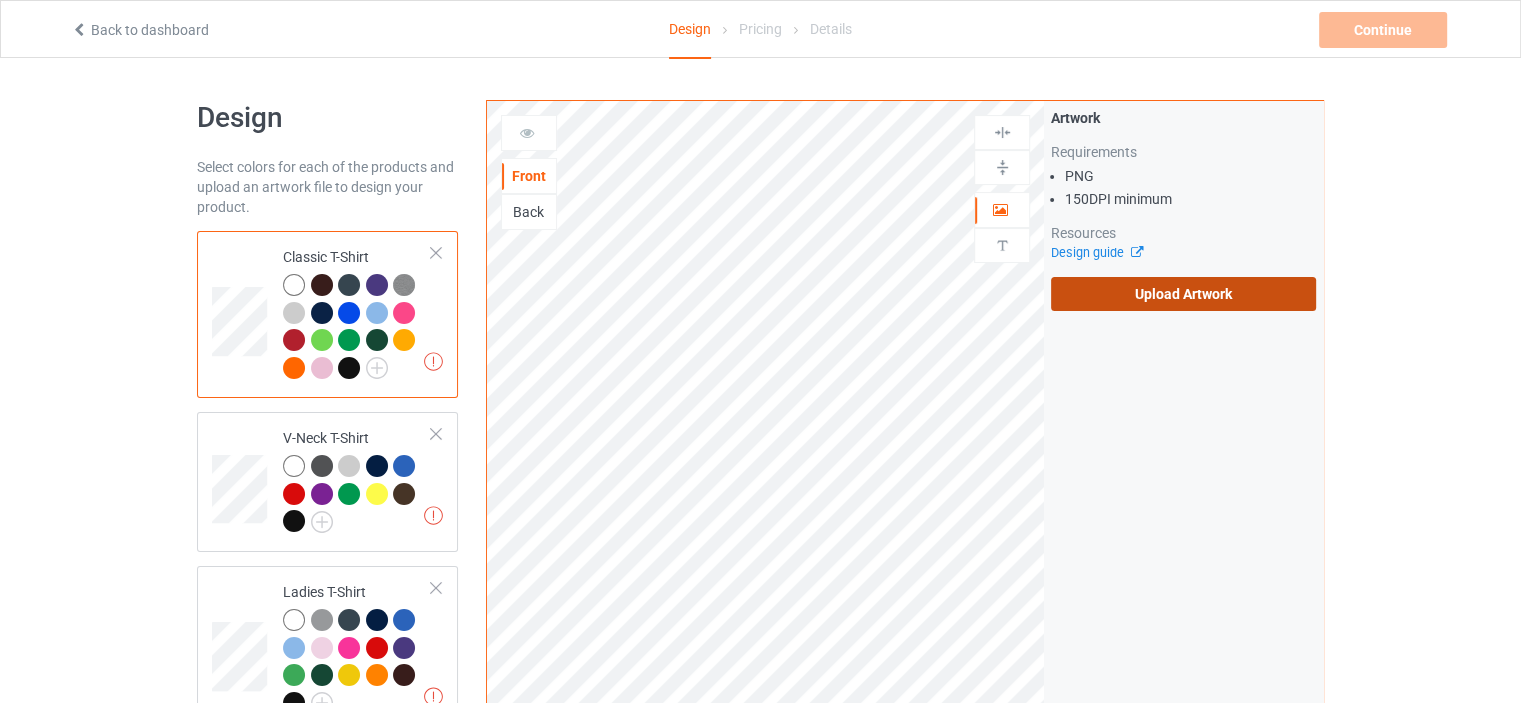 click on "Upload Artwork" at bounding box center [1183, 294] 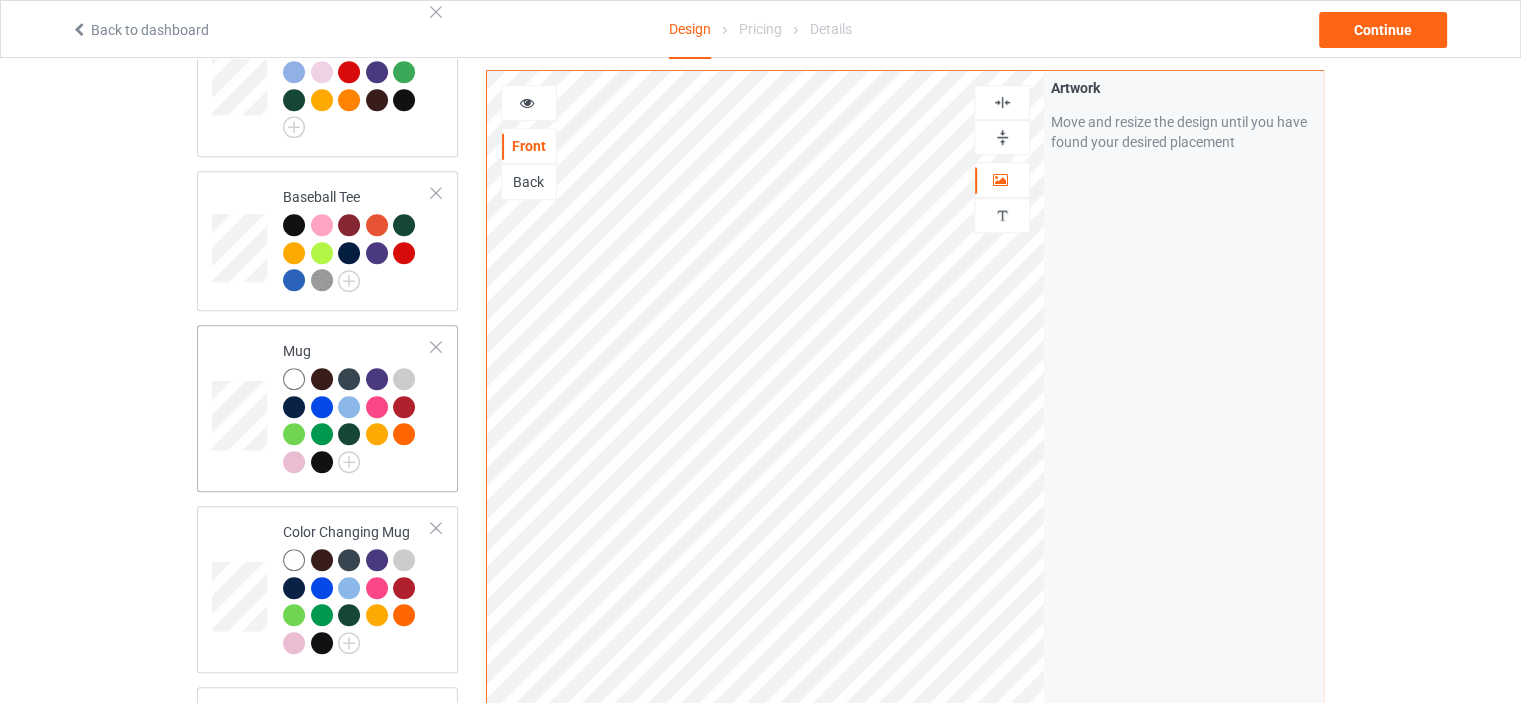 scroll, scrollTop: 1500, scrollLeft: 0, axis: vertical 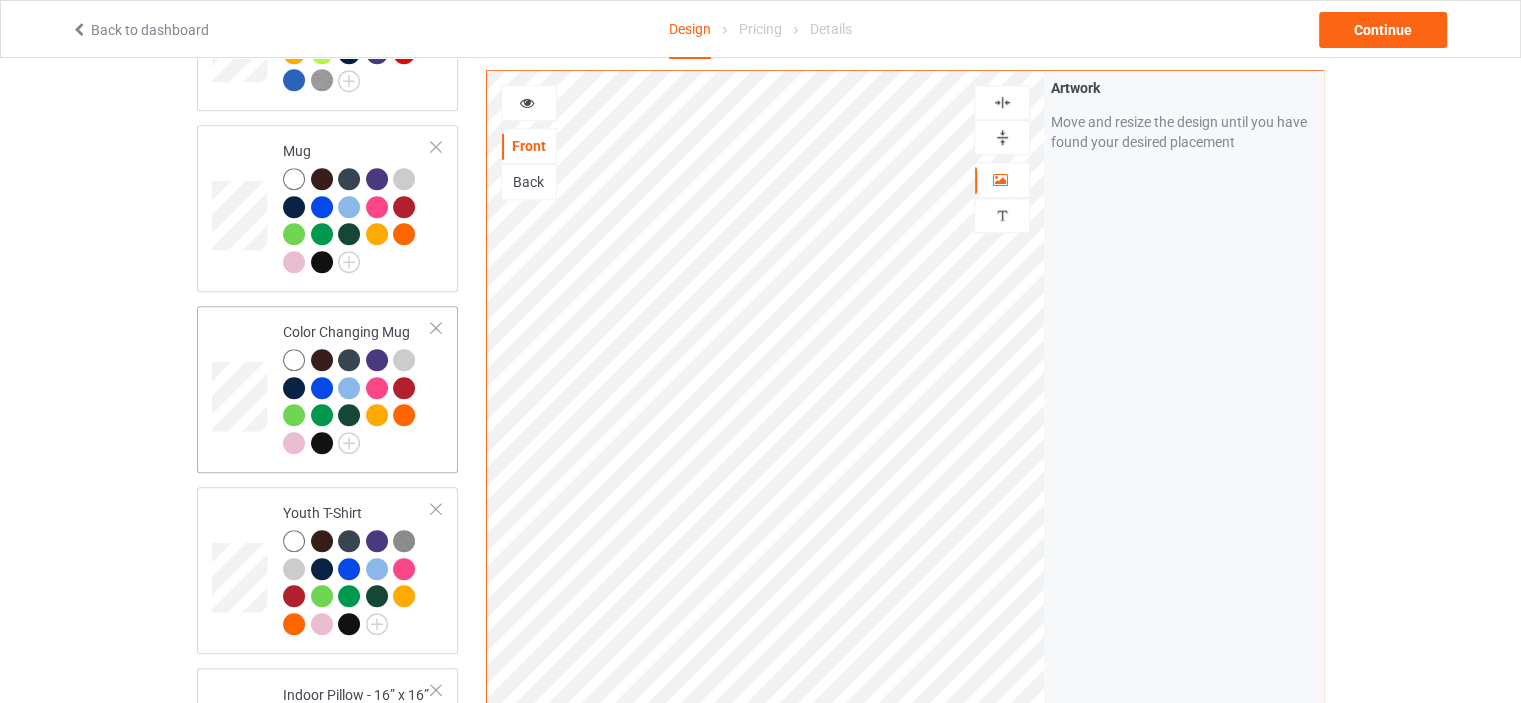 click on "Color Changing Mug" at bounding box center (357, 387) 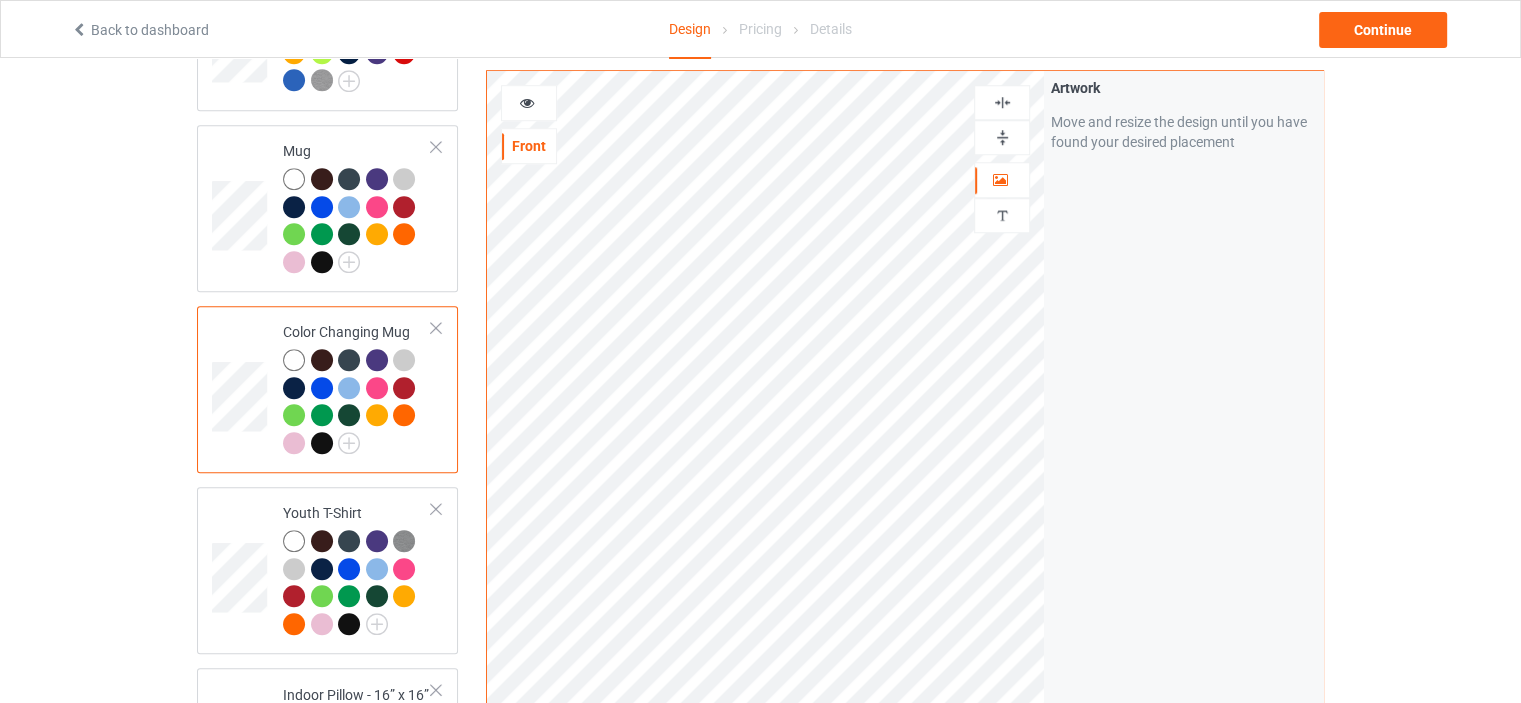 click at bounding box center (1002, 137) 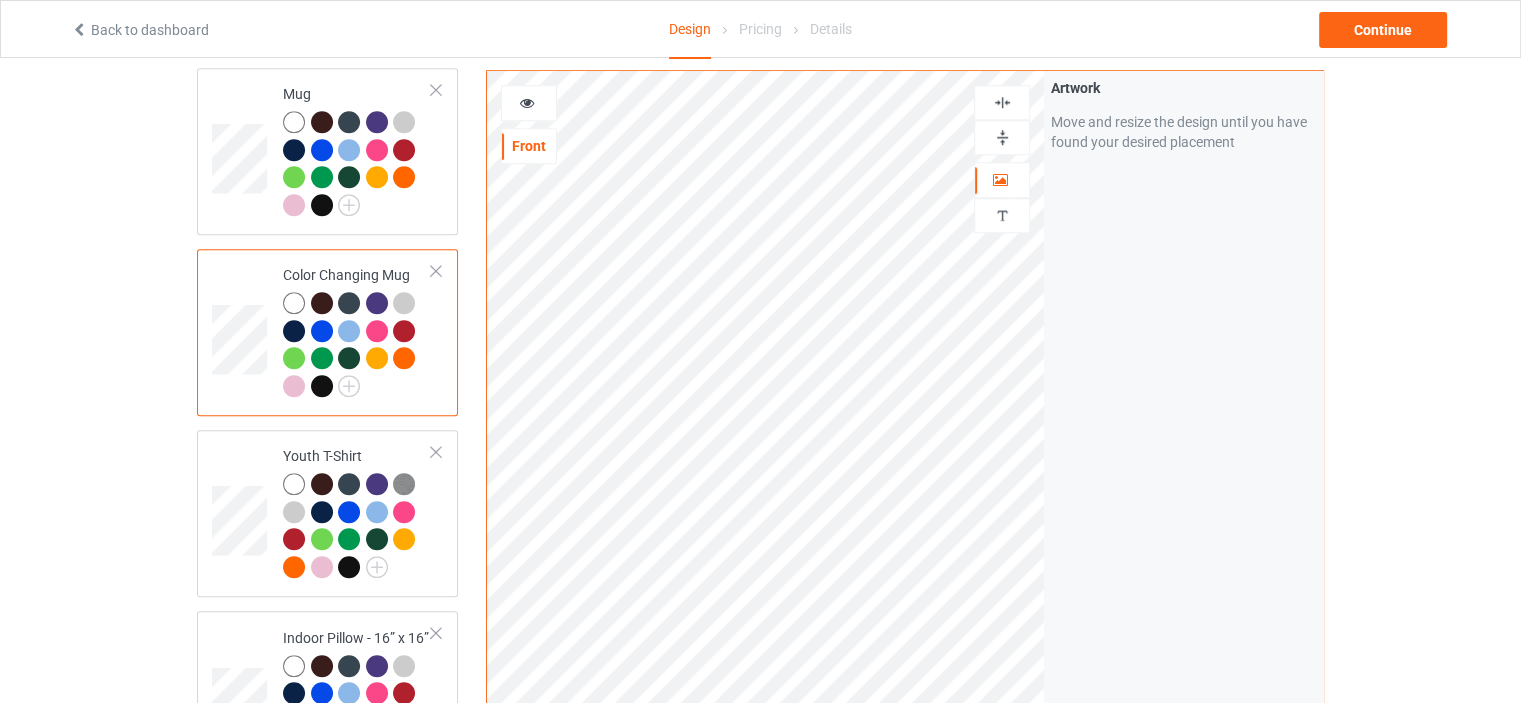 scroll, scrollTop: 1800, scrollLeft: 0, axis: vertical 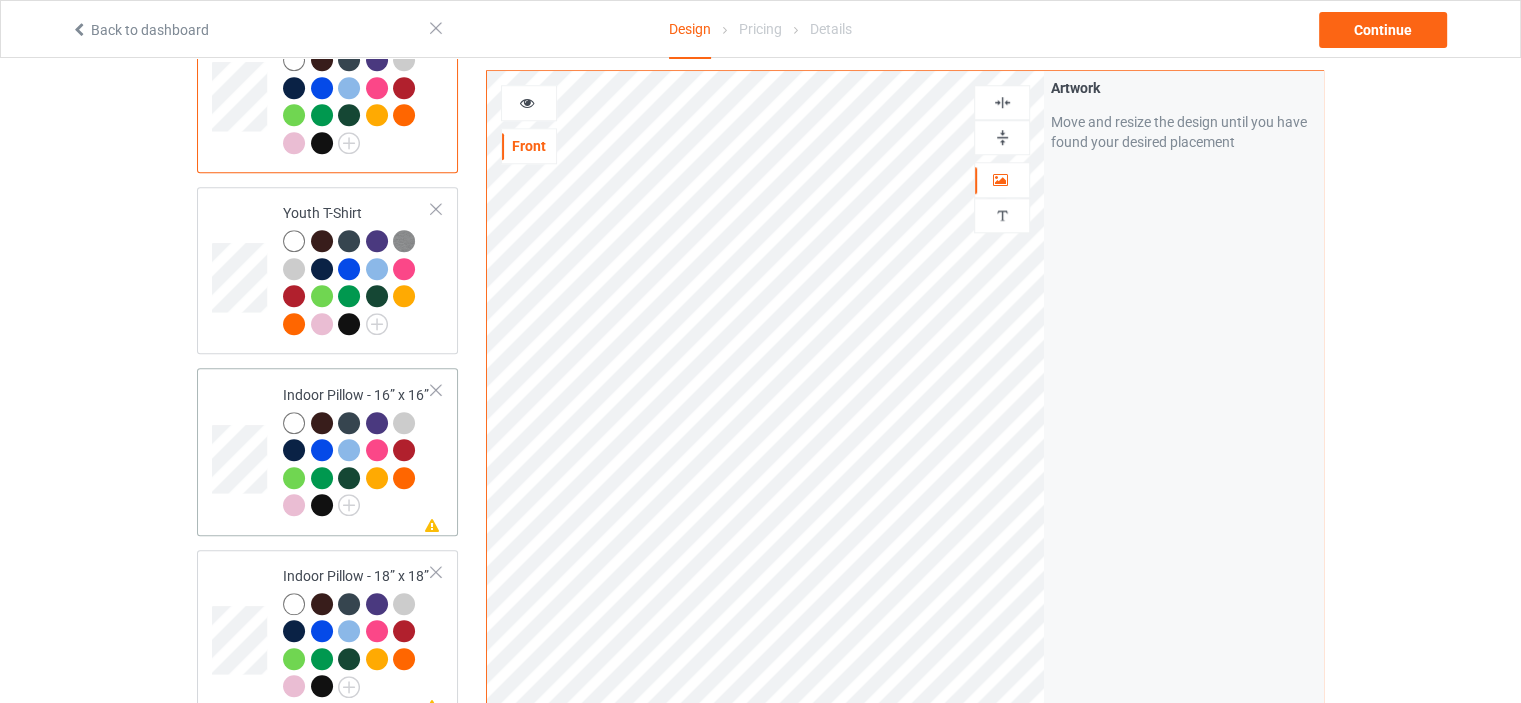 click on "Missing artwork on 1 side(s) Indoor Pillow - 16” x 16”" at bounding box center [327, 451] 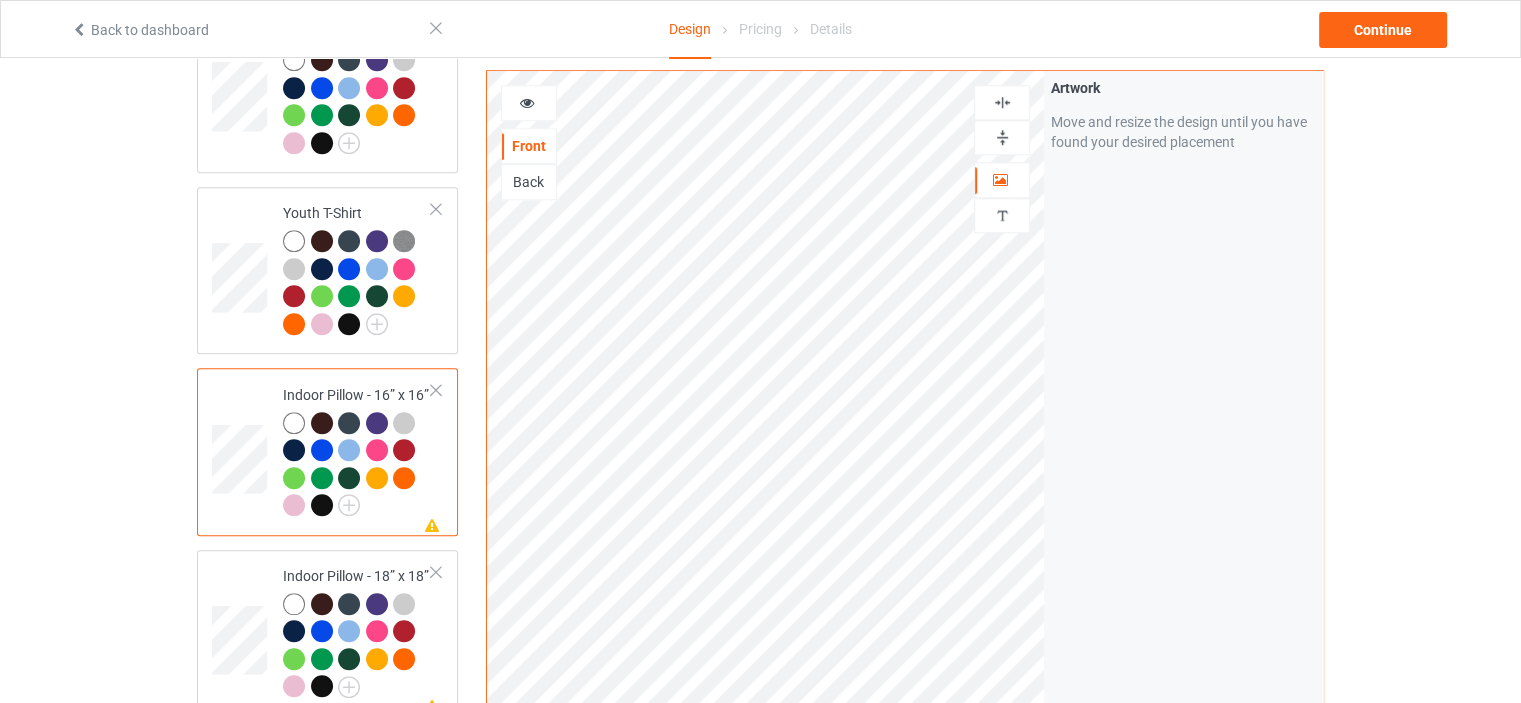 click at bounding box center [1002, 137] 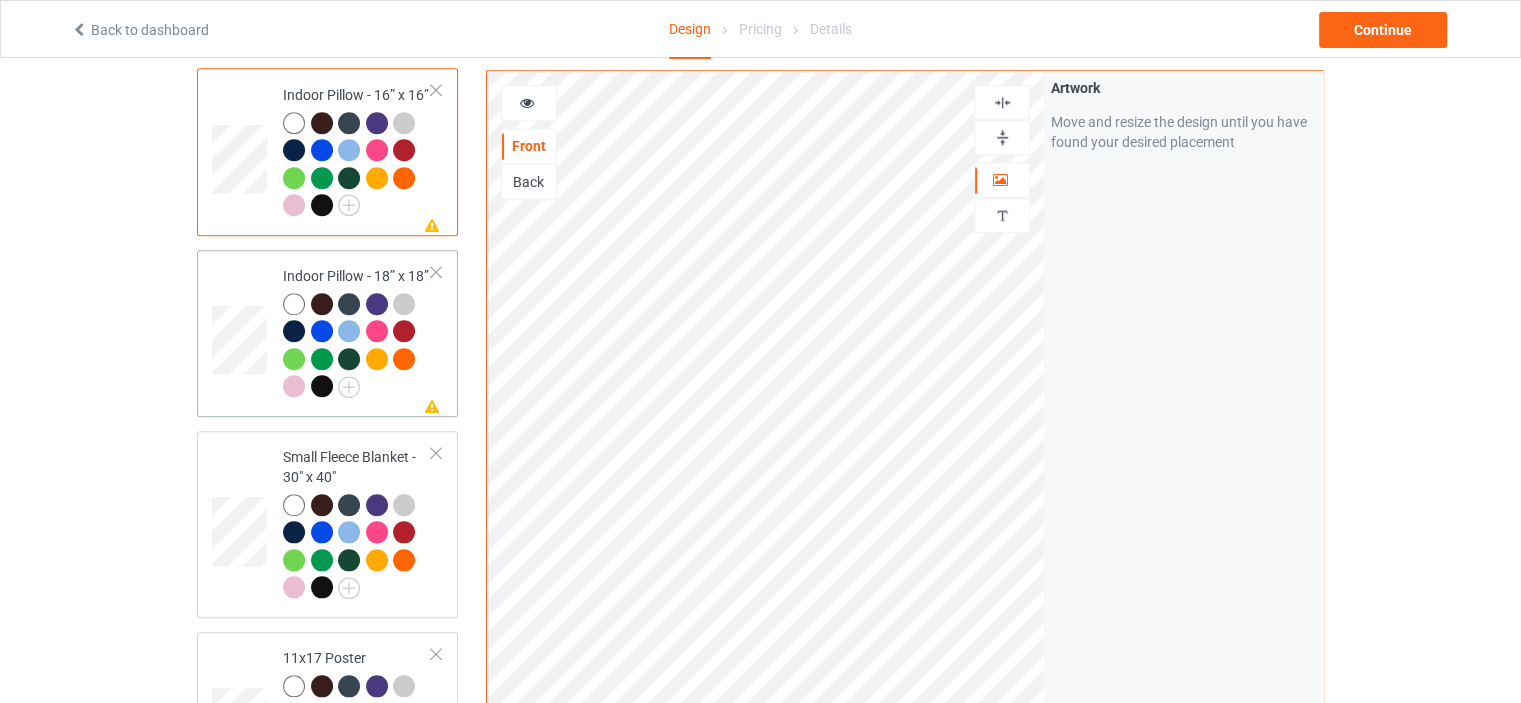 click on "Indoor Pillow - 18” x 18”" at bounding box center [357, 331] 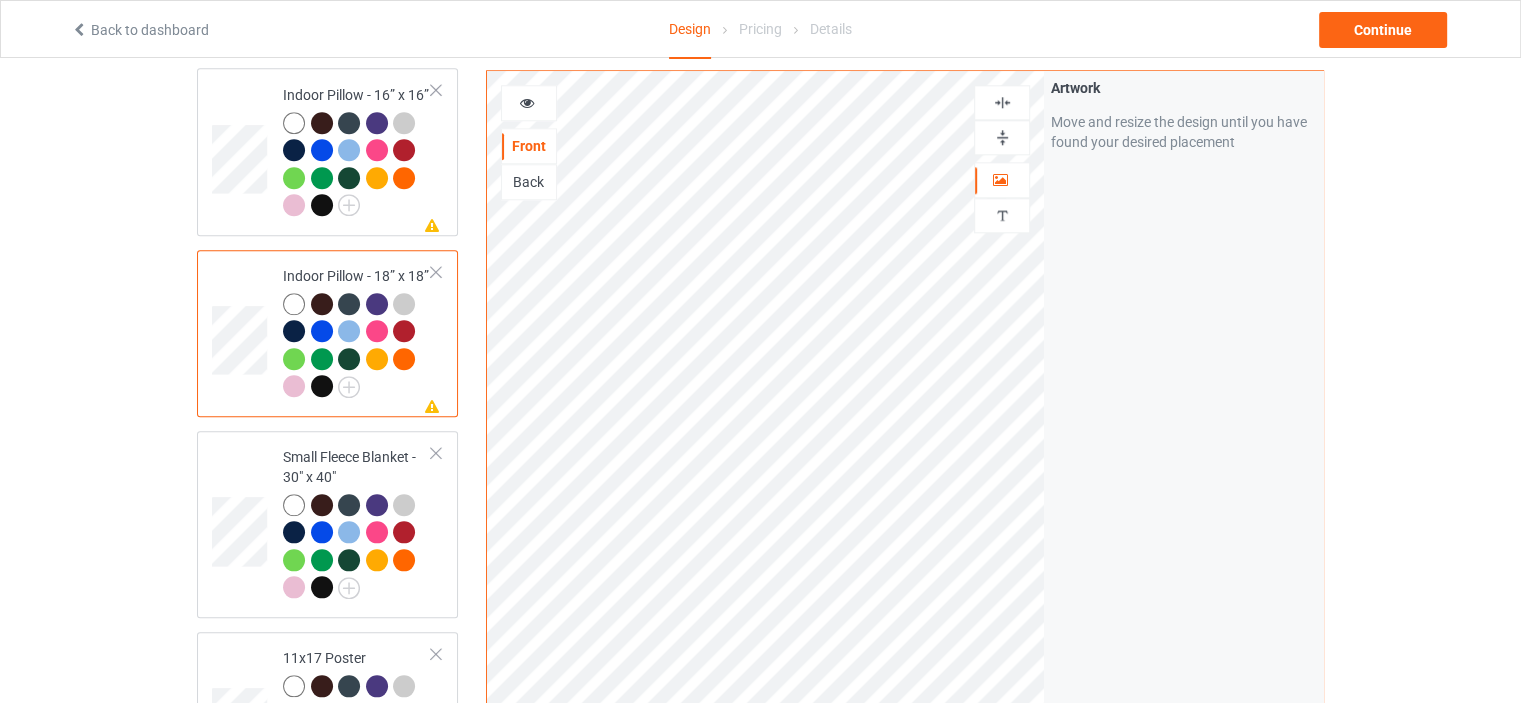 drag, startPoint x: 1005, startPoint y: 133, endPoint x: 1002, endPoint y: 93, distance: 40.112343 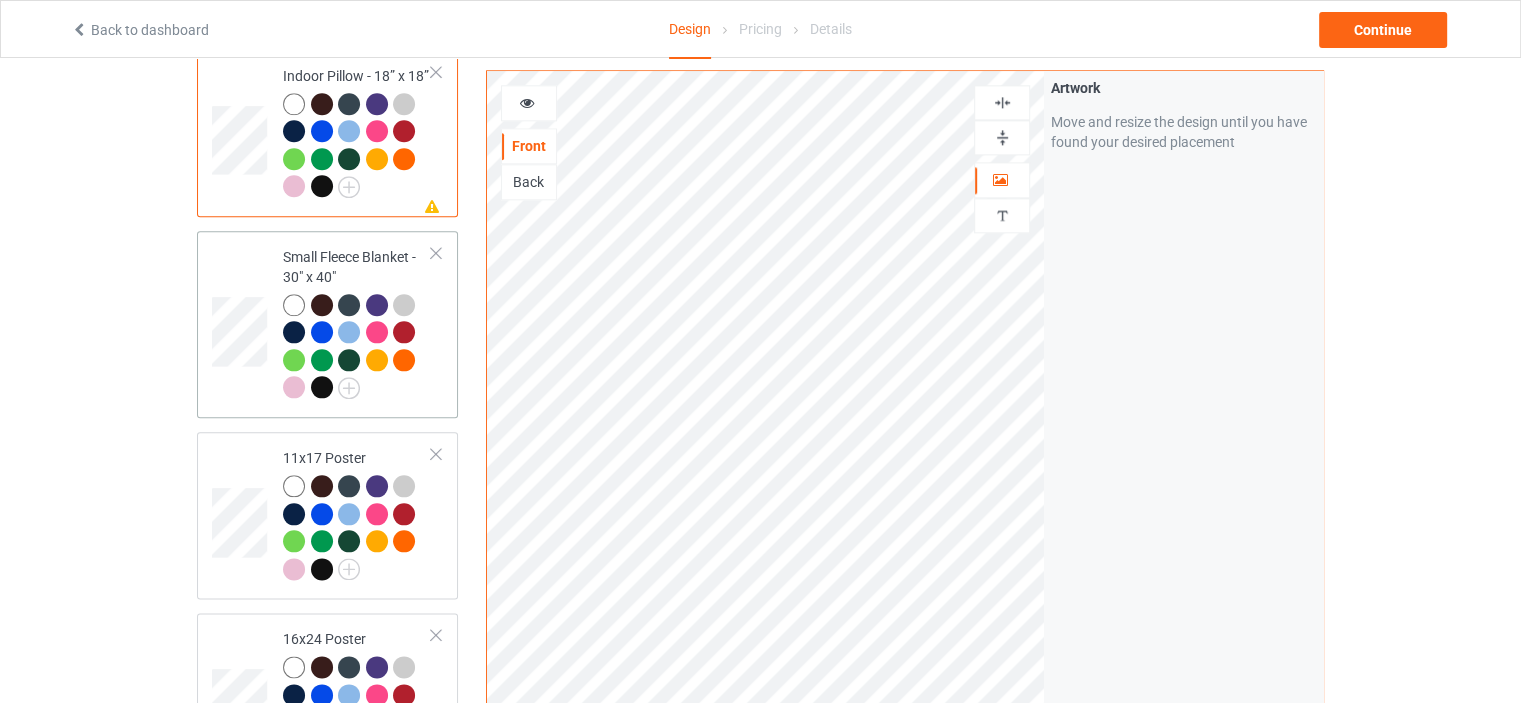 click on "Small Fleece Blanket - 30" x 40"" at bounding box center [357, 322] 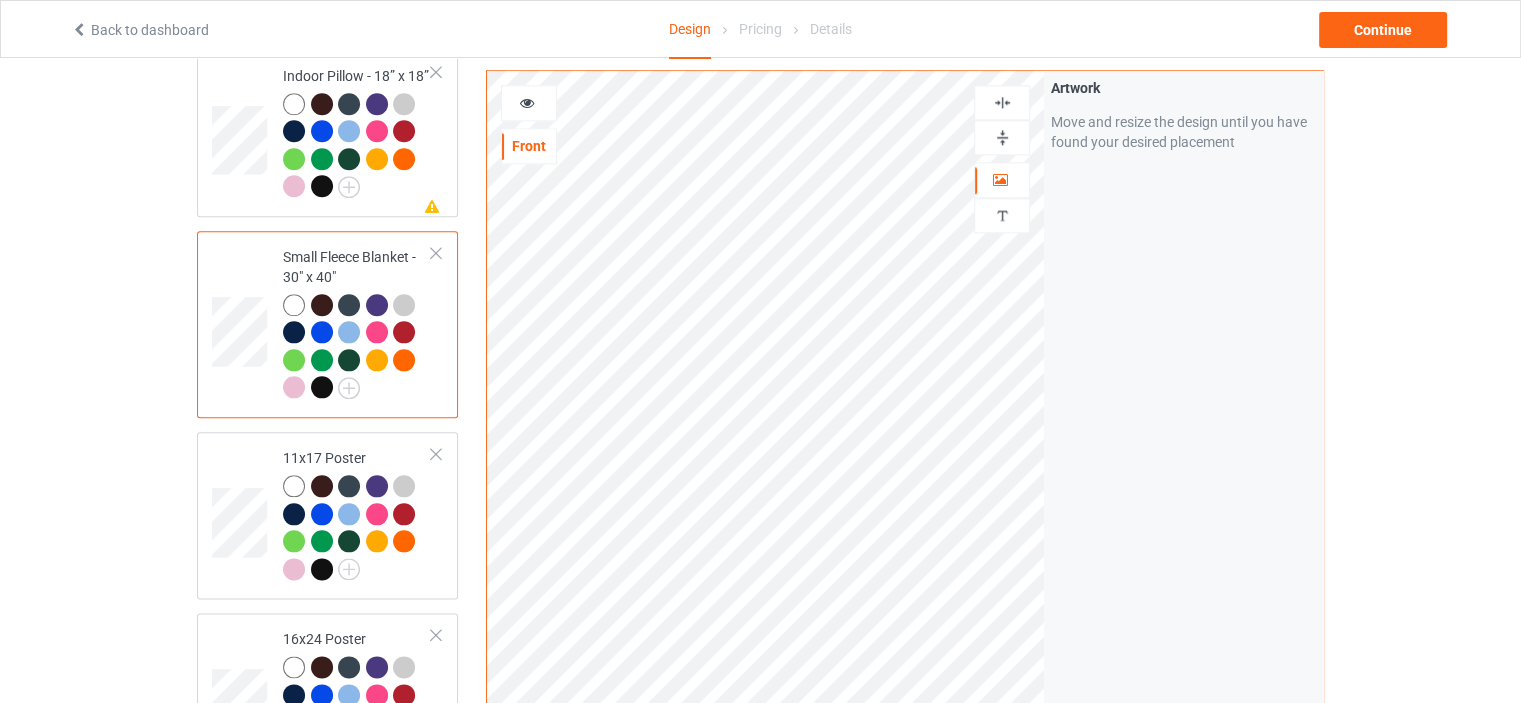 click at bounding box center (1002, 137) 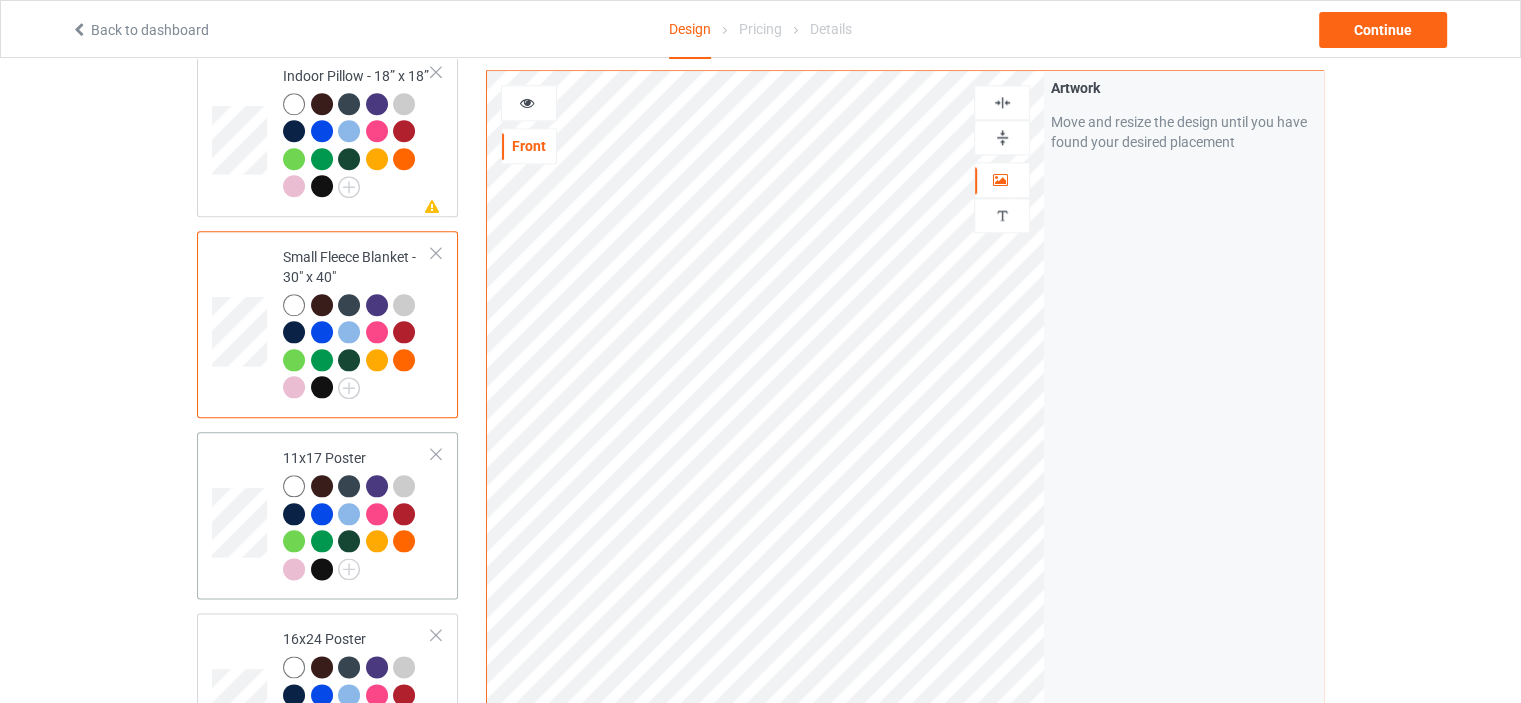 scroll, scrollTop: 2400, scrollLeft: 0, axis: vertical 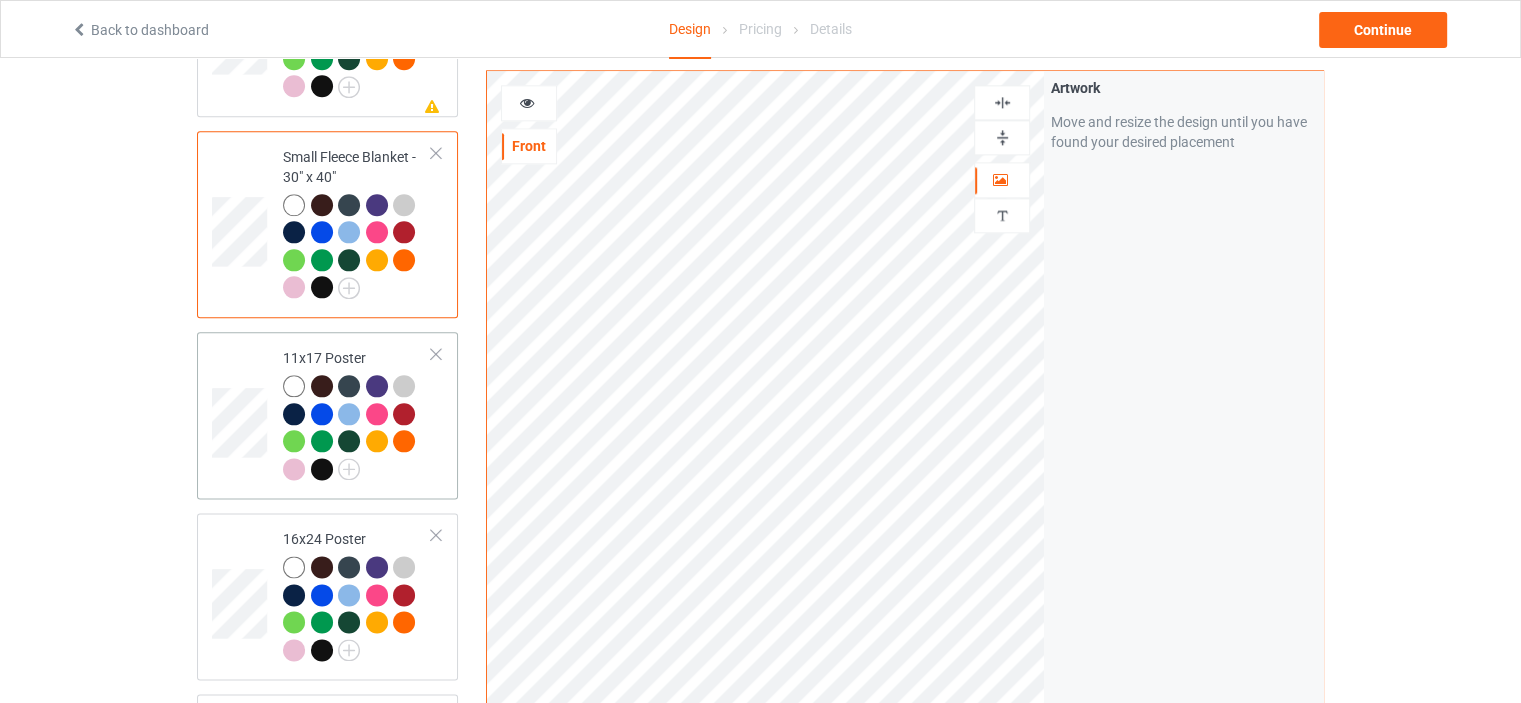 click on "11x17 Poster" at bounding box center [357, 415] 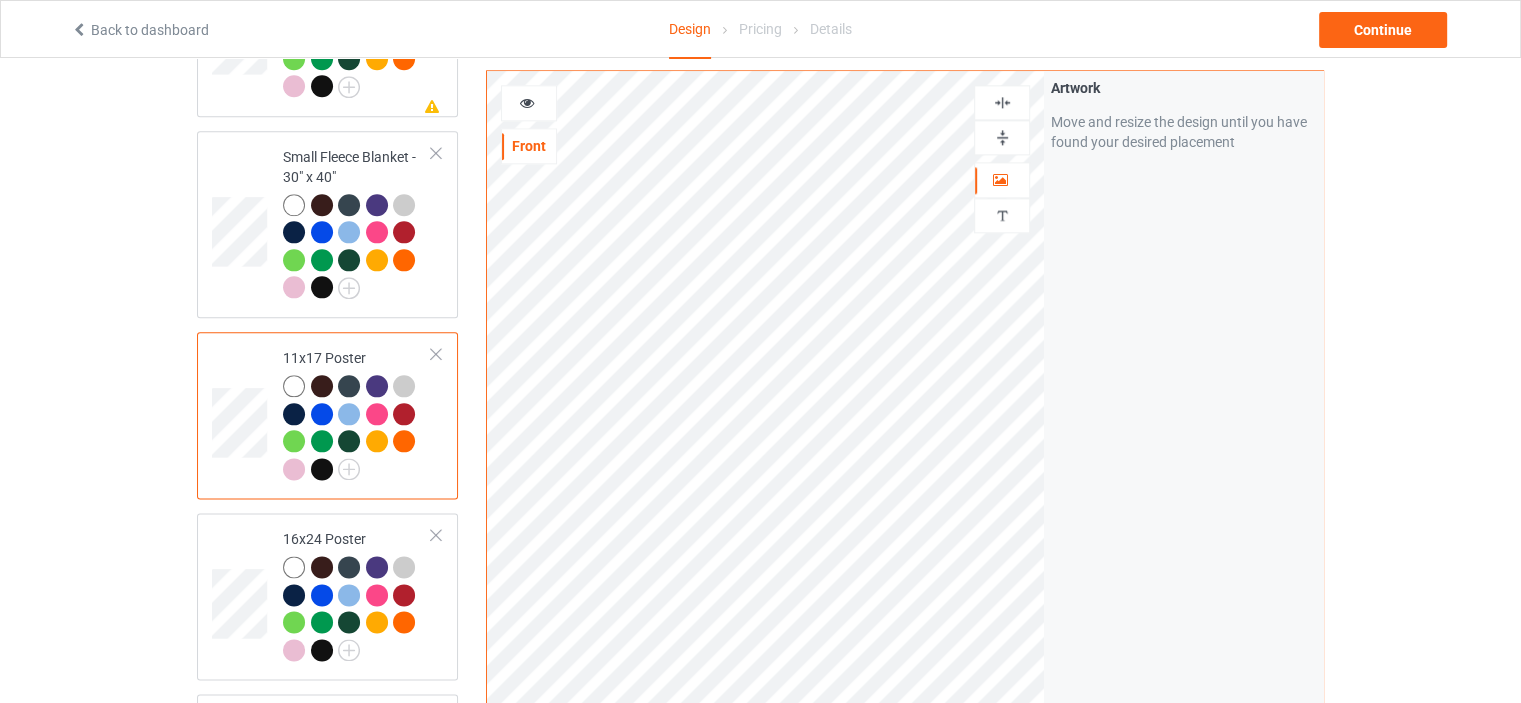 click at bounding box center (1002, 137) 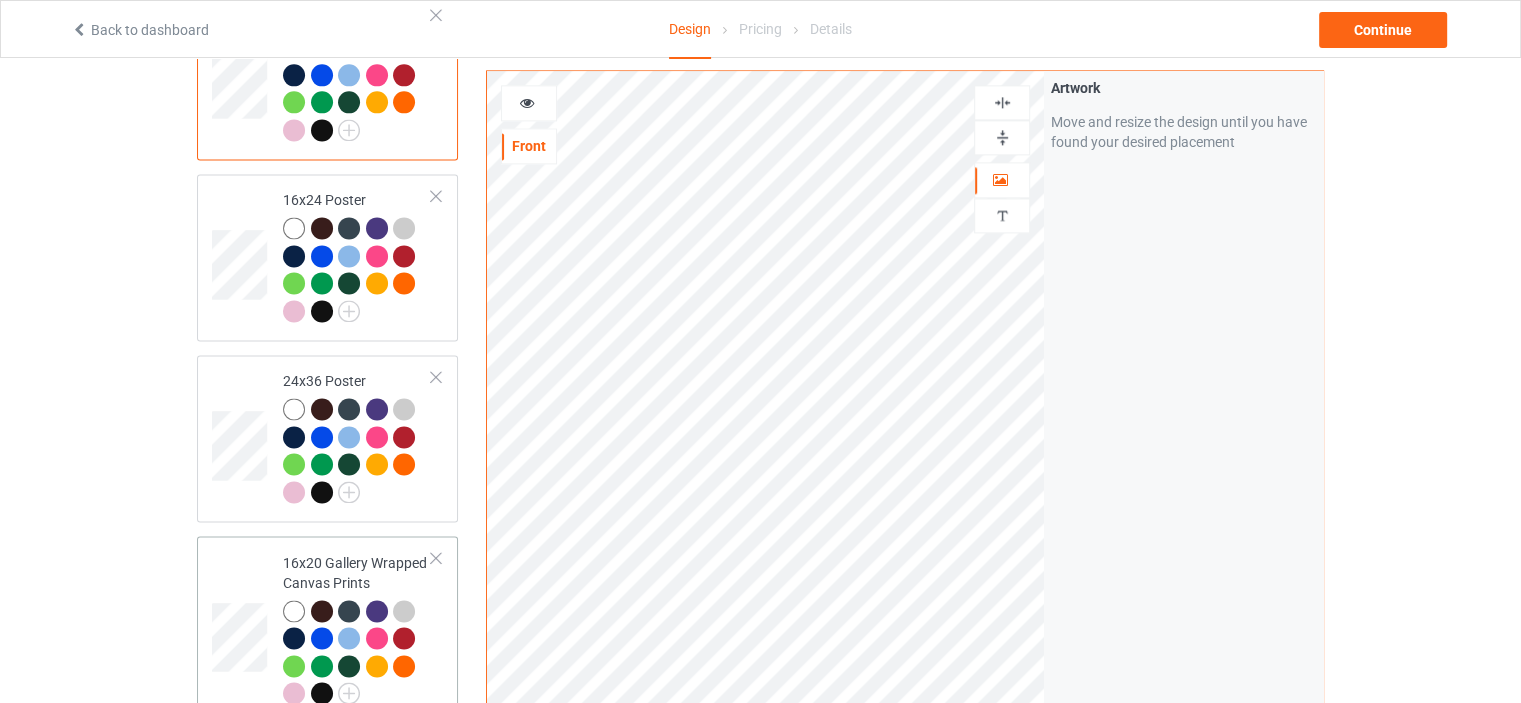 scroll, scrollTop: 2800, scrollLeft: 0, axis: vertical 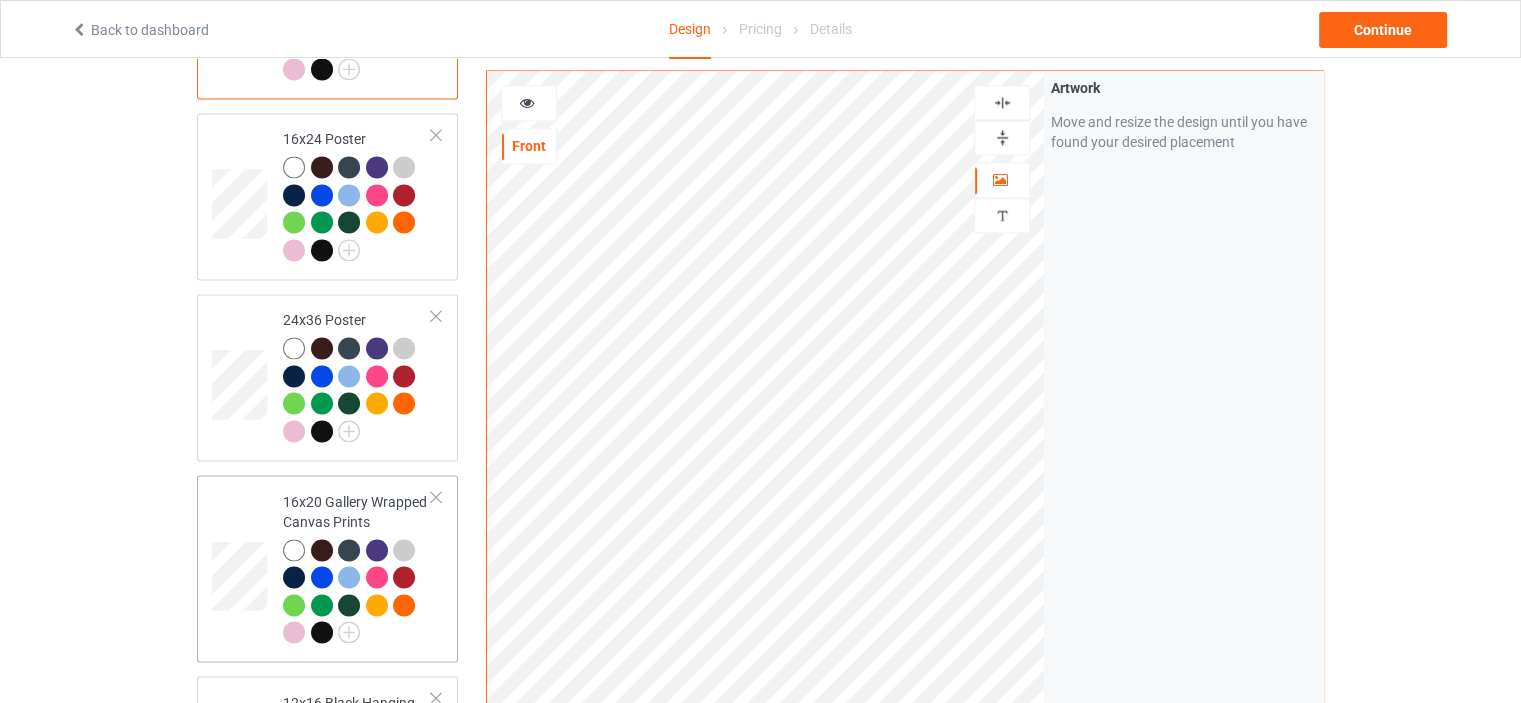 click on "16x20 Gallery Wrapped Canvas Prints" at bounding box center (357, 567) 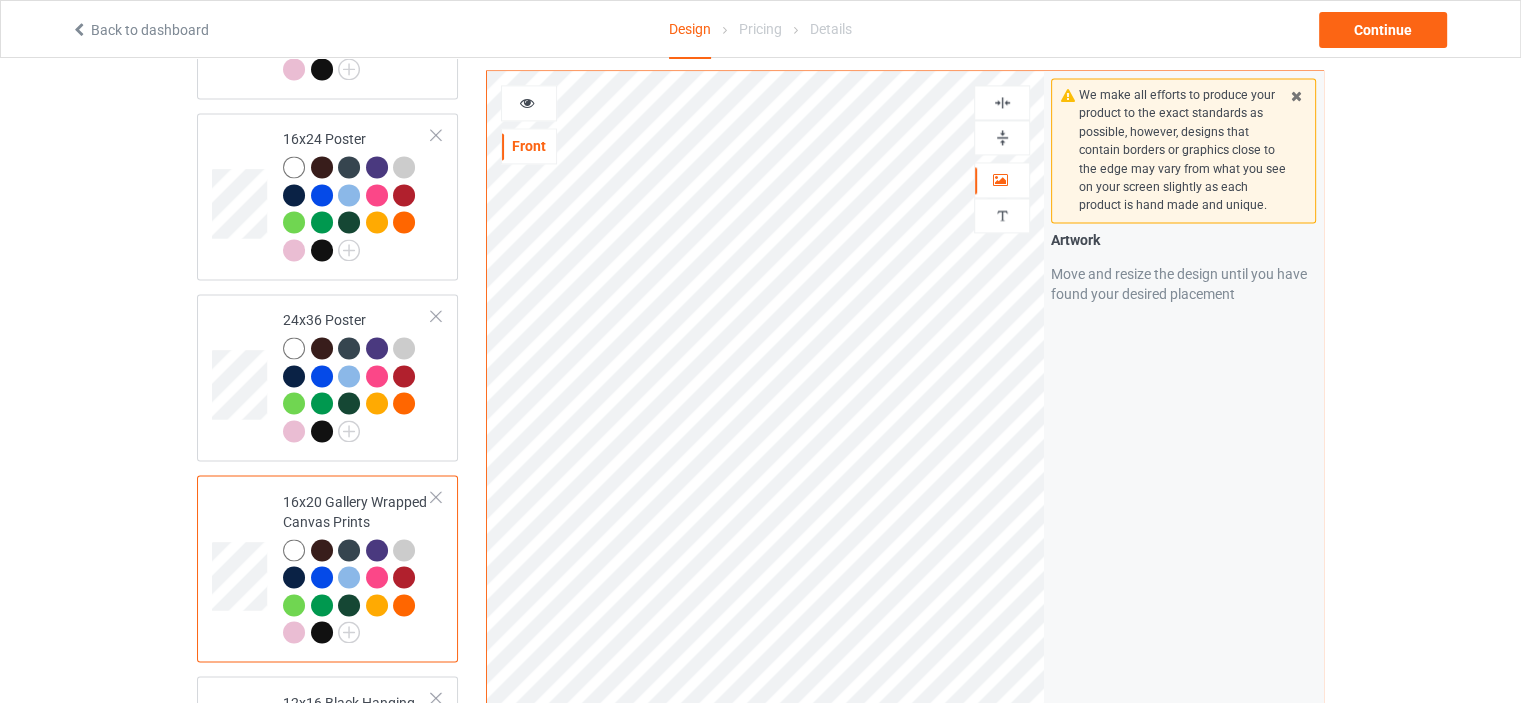 click at bounding box center (1002, 137) 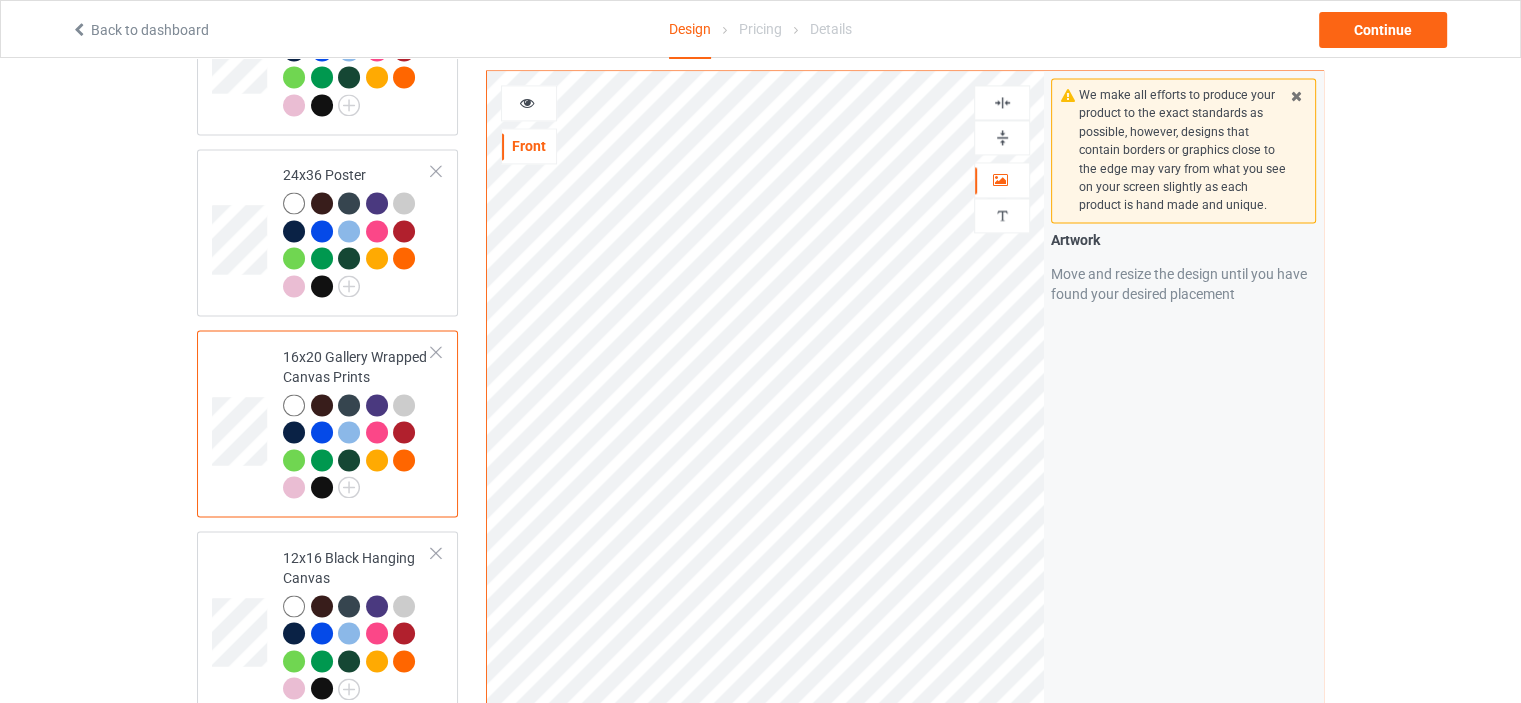 scroll, scrollTop: 3200, scrollLeft: 0, axis: vertical 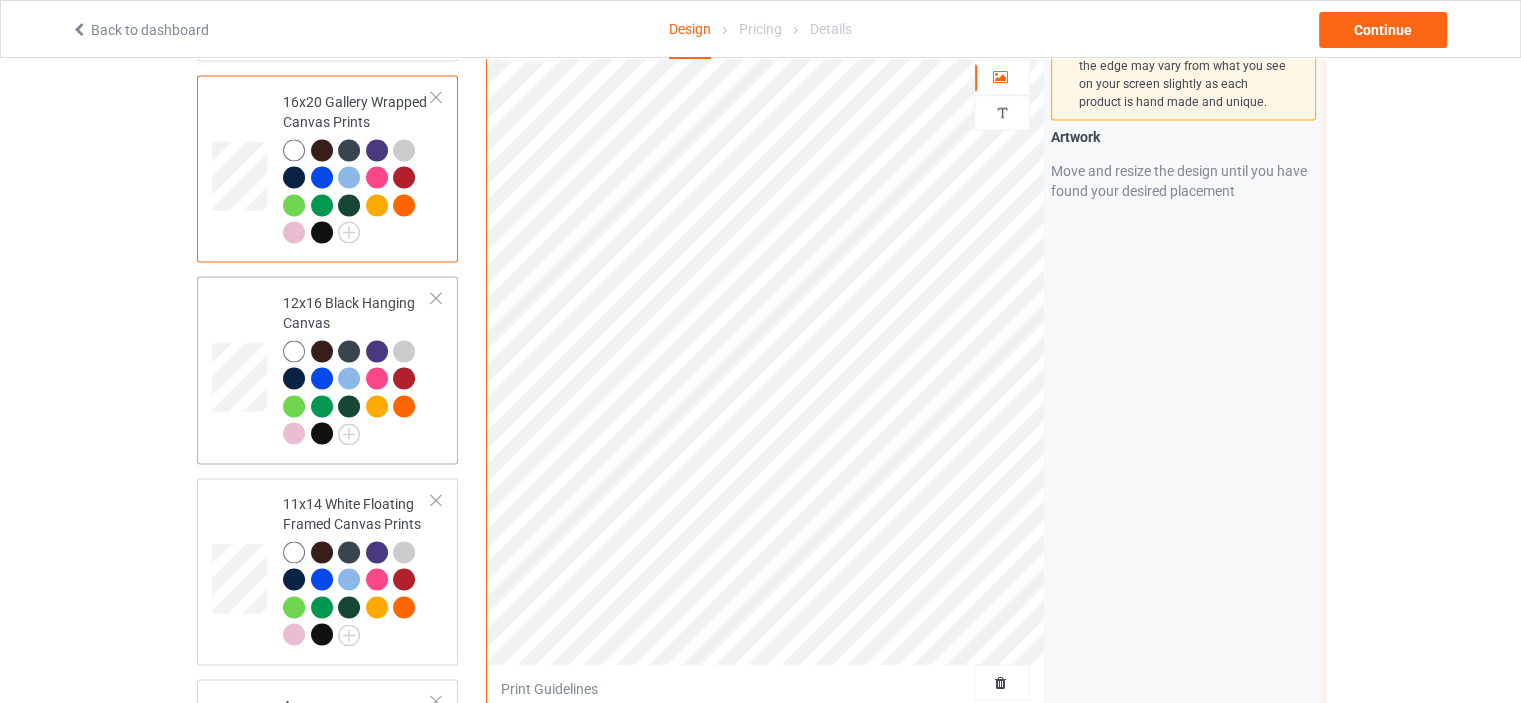 click on "12x16 Black Hanging Canvas" at bounding box center (357, 368) 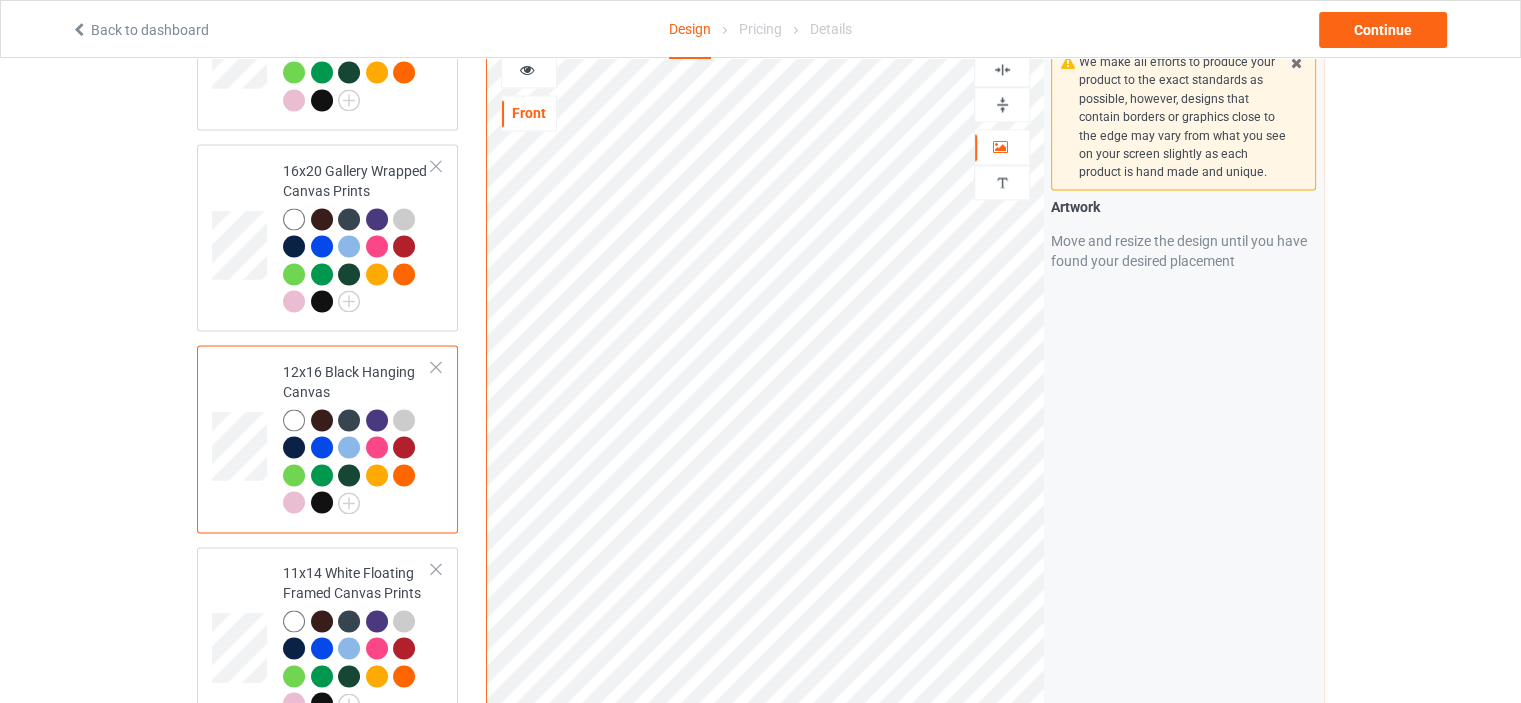 scroll, scrollTop: 3100, scrollLeft: 0, axis: vertical 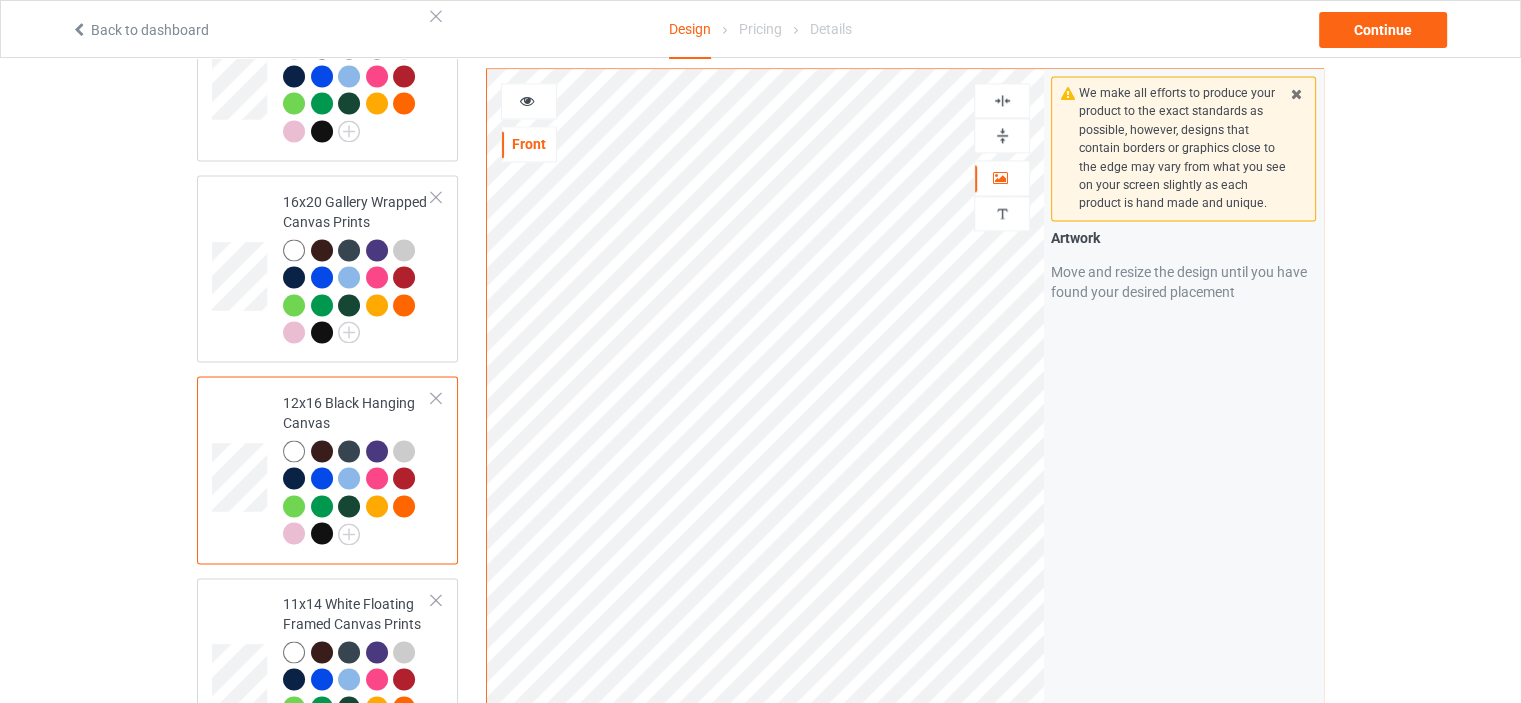 click at bounding box center (1002, 135) 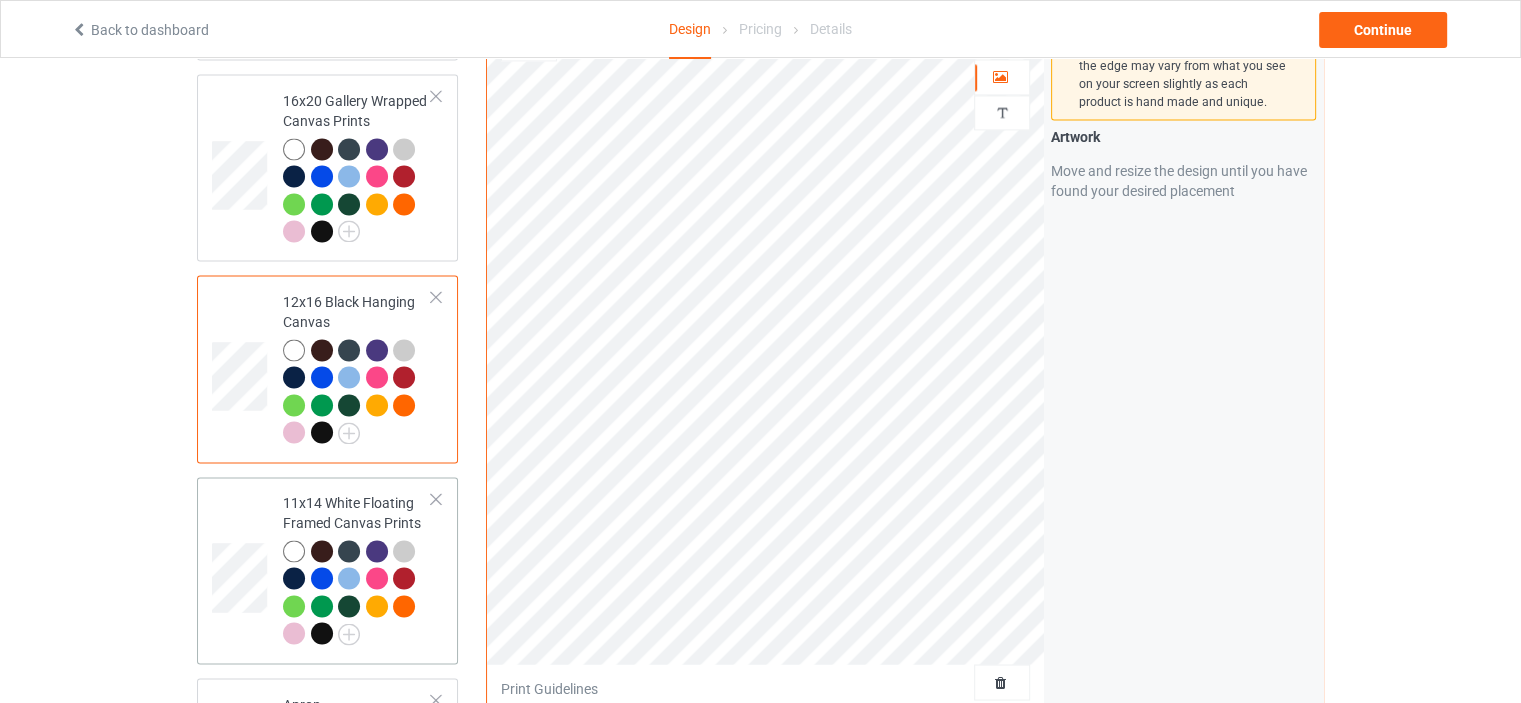 scroll, scrollTop: 3400, scrollLeft: 0, axis: vertical 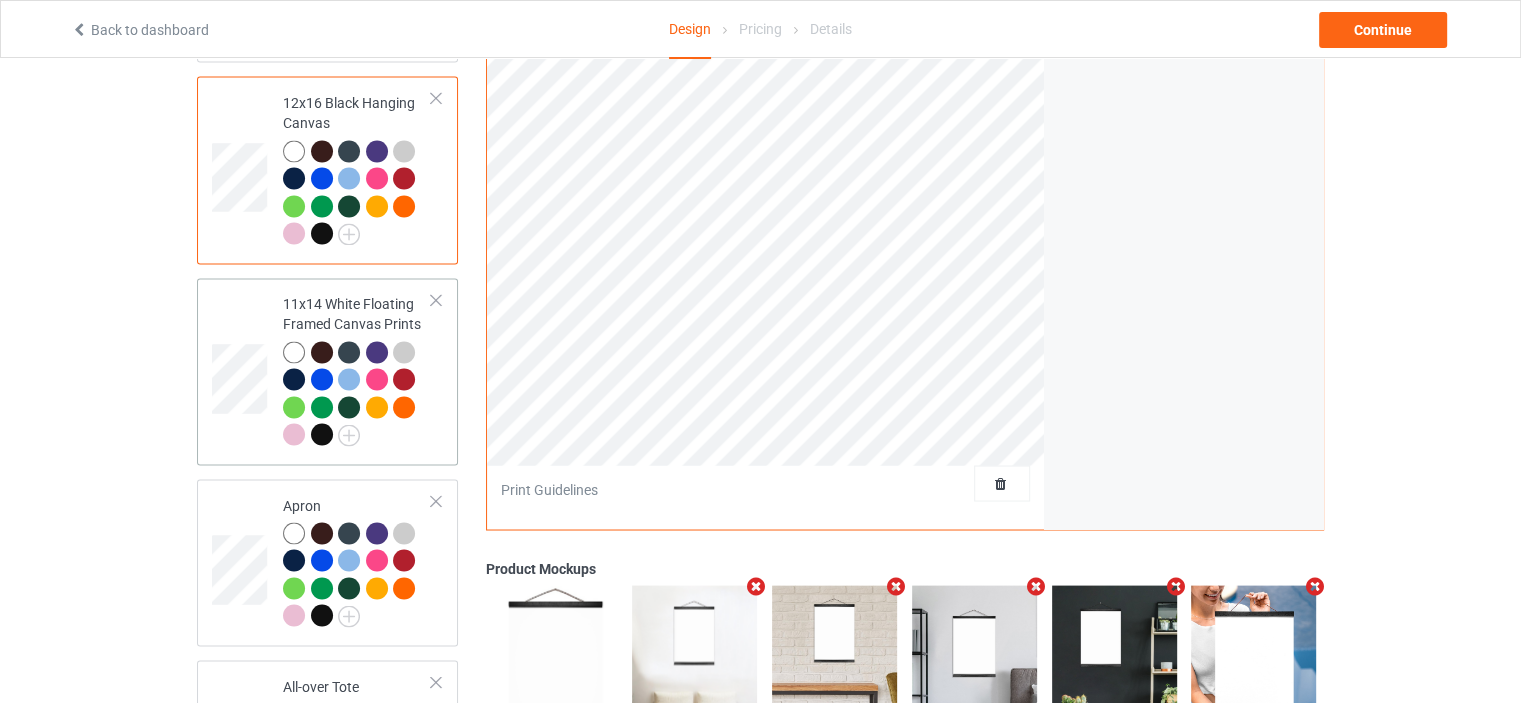 click on "11x14 White Floating Framed Canvas Prints" at bounding box center [357, 369] 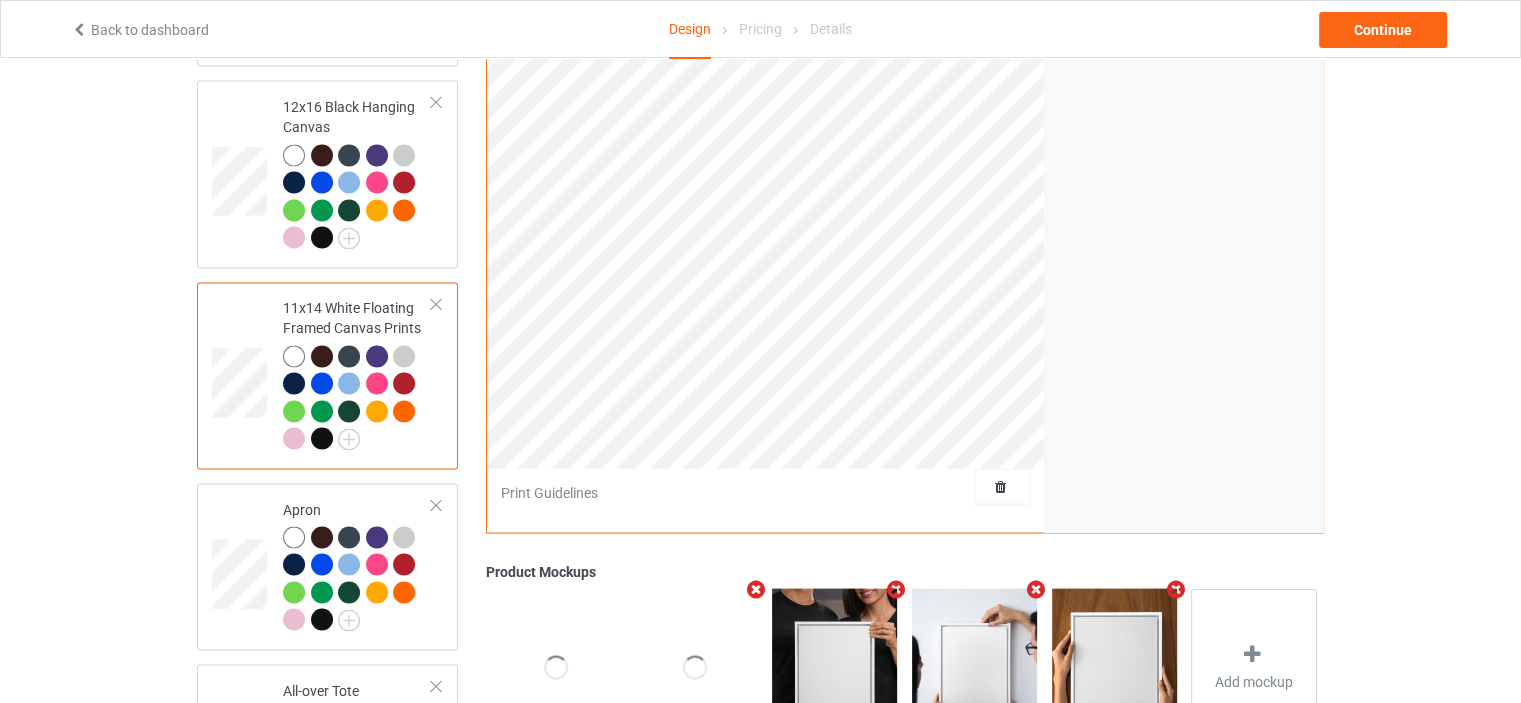 scroll, scrollTop: 3400, scrollLeft: 0, axis: vertical 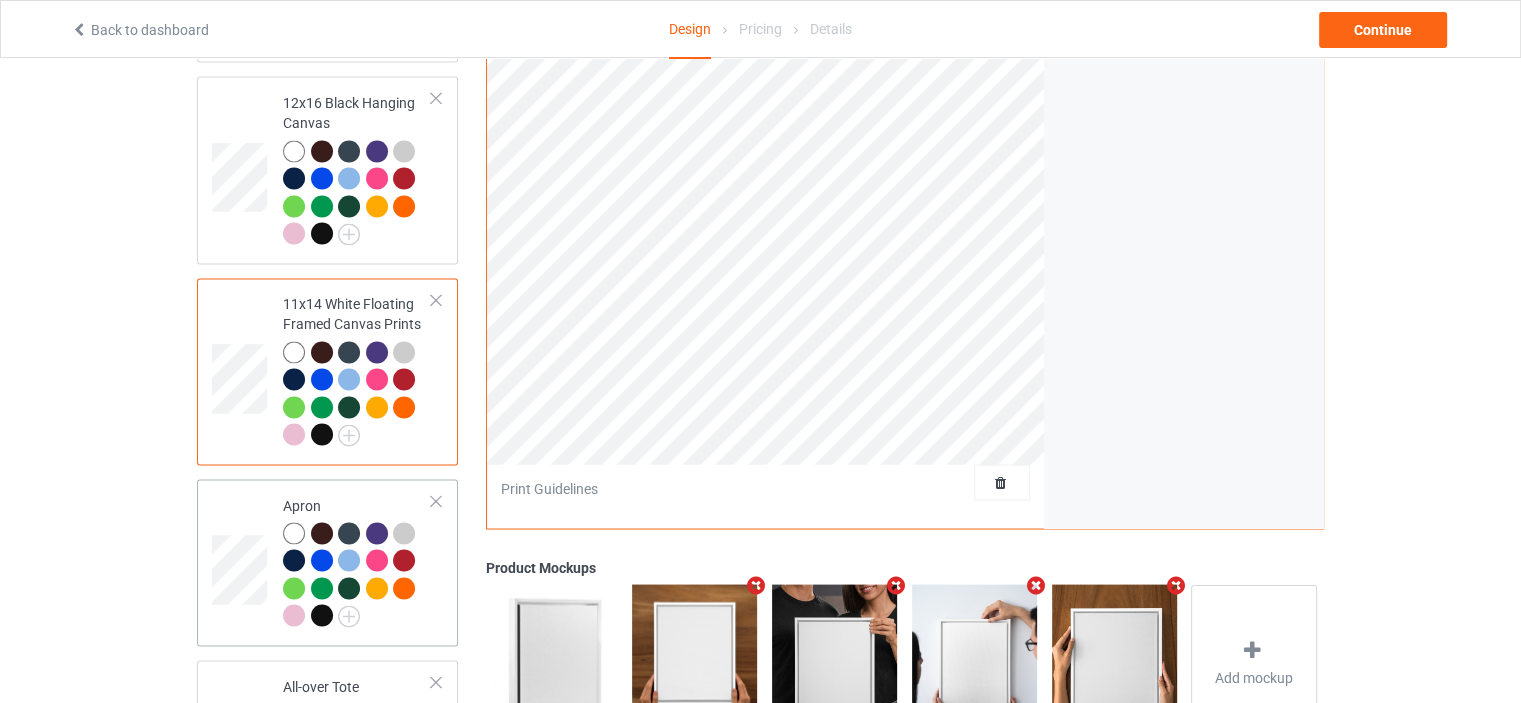click on "Apron" at bounding box center (357, 560) 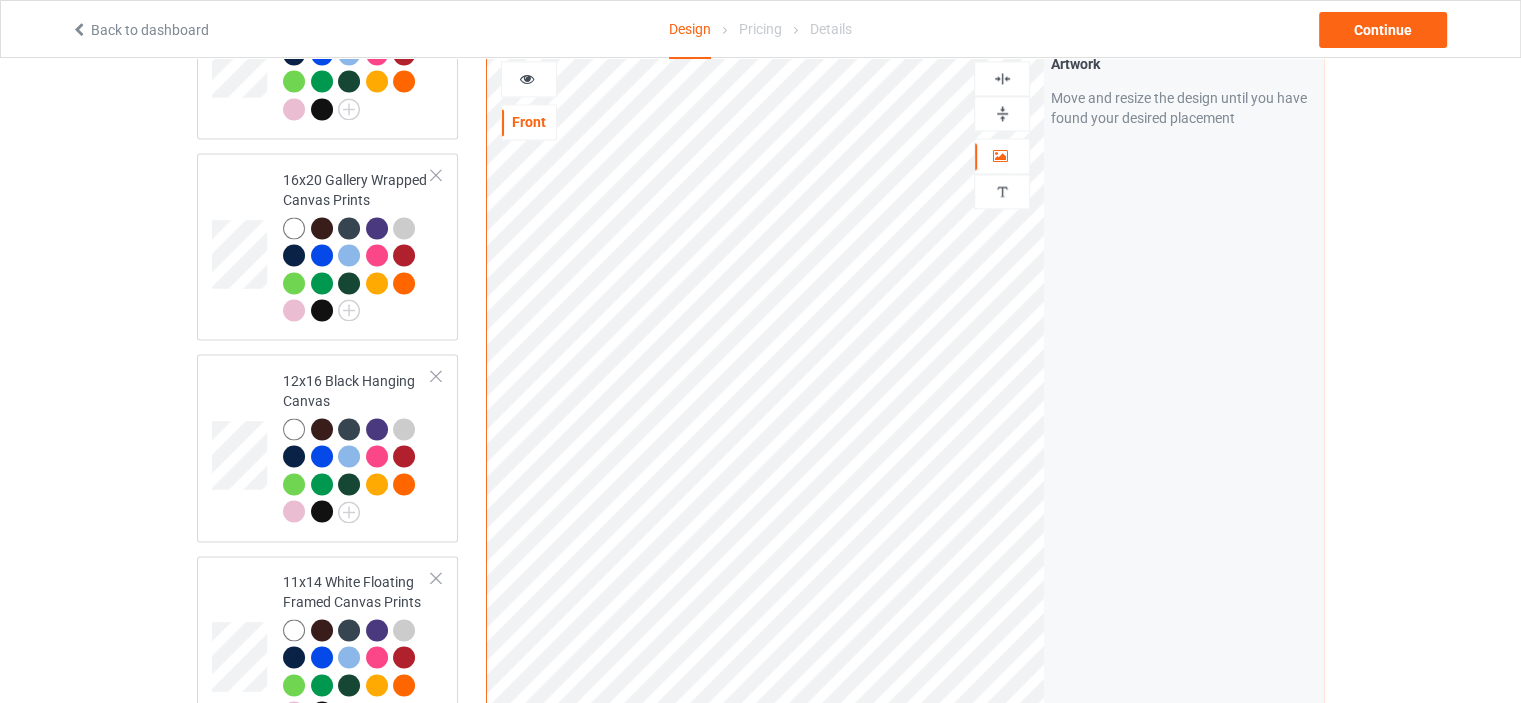 scroll, scrollTop: 2900, scrollLeft: 0, axis: vertical 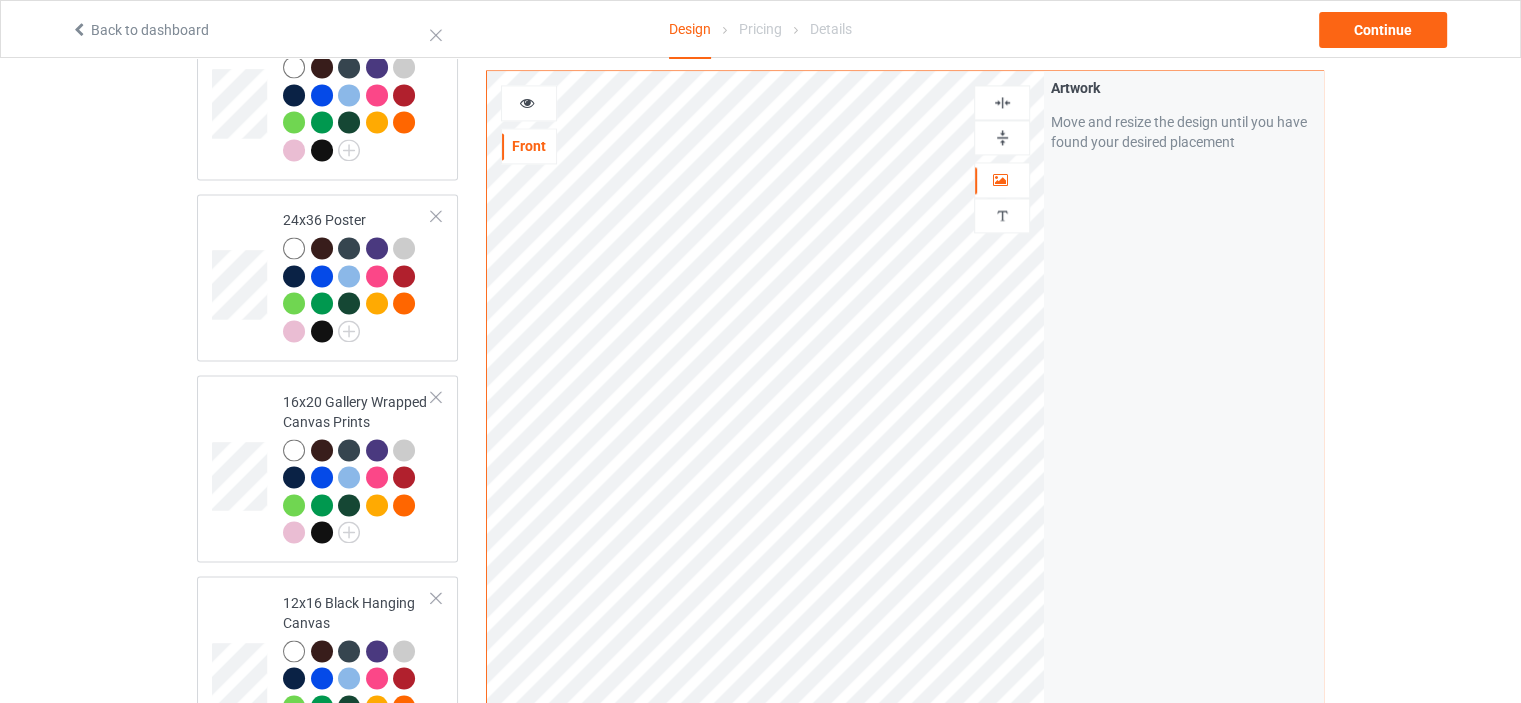 click at bounding box center [1002, 102] 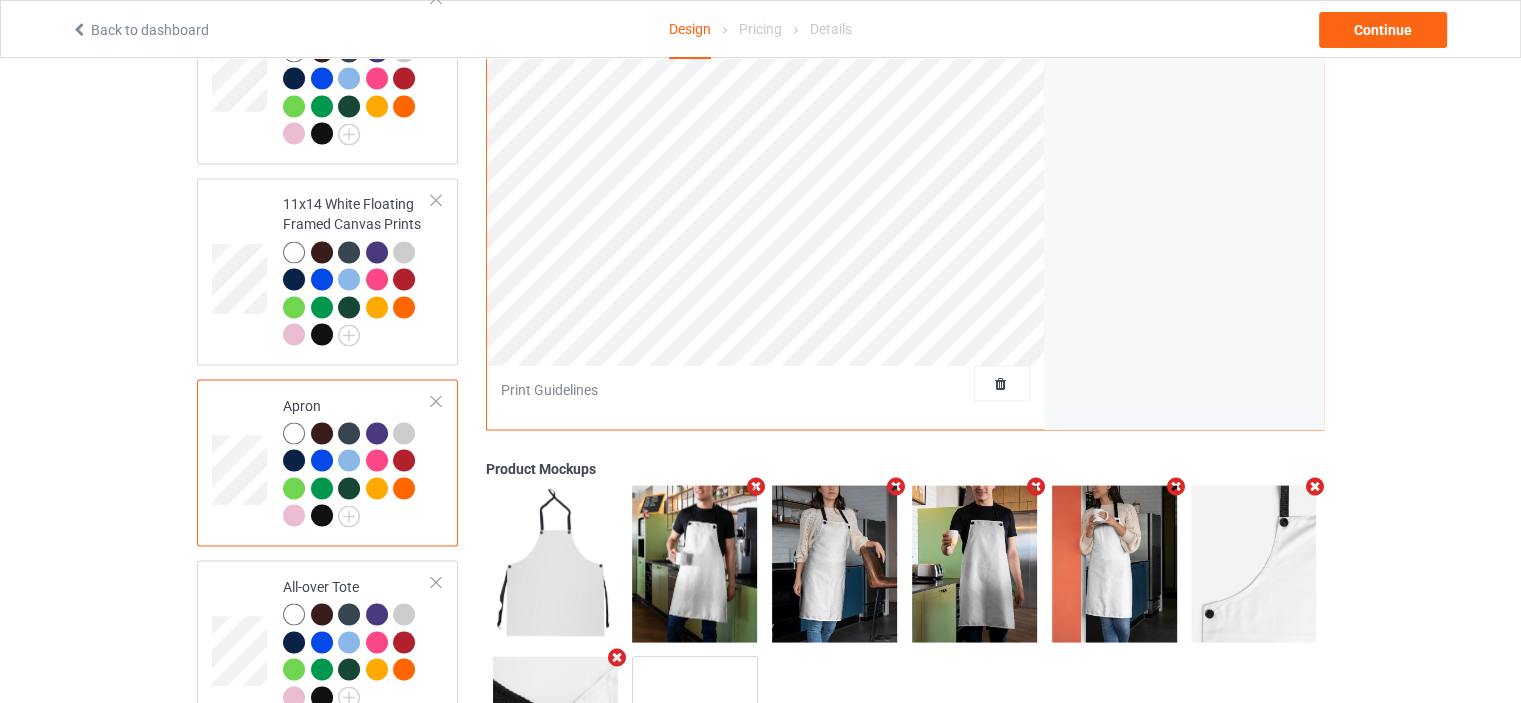 scroll, scrollTop: 3645, scrollLeft: 0, axis: vertical 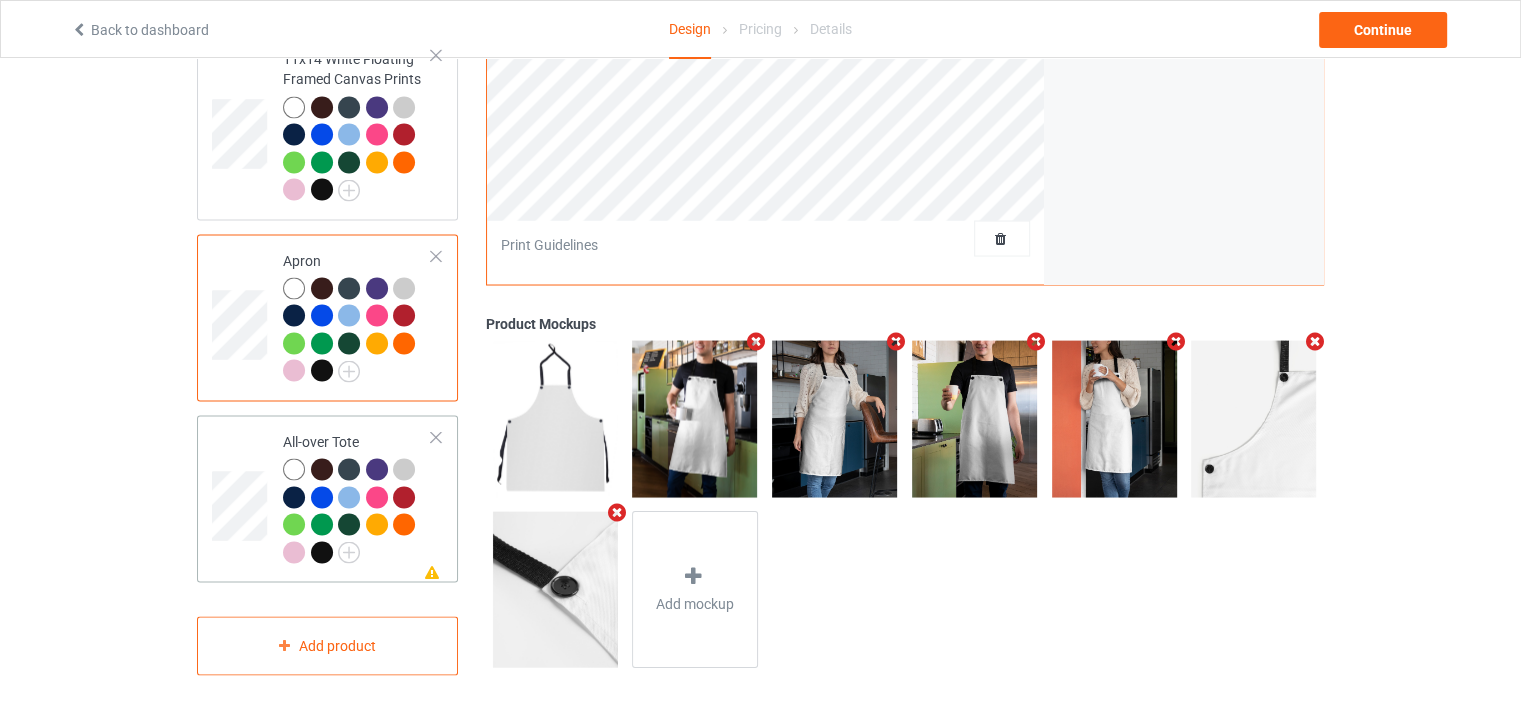 click on "Missing artwork on 1 side(s) All-over Tote" at bounding box center (327, 498) 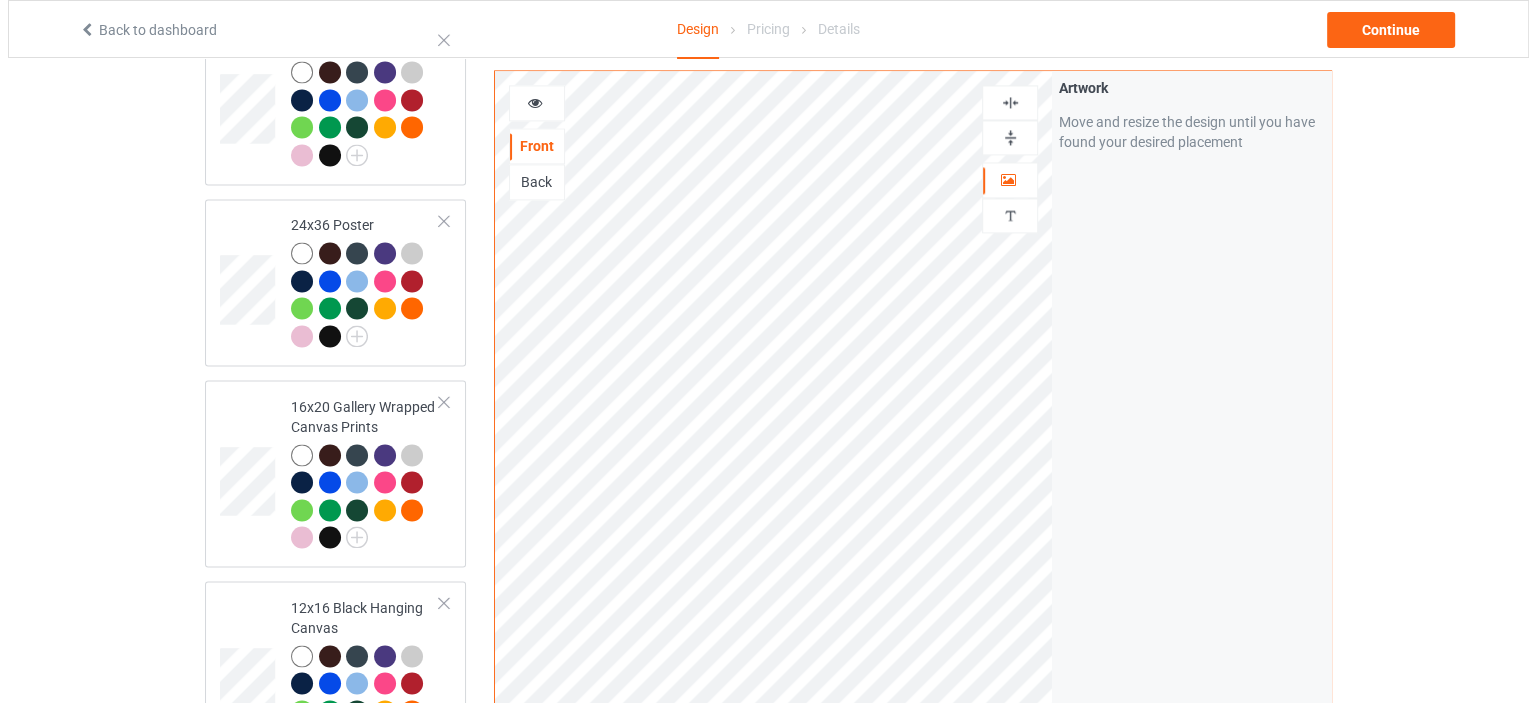scroll, scrollTop: 2745, scrollLeft: 0, axis: vertical 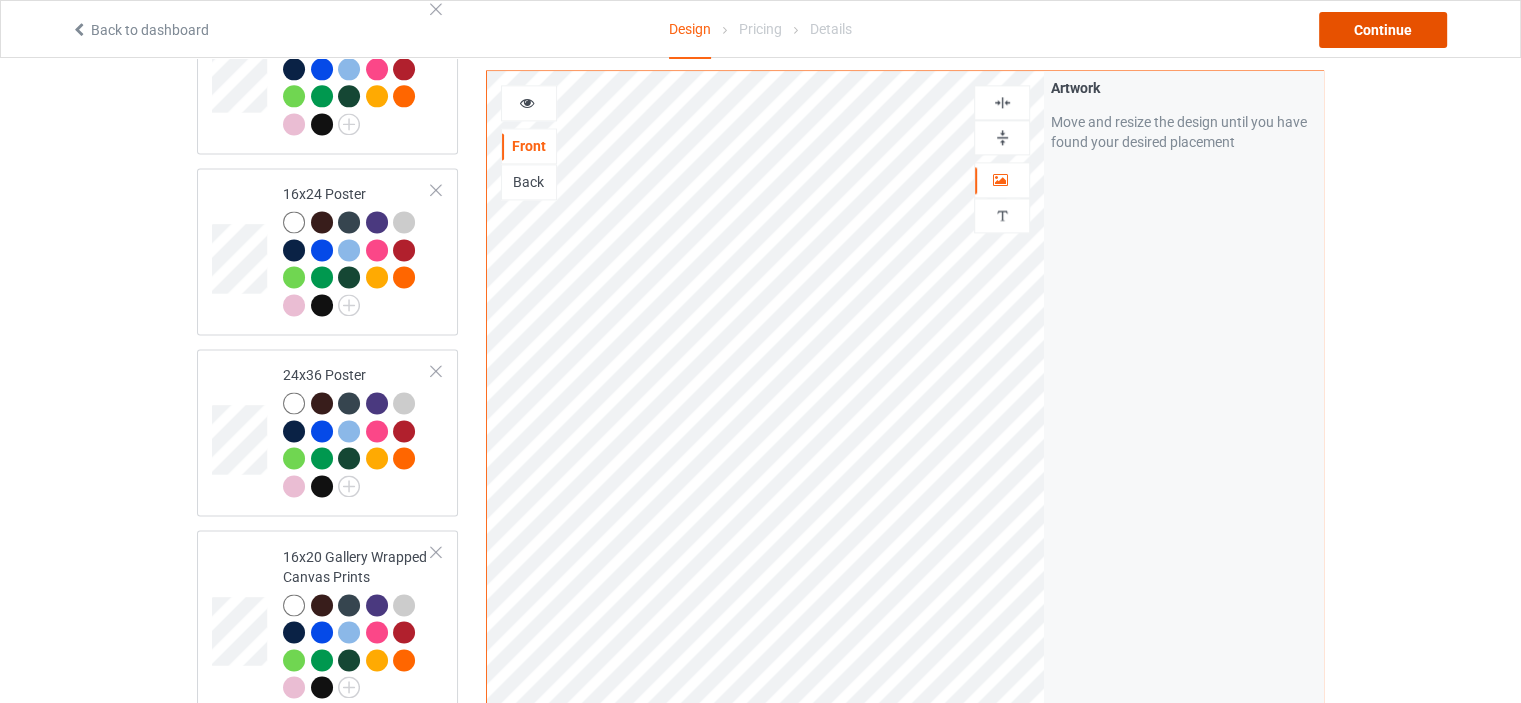 click on "Continue" at bounding box center (1383, 30) 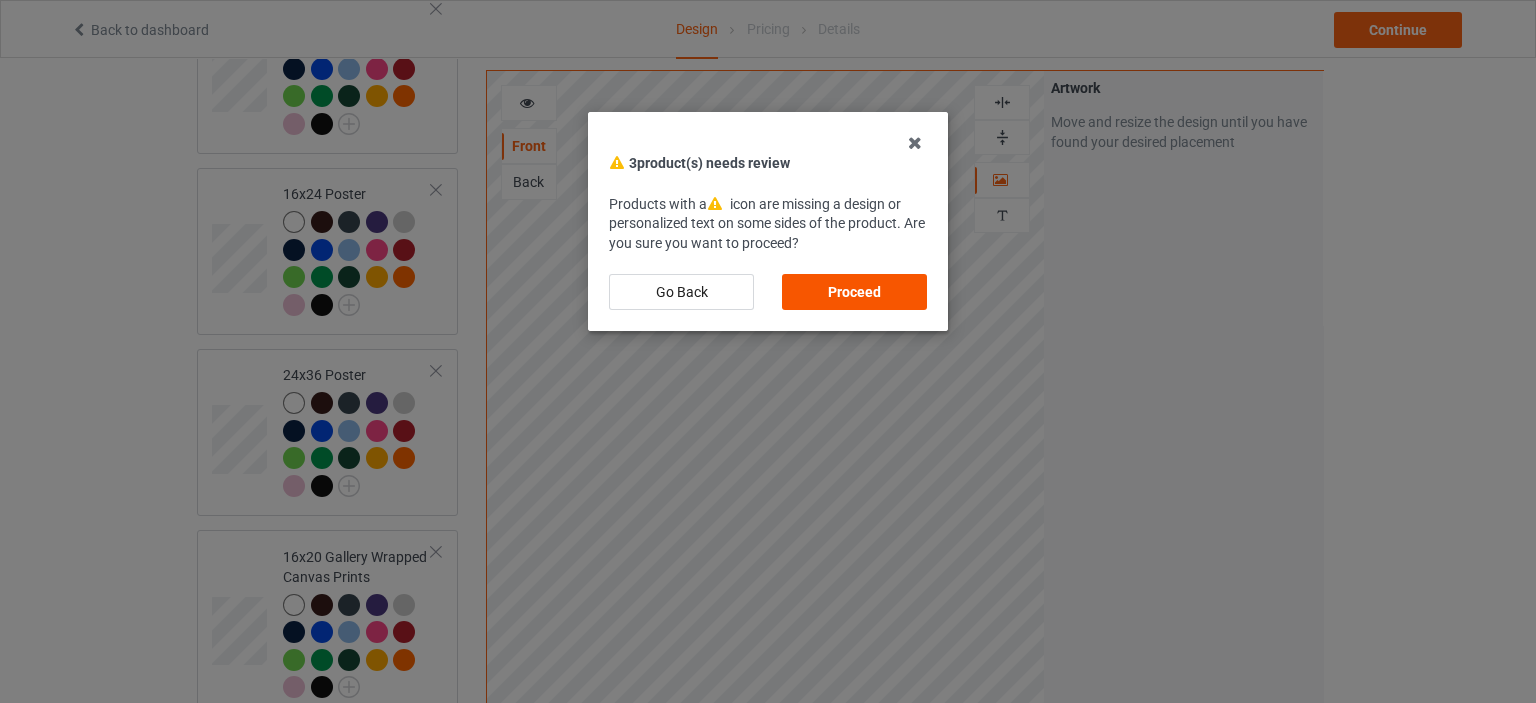 click on "Proceed" at bounding box center (854, 292) 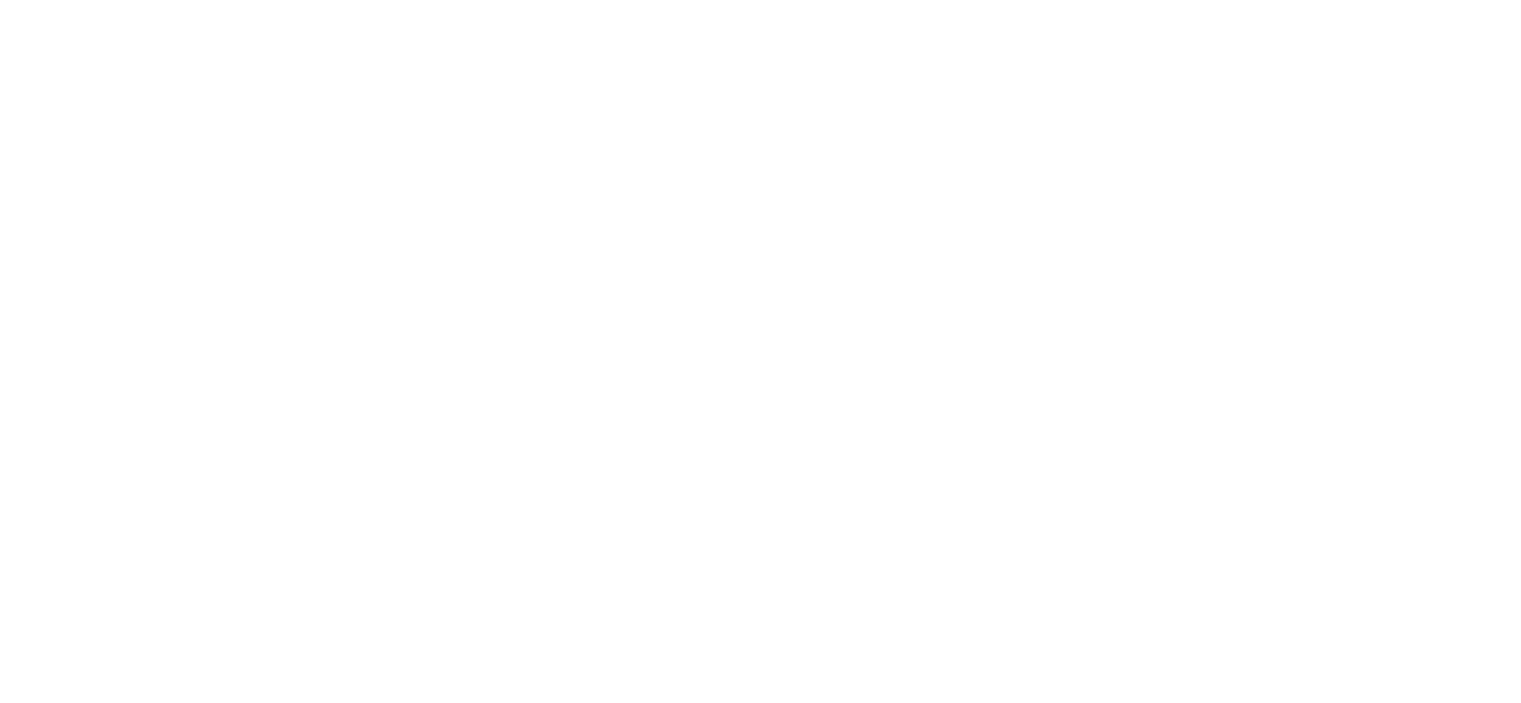 scroll, scrollTop: 0, scrollLeft: 0, axis: both 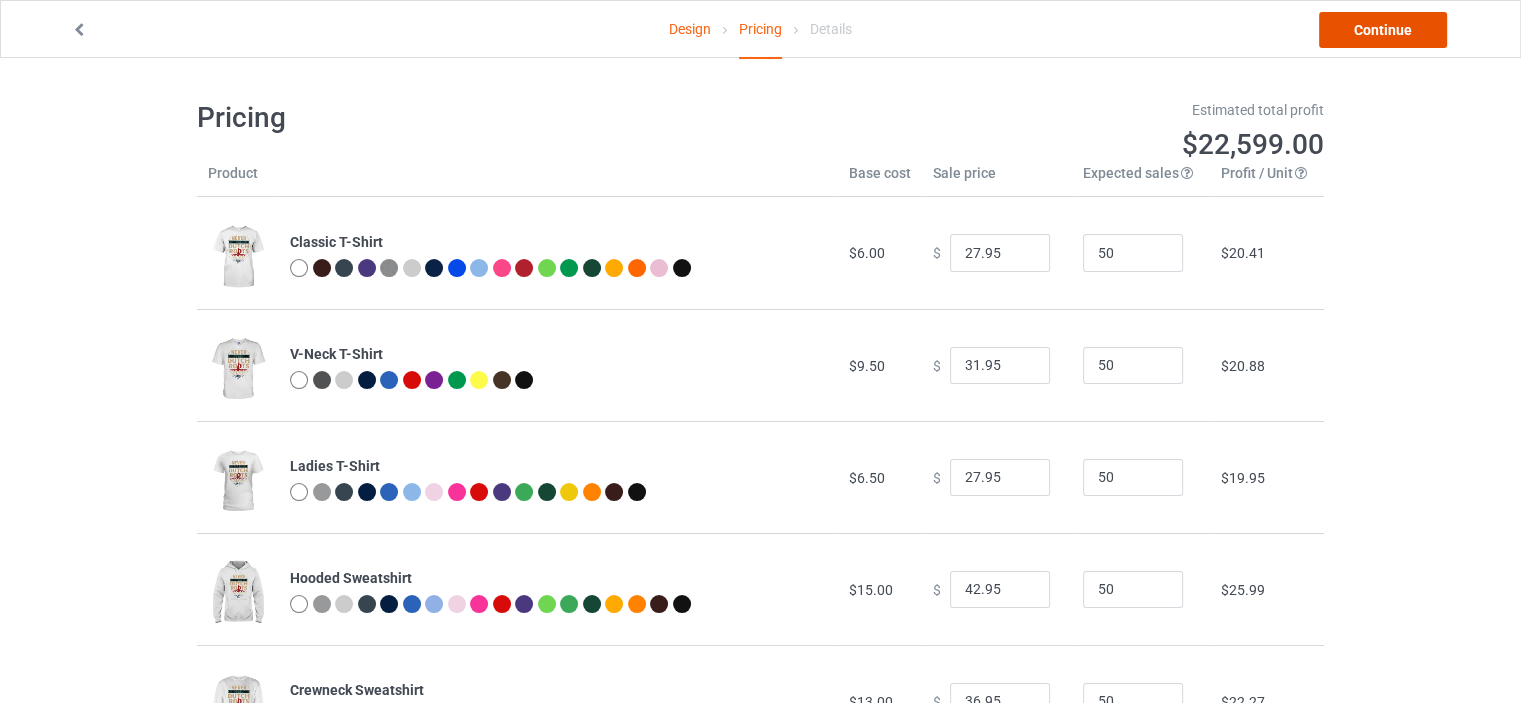 click on "Continue" at bounding box center (1383, 30) 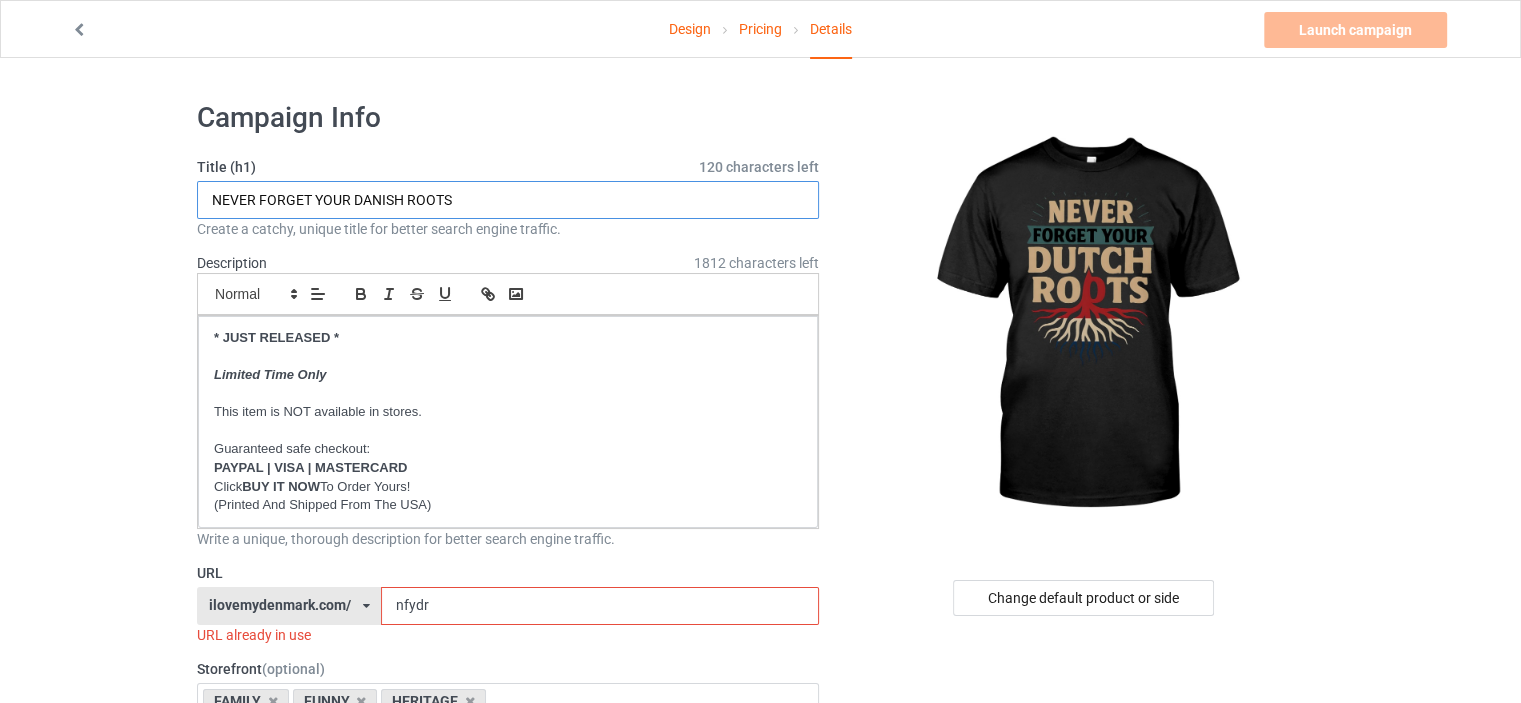 drag, startPoint x: 397, startPoint y: 201, endPoint x: 362, endPoint y: 202, distance: 35.014282 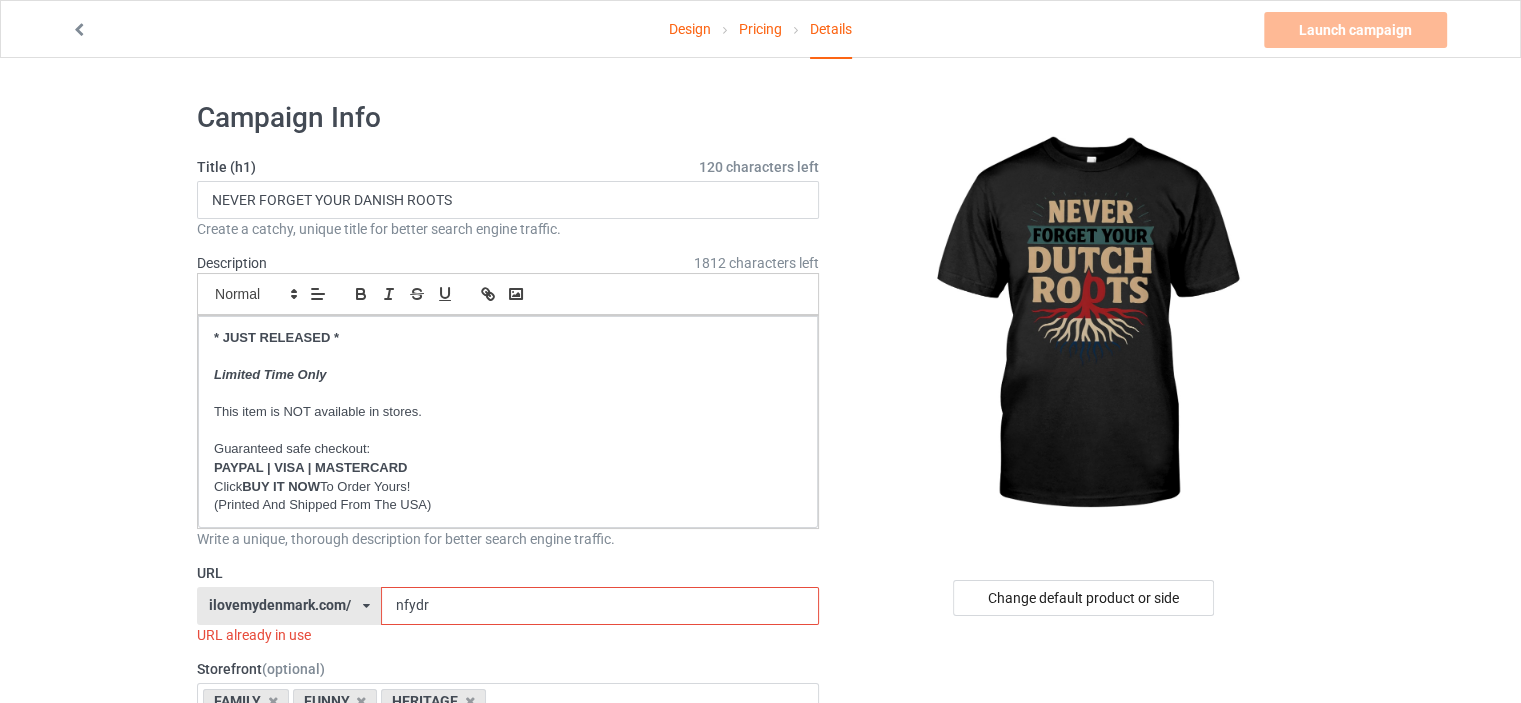 click on "Design Pricing Details Launch campaign Invalid campaign URL Campaign Info Title (h1) 120   characters left NEVER FORGET YOUR DANISH ROOTS Create a catchy, unique title for better search engine traffic. Description 1812   characters left       Small Normal Large Big Huge                                                                                     * JUST RELEASED * Limited Time Only This item is NOT available in stores. Guaranteed safe checkout: PAYPAL | VISA | MASTERCARD Click  BUY IT NOW  To Order Yours! (Printed And Shipped From The USA) Write a unique, thorough description for better search engine traffic. URL ilovemydenmark.com/ britishlook.net/ danishlegends.com/ familyworldgifts.com/ finnishlegends.com/ funnyteeworld.com/ ilovemyaustralia.com/ ilovemycanada.net/ ilovemydenmark.com/ ilovemyfinland.com/ ilovemyfrance.com/ ilovemygermany.com/ ilovemygnomes.com/ ilovemyireland.com/ ilovemyitaly.com/ ilovemynetherlands.com/ ilovemynorway.com/ ilovemypoland.com/ ilovemyredhair.net/ ilovemysweden.com/" at bounding box center (760, 1168) 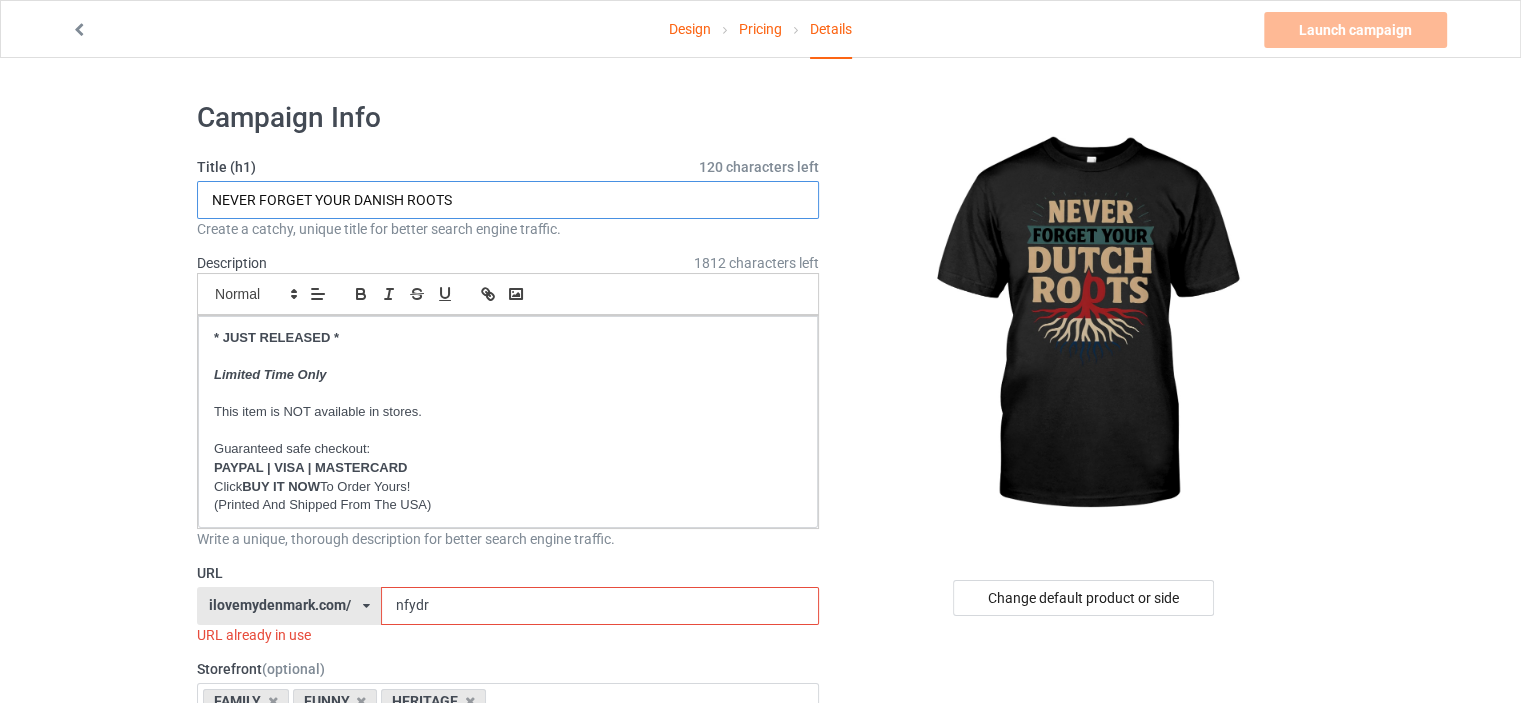 drag, startPoint x: 402, startPoint y: 194, endPoint x: 365, endPoint y: 197, distance: 37.12142 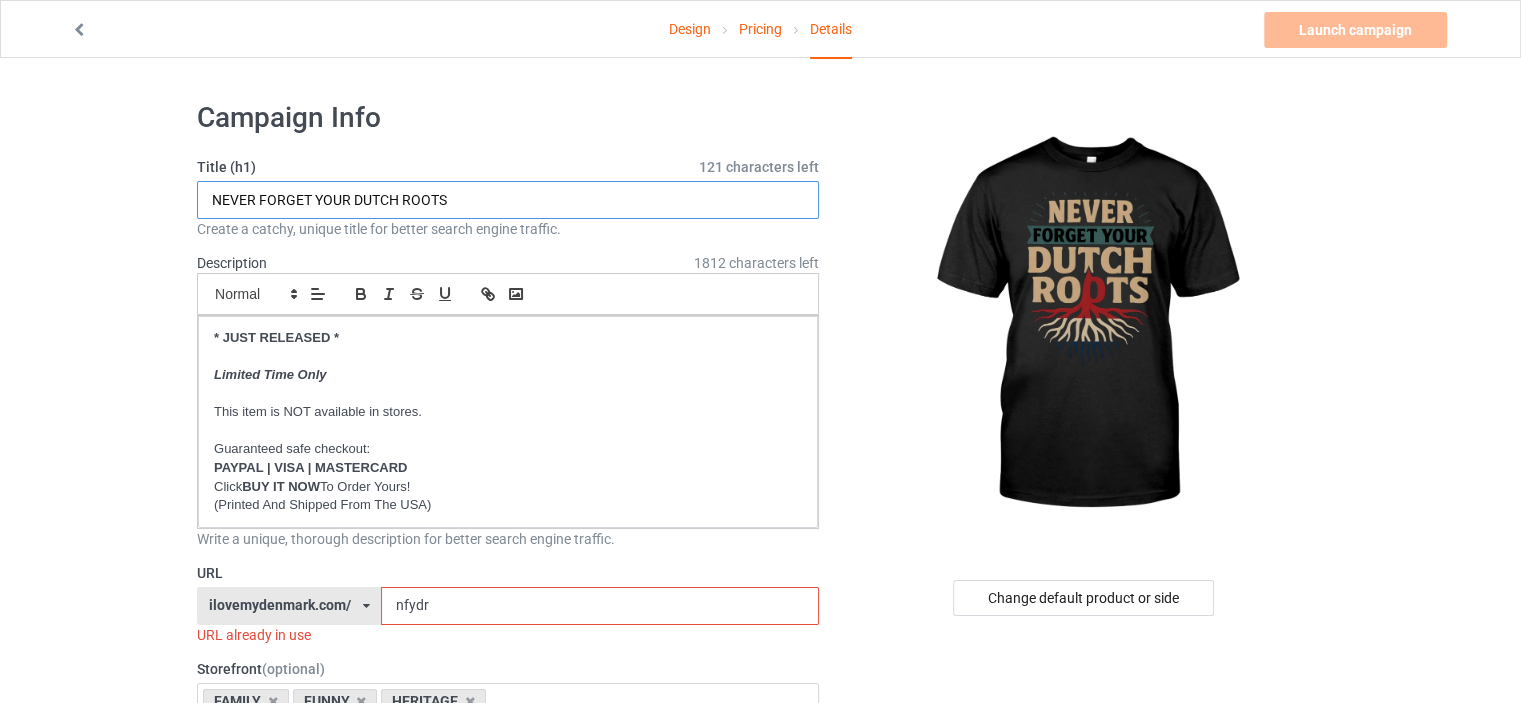 type on "NEVER FORGET YOUR DUTCH ROOTS" 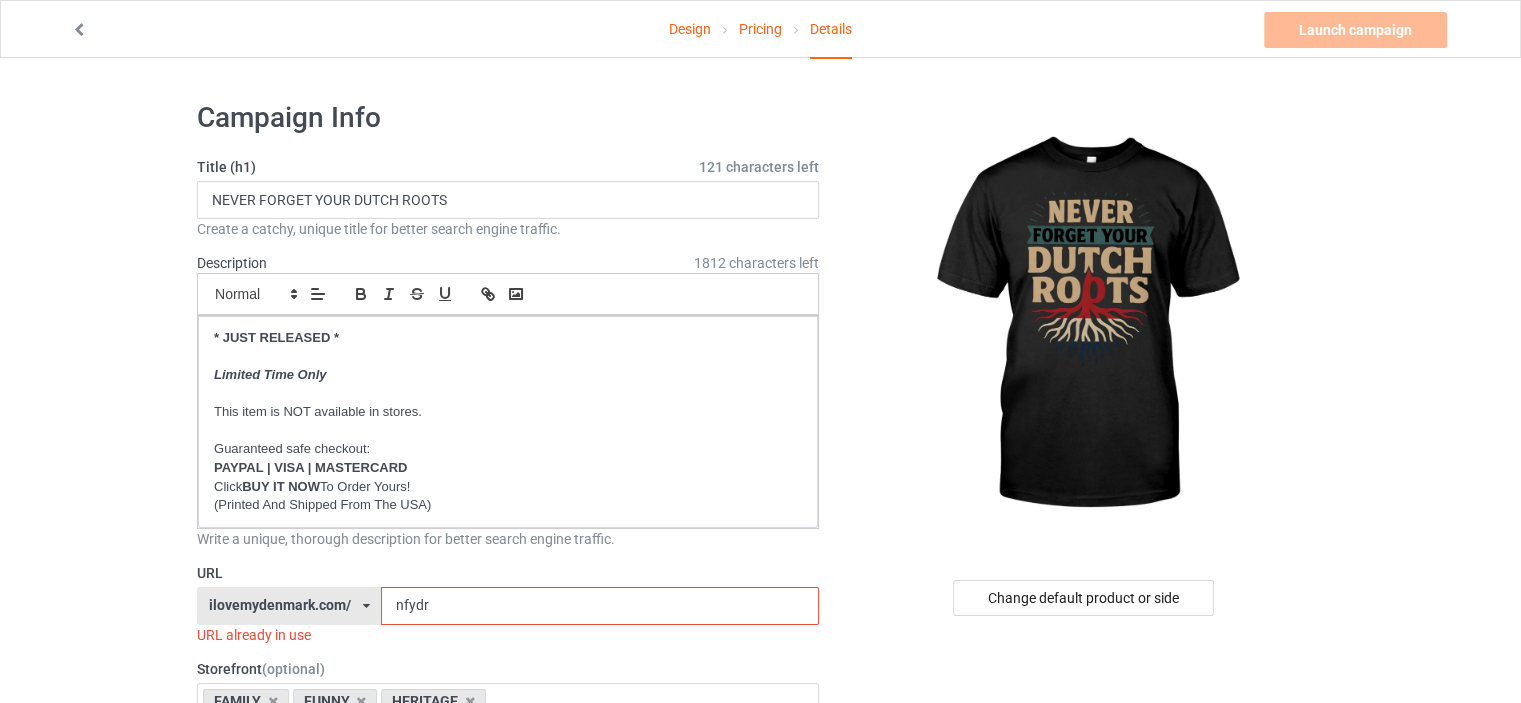 click on "Design Pricing Details Launch campaign Invalid campaign URL Campaign Info Title (h1) 121   characters left NEVER FORGET YOUR DUTCH ROOTS Create a catchy, unique title for better search engine traffic. Description 1812   characters left       Small Normal Large Big Huge                                                                                     * JUST RELEASED * Limited Time Only This item is NOT available in stores. Guaranteed safe checkout: PAYPAL | VISA | MASTERCARD Click  BUY IT NOW  To Order Yours! (Printed And Shipped From The USA) Write a unique, thorough description for better search engine traffic. URL ilovemydenmark.com/ britishlook.net/ danishlegends.com/ familyworldgifts.com/ finnishlegends.com/ funnyteeworld.com/ ilovemyaustralia.com/ ilovemycanada.net/ ilovemydenmark.com/ ilovemyfinland.com/ ilovemyfrance.com/ ilovemygermany.com/ ilovemygnomes.com/ ilovemyireland.com/ ilovemyitaly.com/ ilovemynetherlands.com/ ilovemynorway.com/ ilovemypoland.com/ ilovemyredhair.net/ ilovemysweden.com/" at bounding box center (760, 1168) 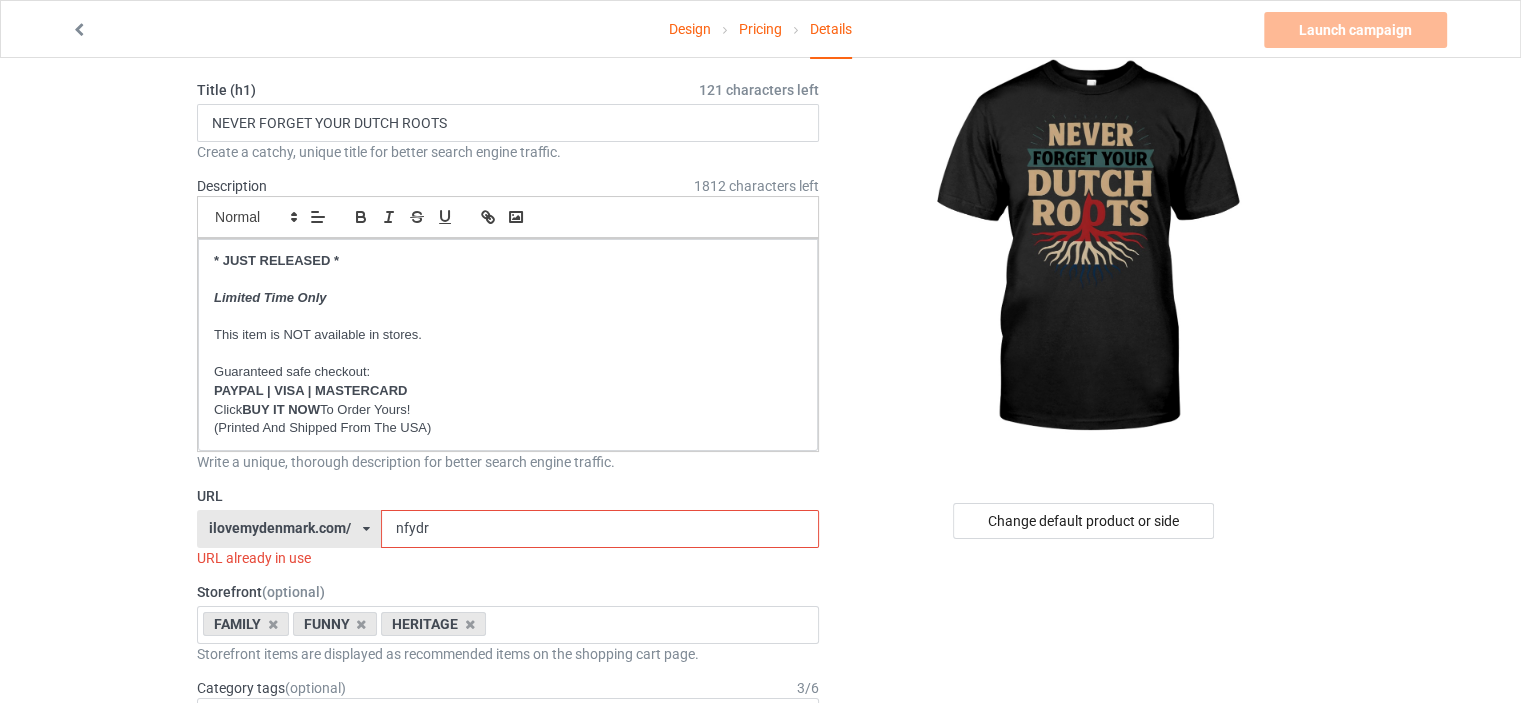 scroll, scrollTop: 200, scrollLeft: 0, axis: vertical 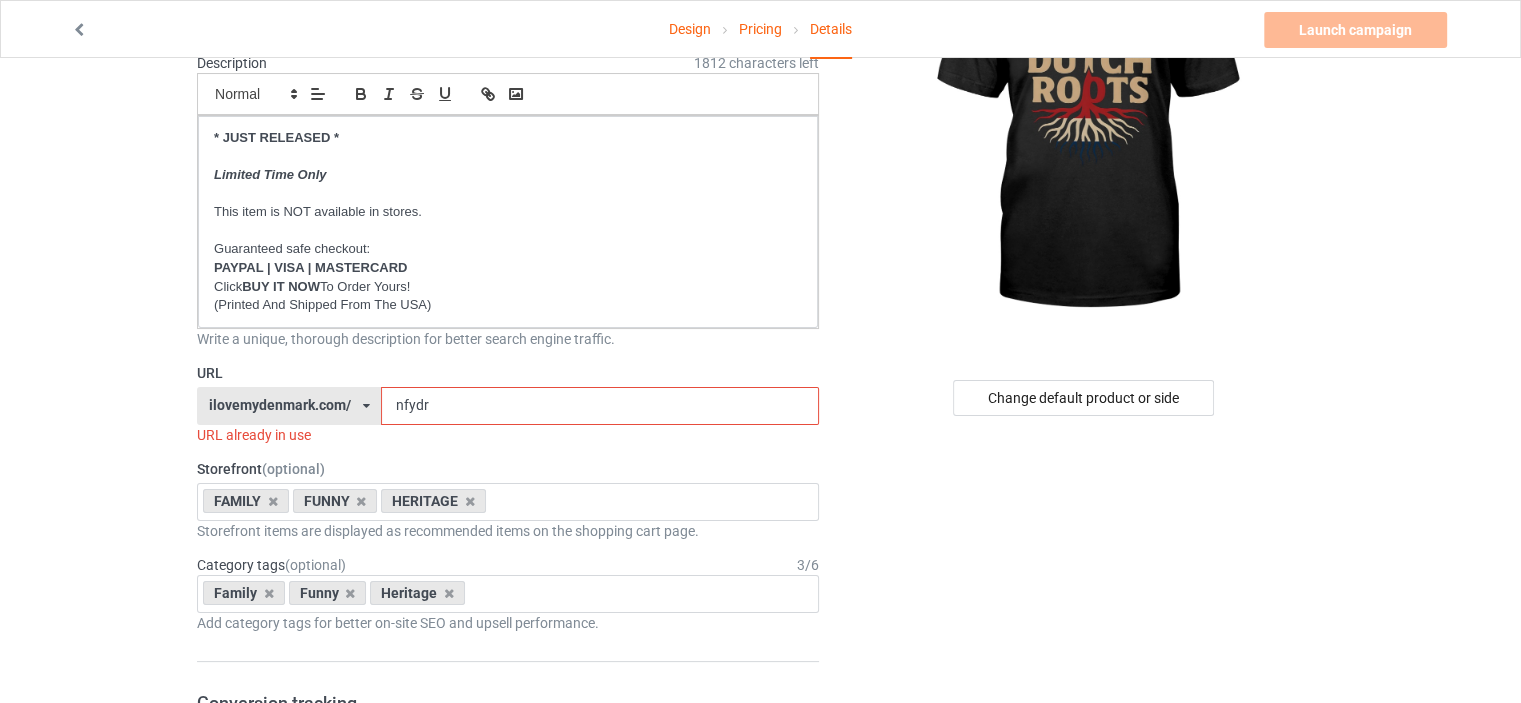 click on "ilovemydenmark.com/" at bounding box center (280, 405) 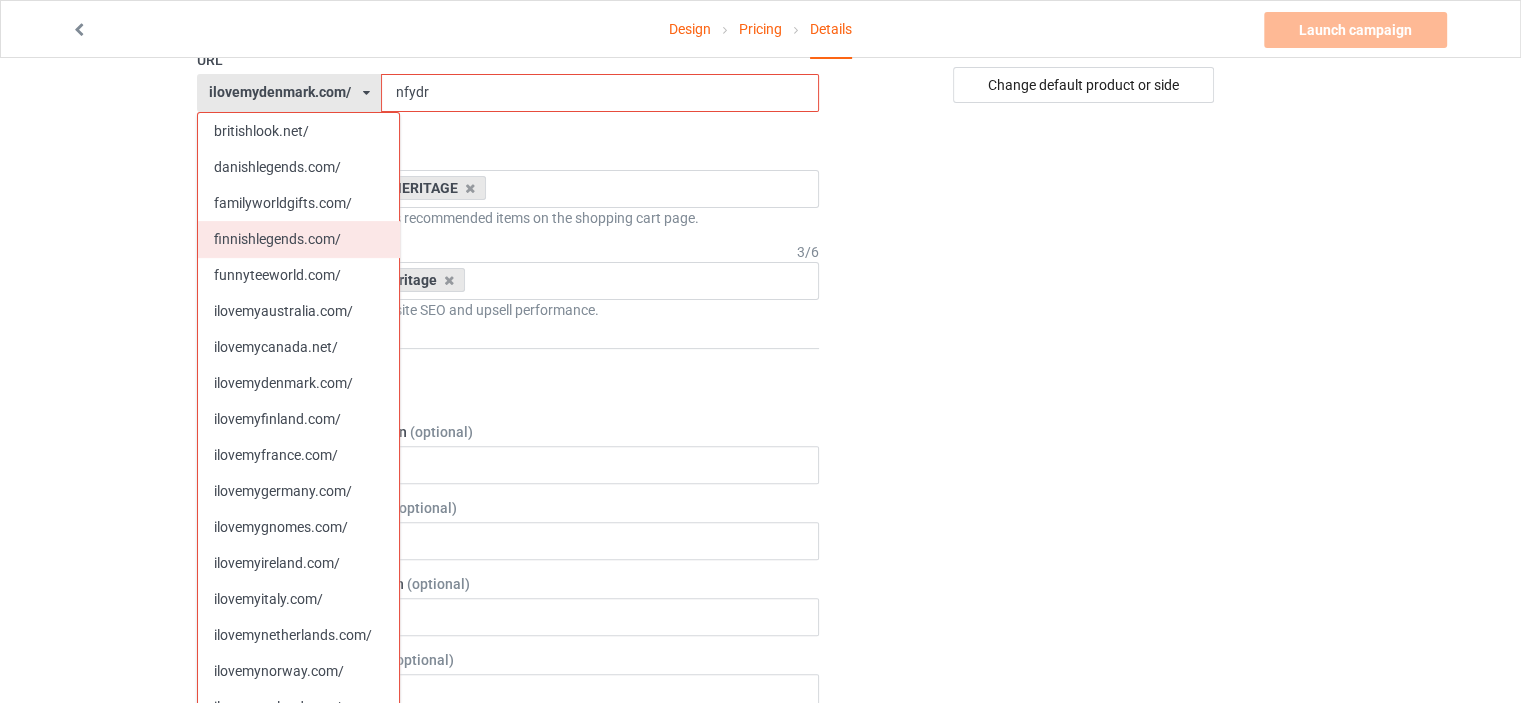 scroll, scrollTop: 600, scrollLeft: 0, axis: vertical 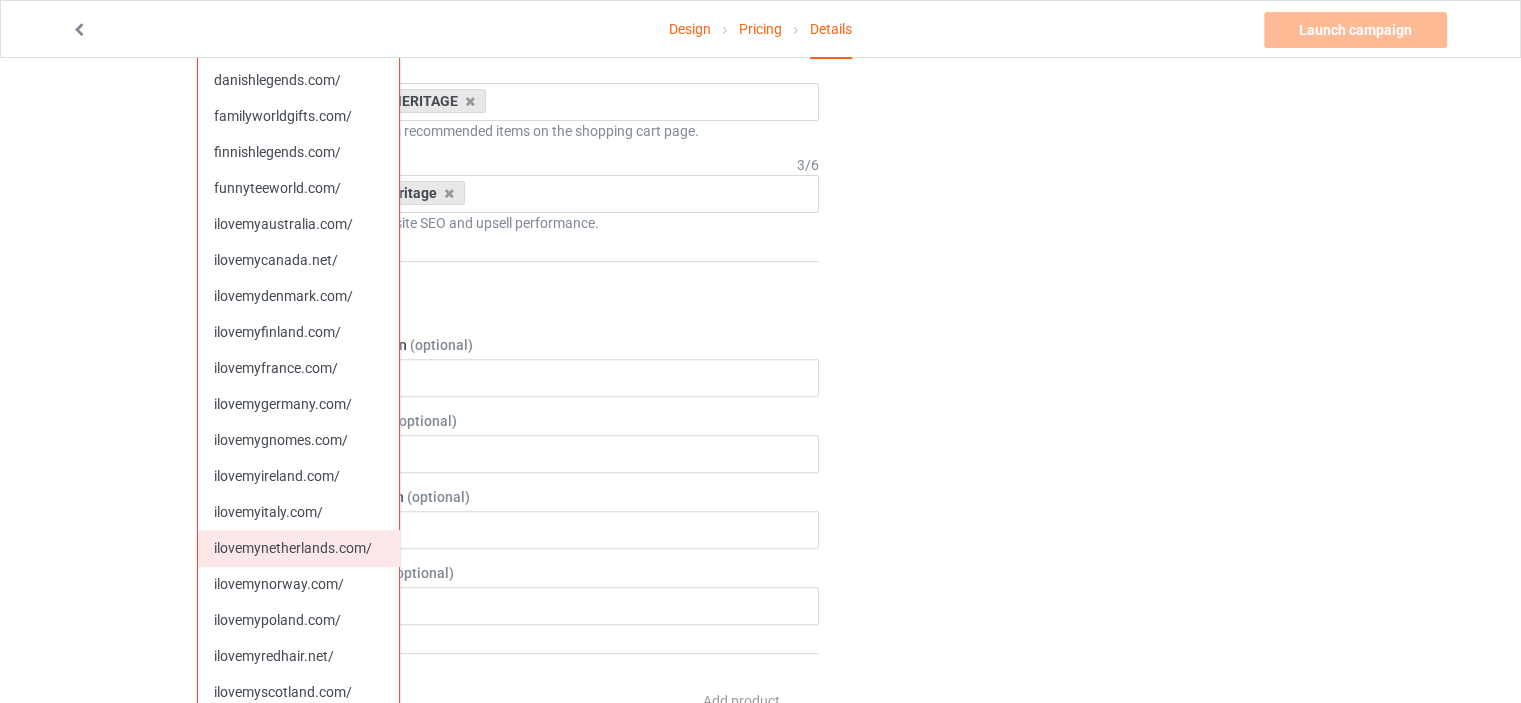 click on "ilovemynetherlands.com/" at bounding box center (298, 548) 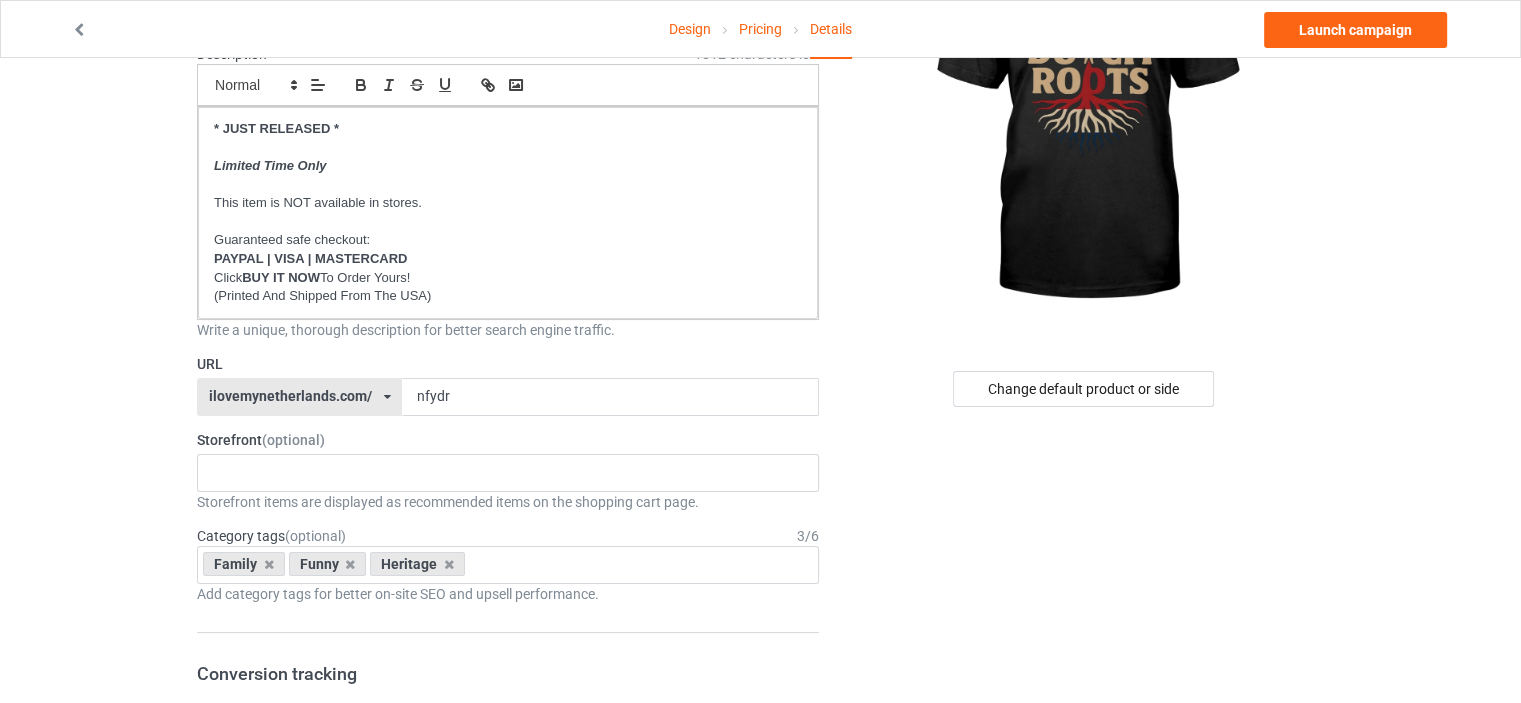 scroll, scrollTop: 400, scrollLeft: 0, axis: vertical 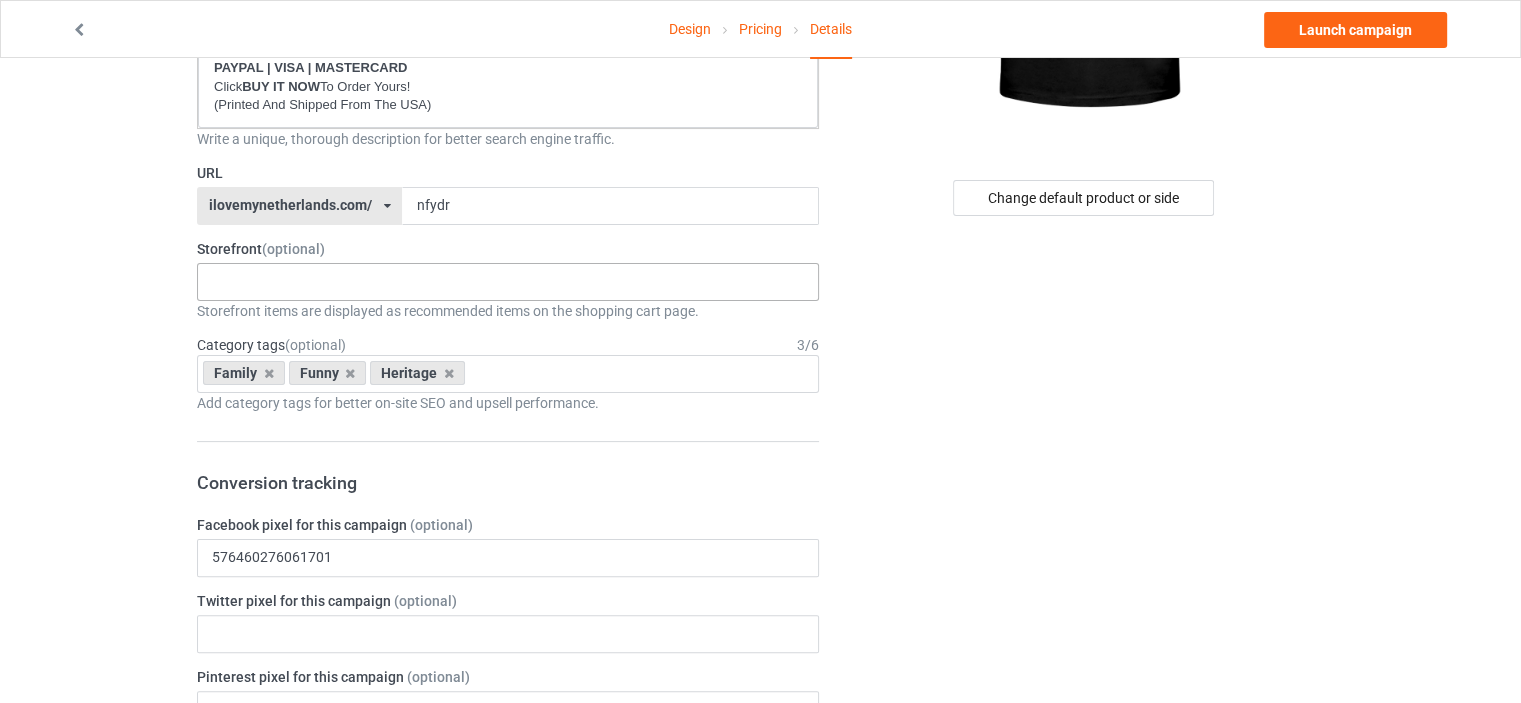 click on "HERITAGE FUNNY FAMILY CHRISTMAS 5d8e70d9c01d500ba91f820e 5d8e4dce7f03040bb241a880 5d8e3b314c3b650ba5e22f08 5d8e33f5d367d225fd4aca35" at bounding box center (508, 282) 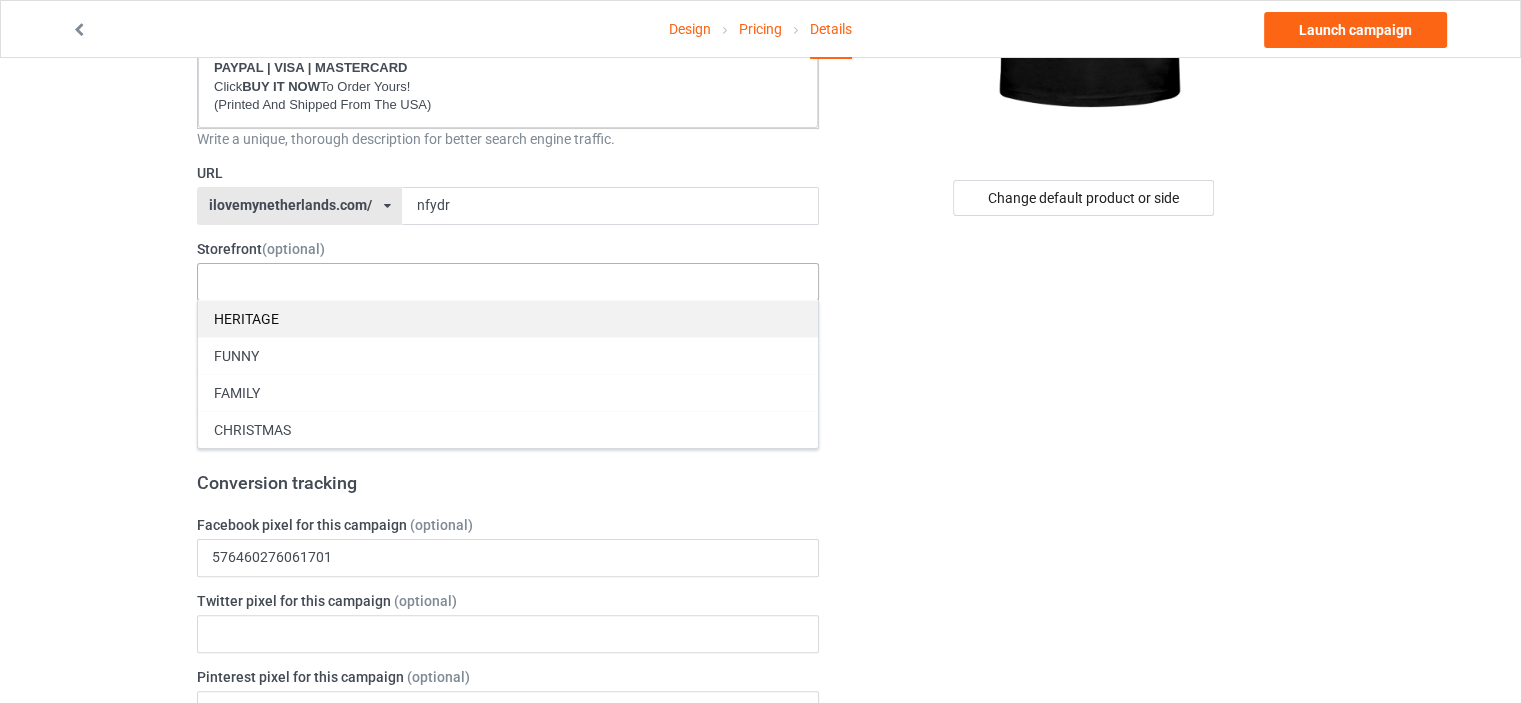 click on "HERITAGE" at bounding box center (508, 318) 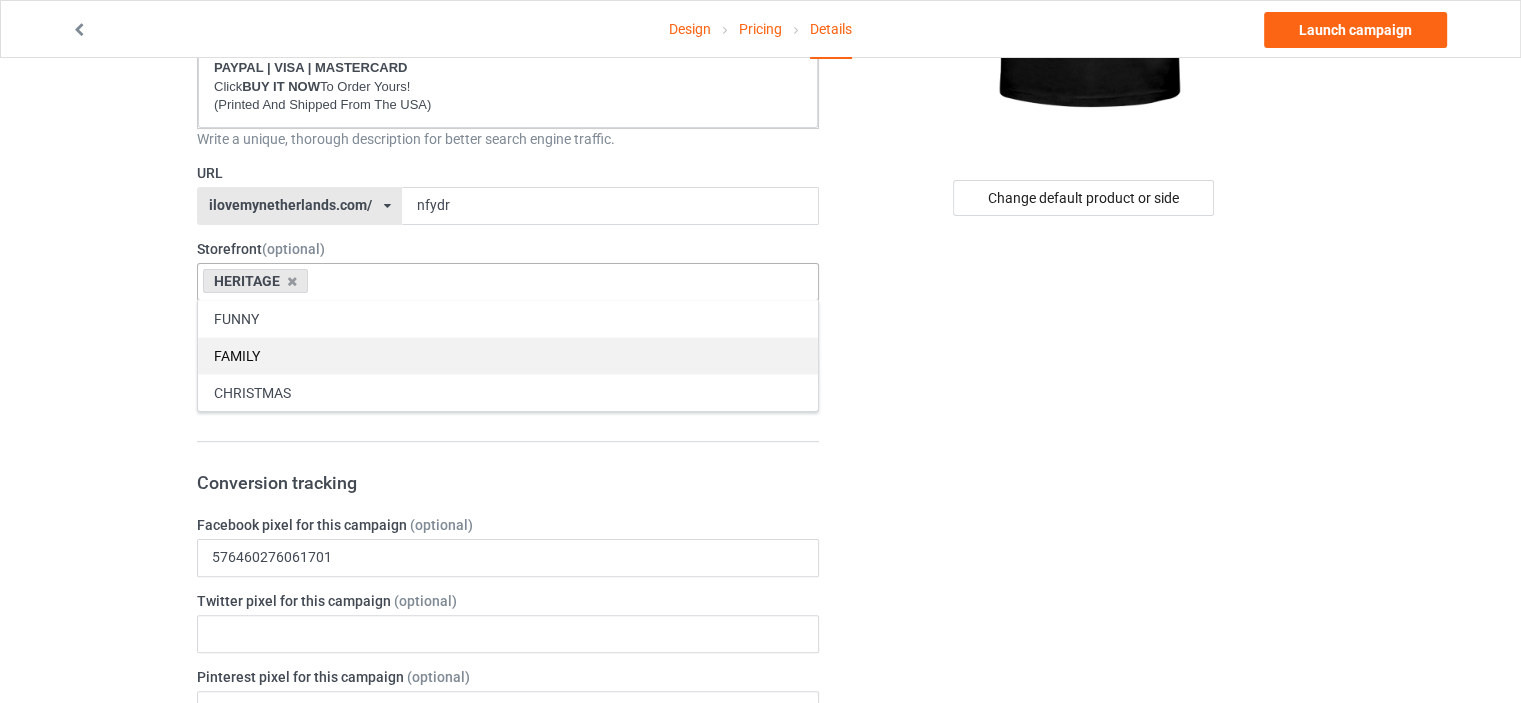 click on "FAMILY" at bounding box center [508, 355] 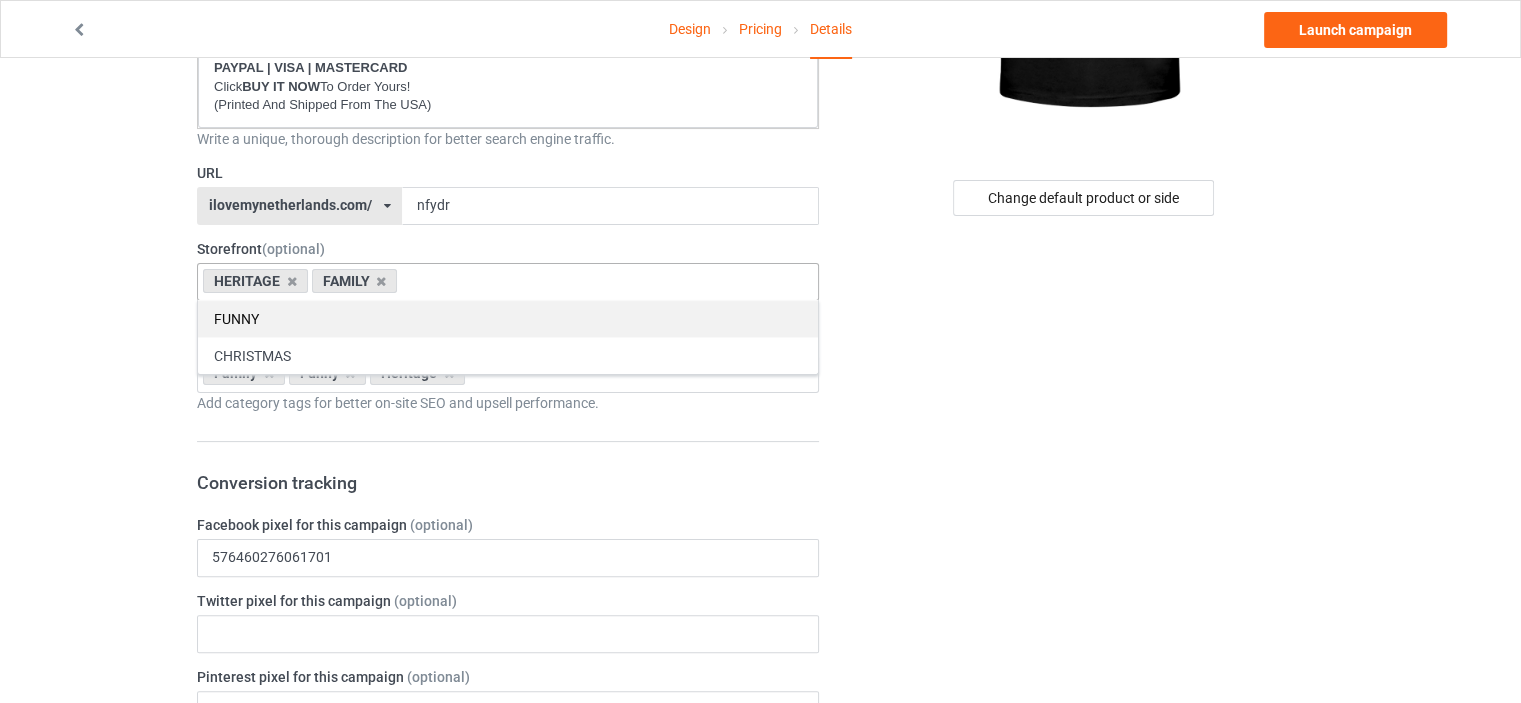 click on "FUNNY" at bounding box center [508, 318] 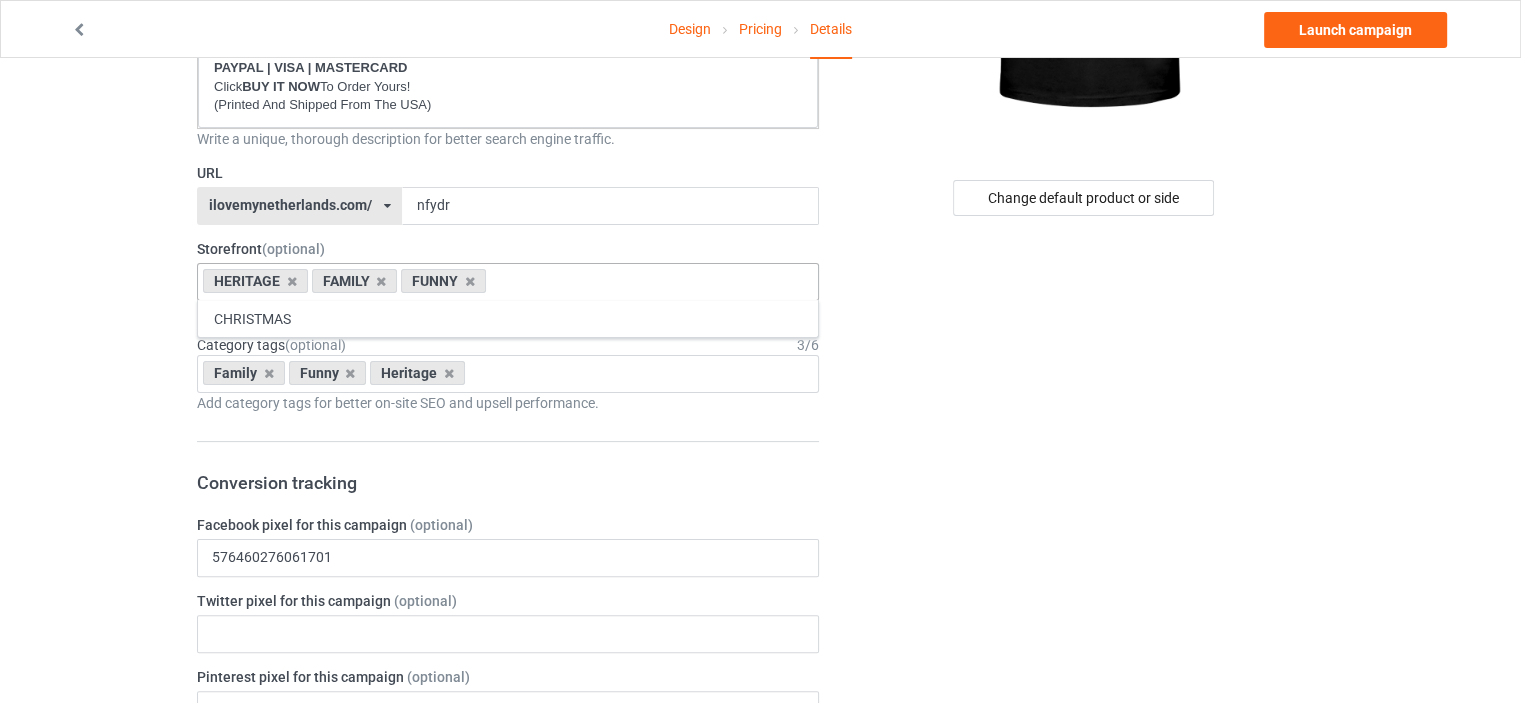 click on "Design Pricing Details Launch campaign Campaign Info Title (h1) 121   characters left NEVER FORGET YOUR DUTCH ROOTS Create a catchy, unique title for better search engine traffic. Description 1812   characters left       Small Normal Large Big Huge                                                                                     * JUST RELEASED * Limited Time Only This item is NOT available in stores. Guaranteed safe checkout: PAYPAL | VISA | MASTERCARD Click  BUY IT NOW  To Order Yours! (Printed And Shipped From The USA) Write a unique, thorough description for better search engine traffic. URL ilovemynetherlands.com/ britishlook.net/ danishlegends.com/ familyworldgifts.com/ finnishlegends.com/ funnyteeworld.com/ ilovemyaustralia.com/ ilovemycanada.net/ ilovemydenmark.com/ ilovemyfinland.com/ ilovemyfrance.com/ ilovemygermany.com/ ilovemygnomes.com/ ilovemyireland.com/ ilovemyitaly.com/ ilovemynetherlands.com/ ilovemynorway.com/ ilovemypoland.com/ ilovemyredhair.net/ ilovemyscotland.com/ teechip.com/ 3" at bounding box center (760, 758) 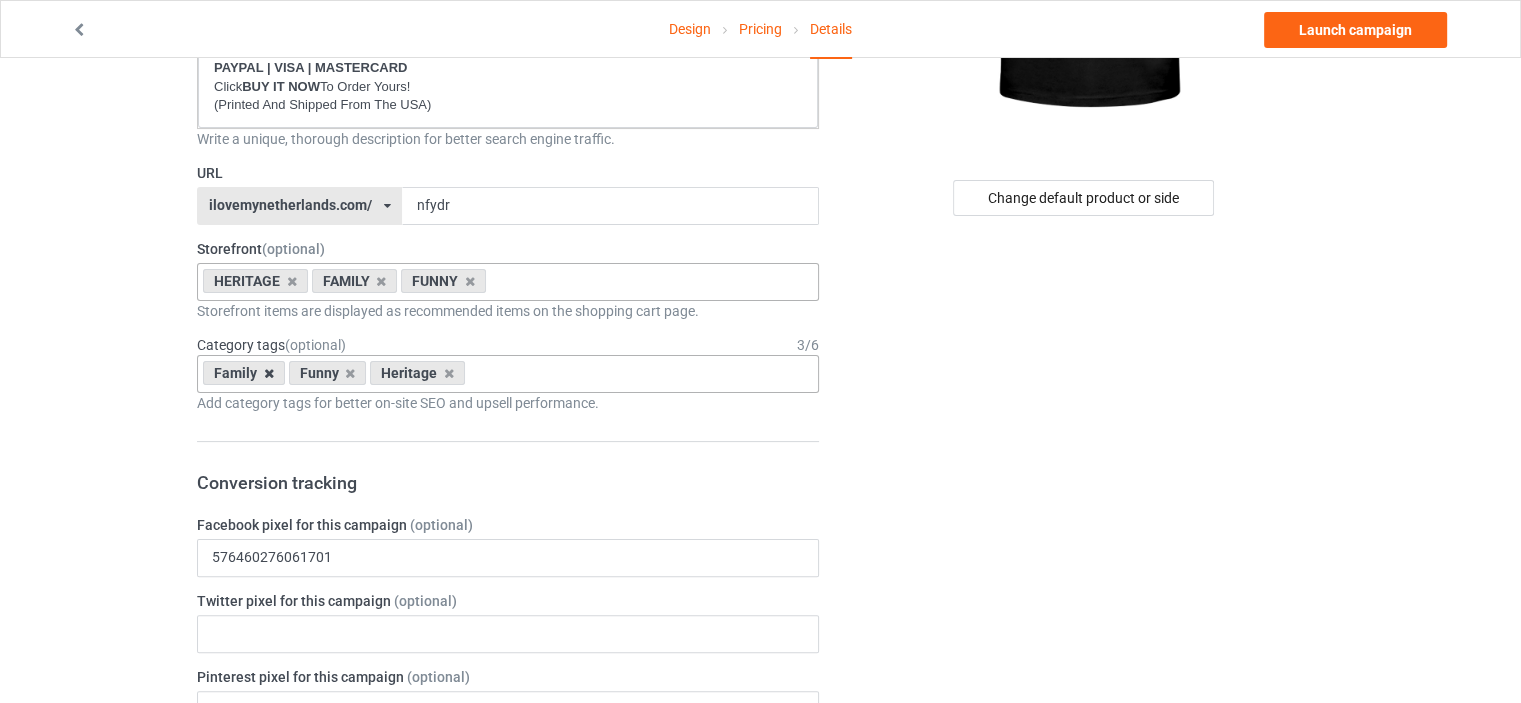 click at bounding box center (269, 373) 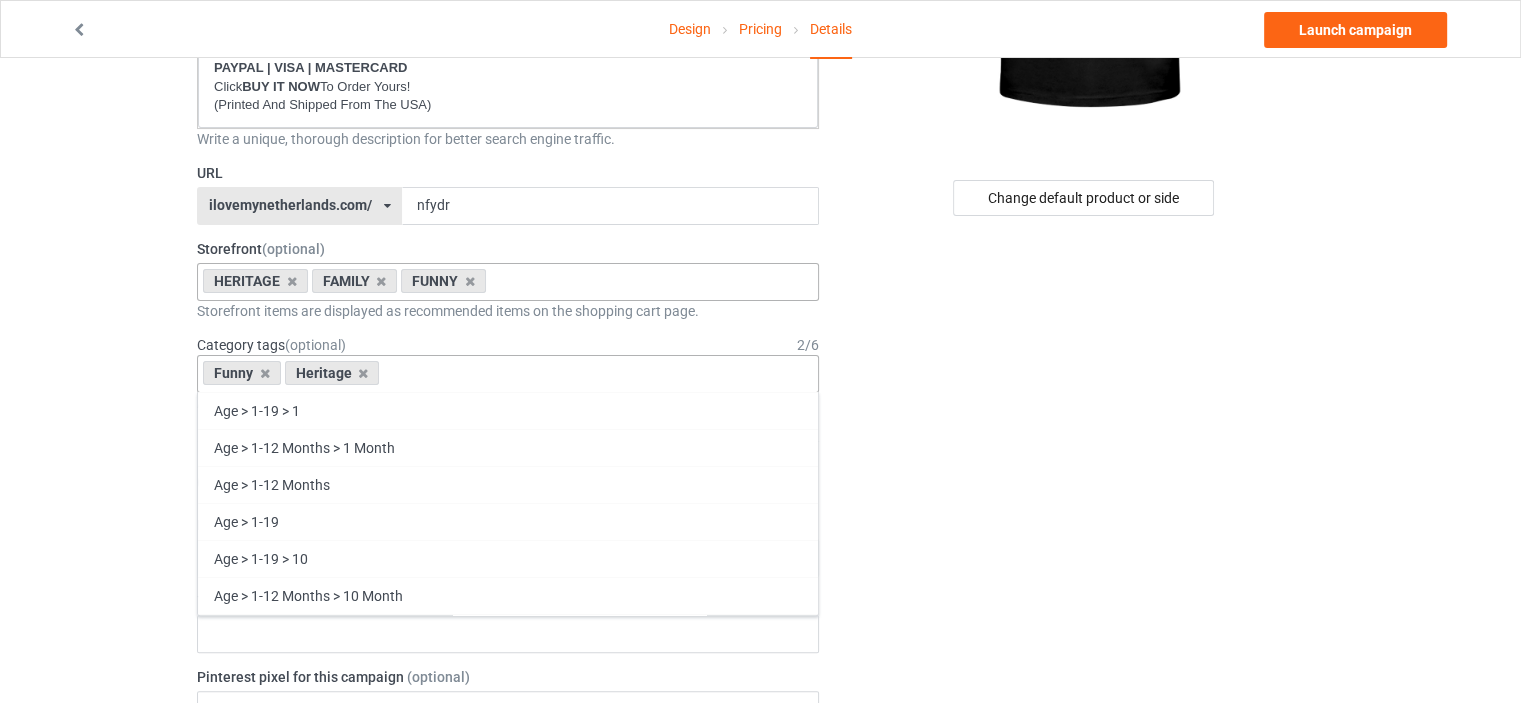 click at bounding box center (265, 373) 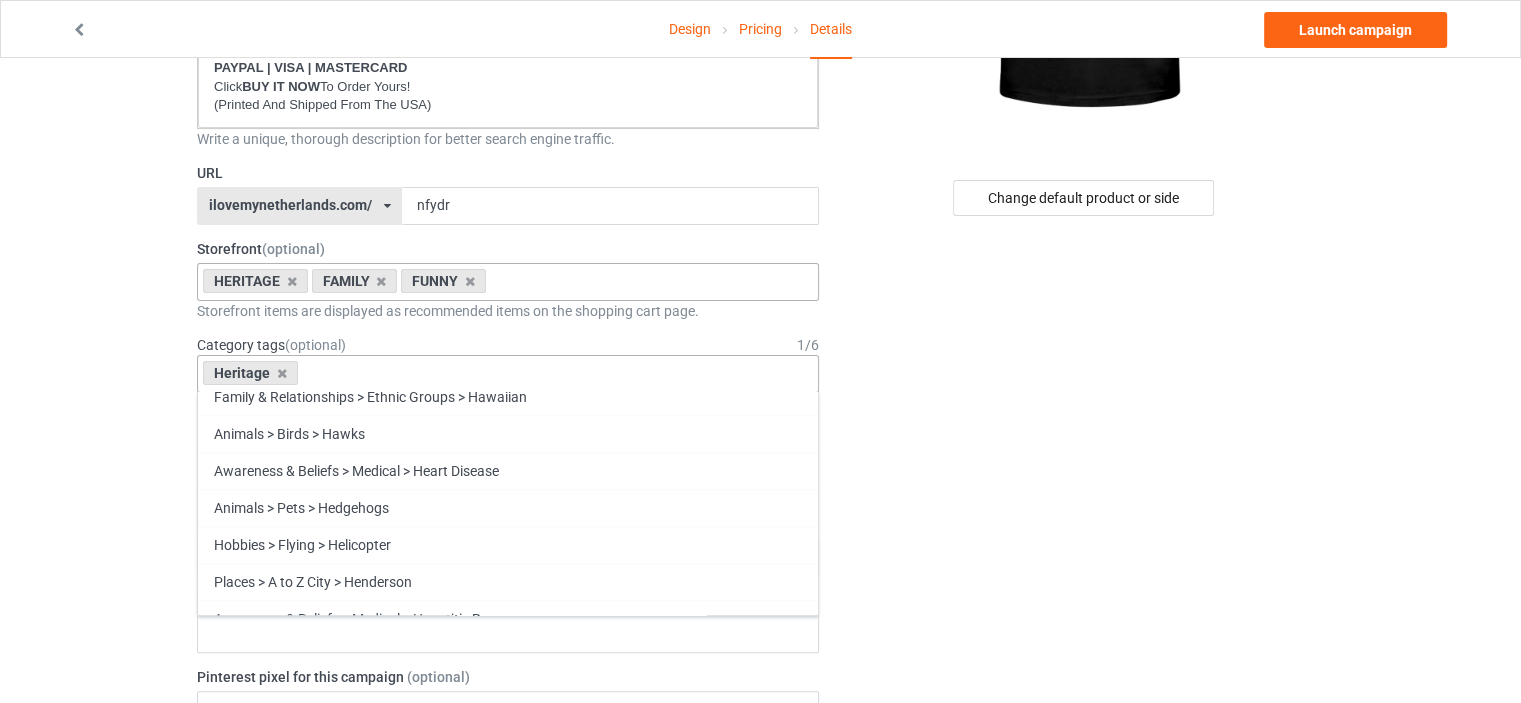 scroll, scrollTop: 85630, scrollLeft: 0, axis: vertical 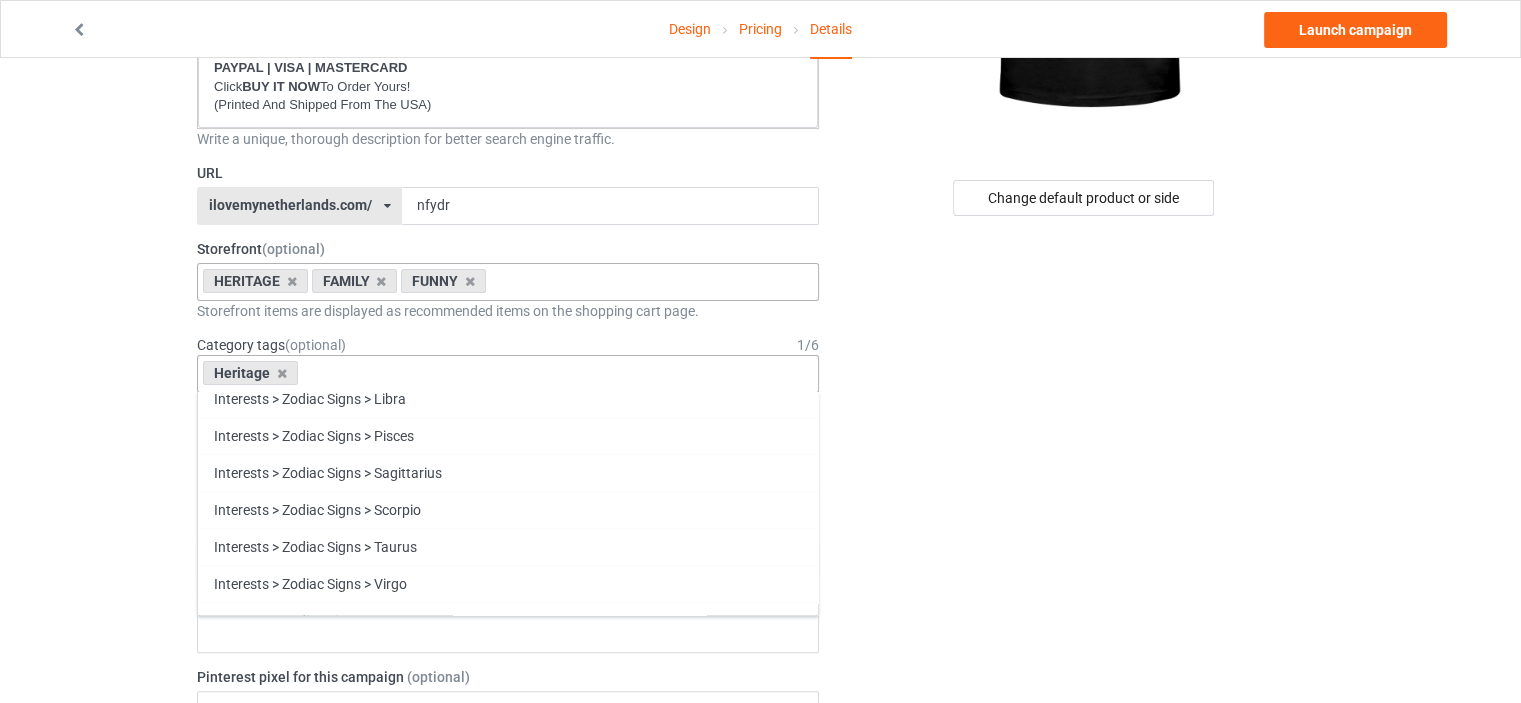click on "Family" at bounding box center [508, 990] 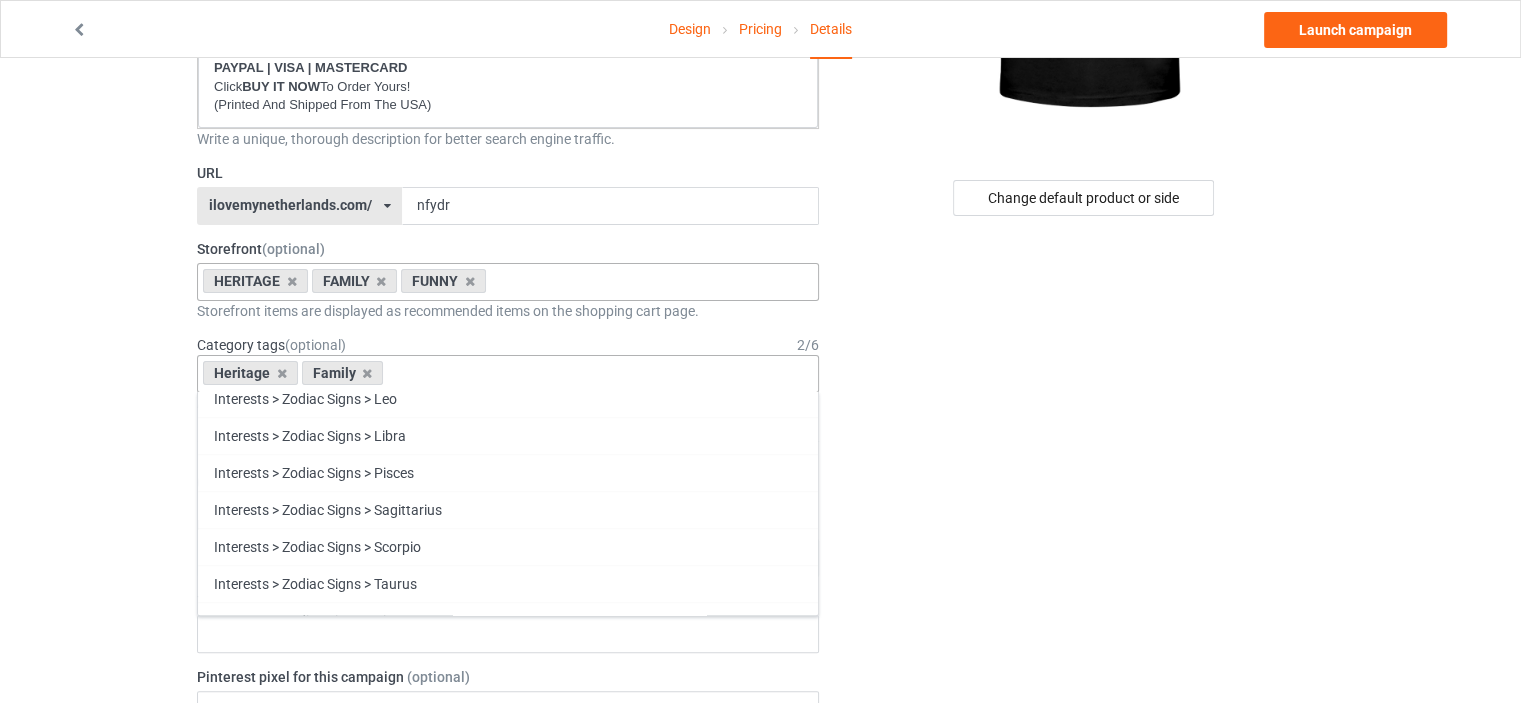 click on "Funny" at bounding box center (508, 1027) 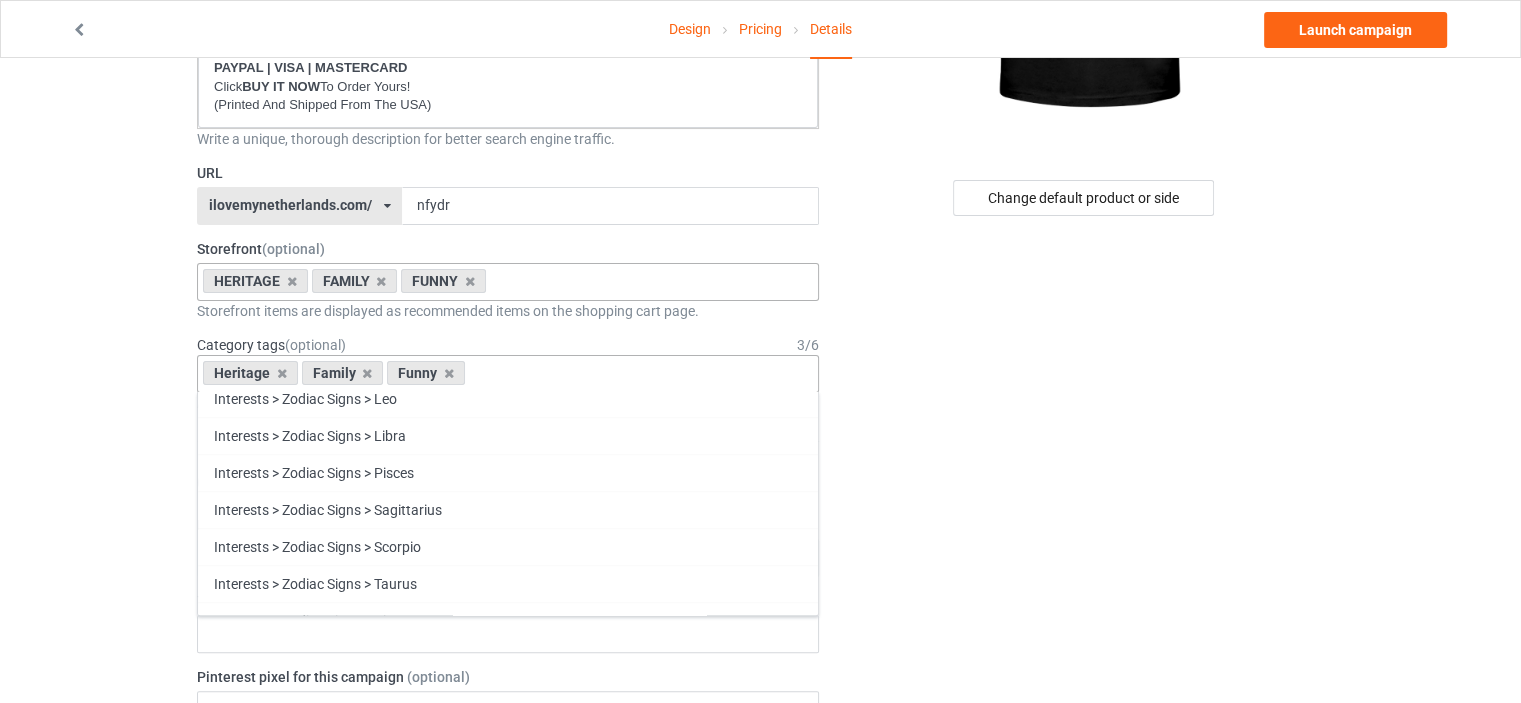 scroll, scrollTop: 85556, scrollLeft: 0, axis: vertical 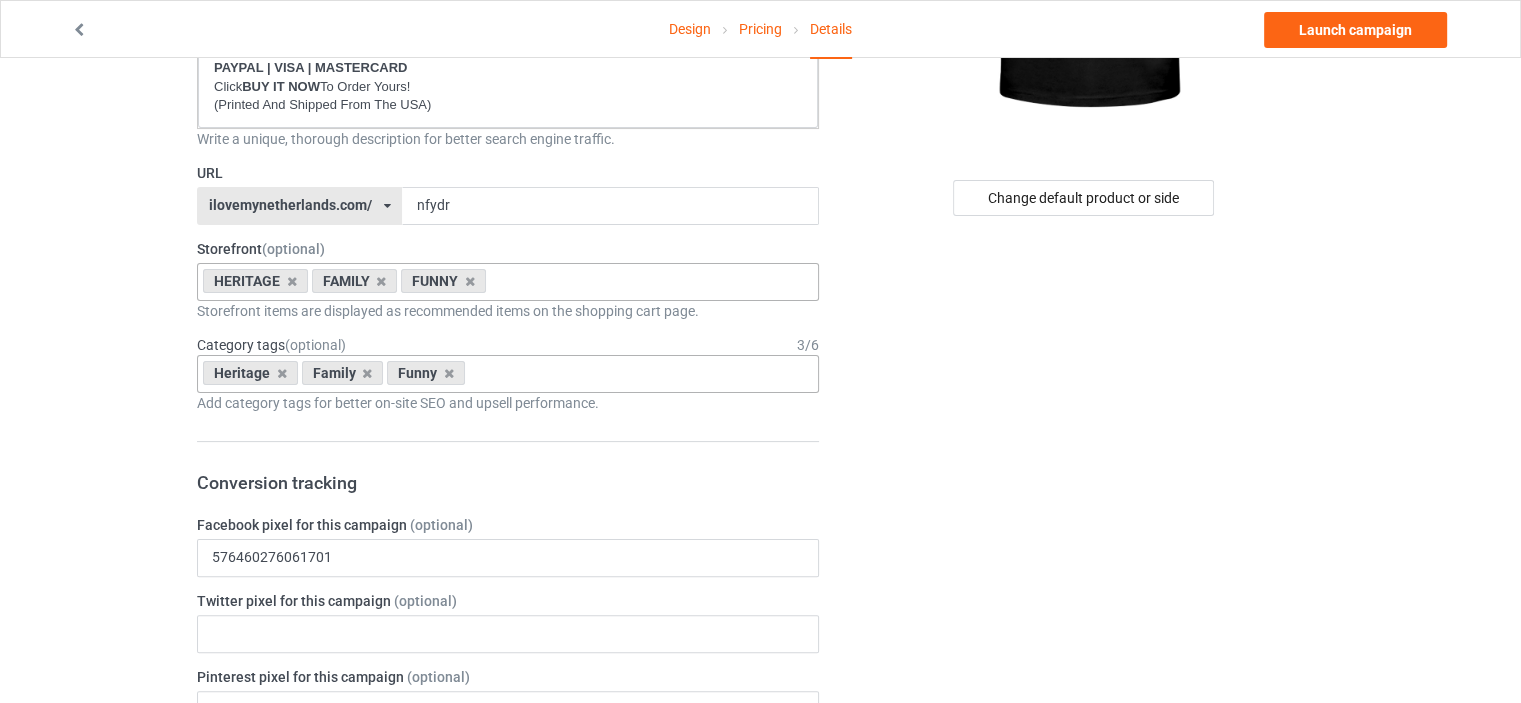 click on "Design Pricing Details Launch campaign Campaign Info Title (h1) 121   characters left NEVER FORGET YOUR DUTCH ROOTS Create a catchy, unique title for better search engine traffic. Description 1812   characters left       Small Normal Large Big Huge                                                                                     * JUST RELEASED * Limited Time Only This item is NOT available in stores. Guaranteed safe checkout: PAYPAL | VISA | MASTERCARD Click  BUY IT NOW  To Order Yours! (Printed And Shipped From The USA) Write a unique, thorough description for better search engine traffic. URL ilovemynetherlands.com/ britishlook.net/ danishlegends.com/ familyworldgifts.com/ finnishlegends.com/ funnyteeworld.com/ ilovemyaustralia.com/ ilovemycanada.net/ ilovemydenmark.com/ ilovemyfinland.com/ ilovemyfrance.com/ ilovemygermany.com/ ilovemygnomes.com/ ilovemyireland.com/ ilovemyitaly.com/ ilovemynetherlands.com/ ilovemynorway.com/ ilovemypoland.com/ ilovemyredhair.net/ ilovemyscotland.com/ teechip.com/ 3" at bounding box center (760, 758) 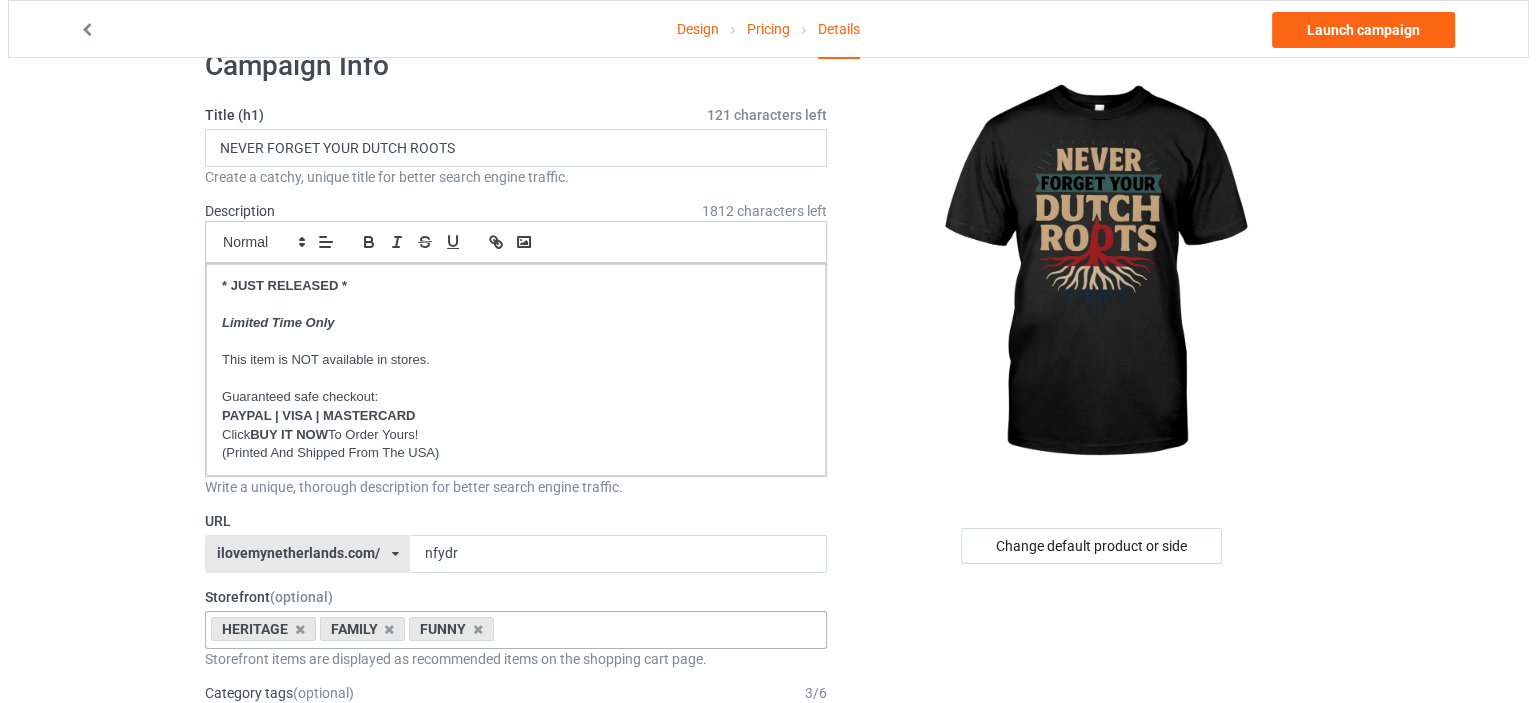 scroll, scrollTop: 0, scrollLeft: 0, axis: both 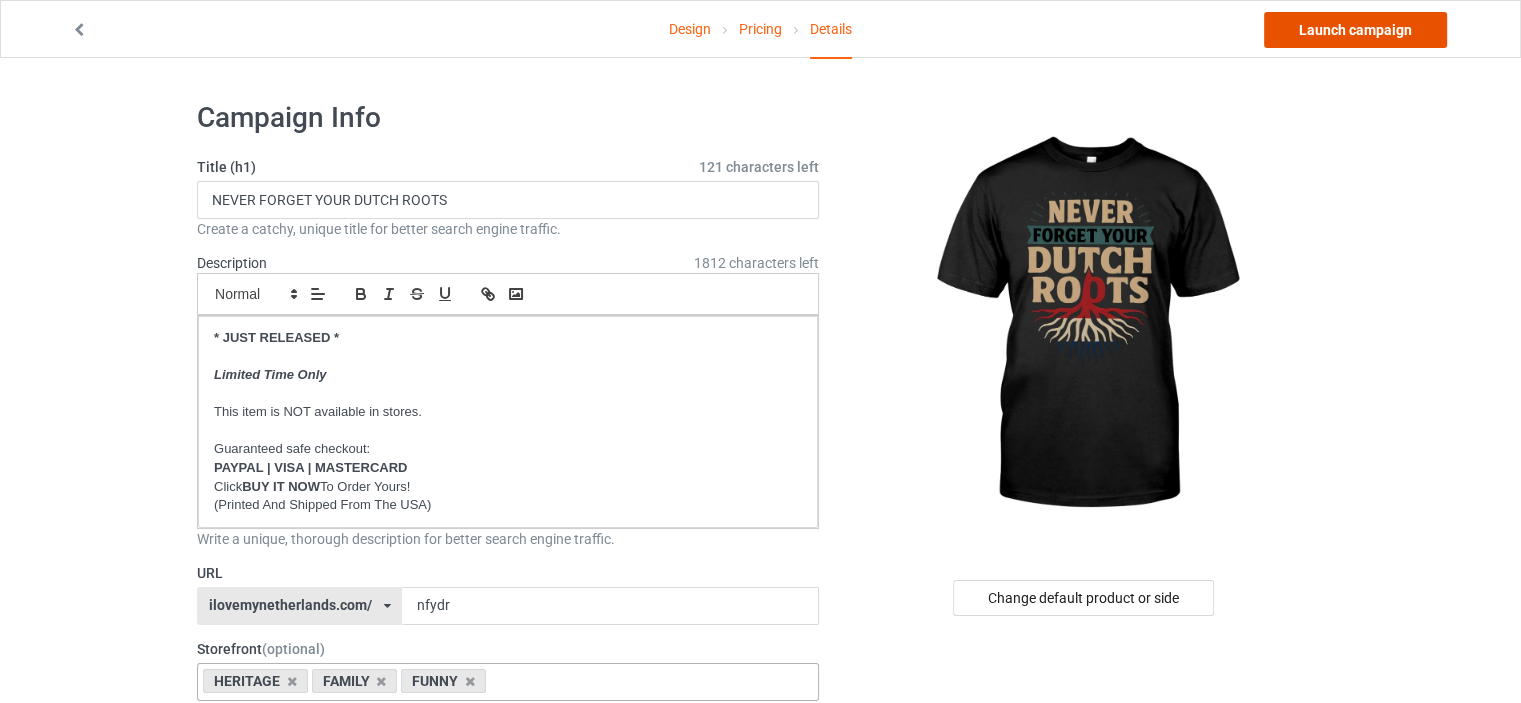 click on "Launch campaign" at bounding box center (1355, 30) 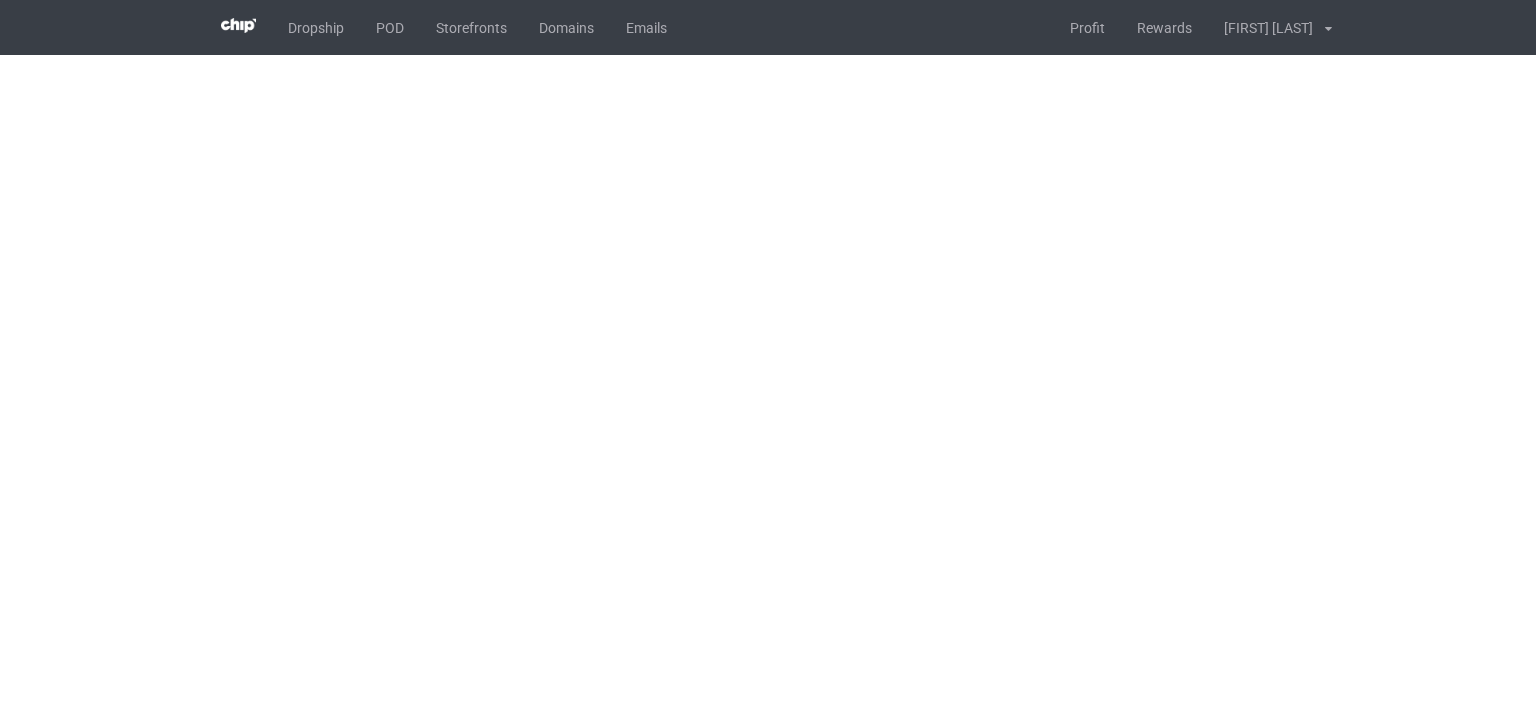 scroll, scrollTop: 0, scrollLeft: 0, axis: both 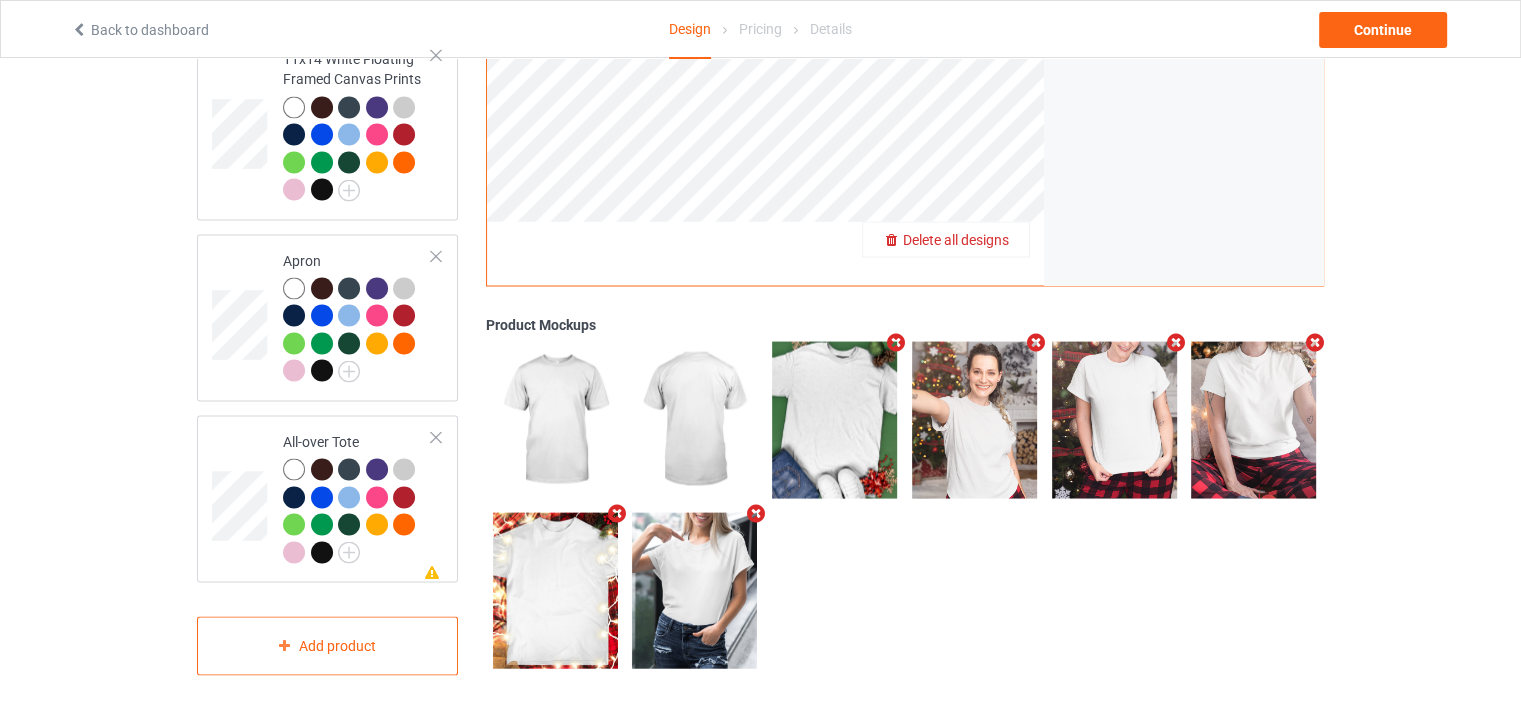 click on "Delete all designs" at bounding box center (956, 239) 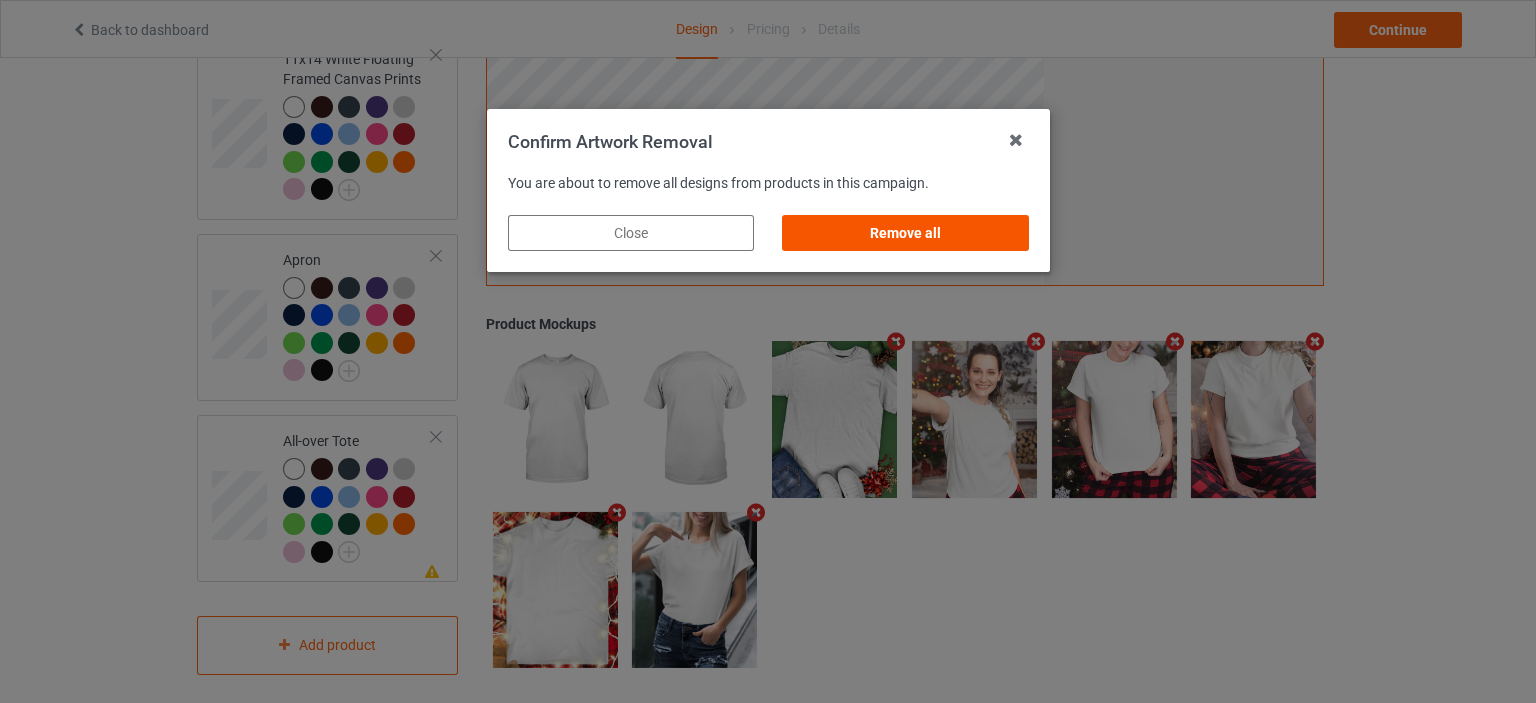 click on "Remove all" at bounding box center [905, 233] 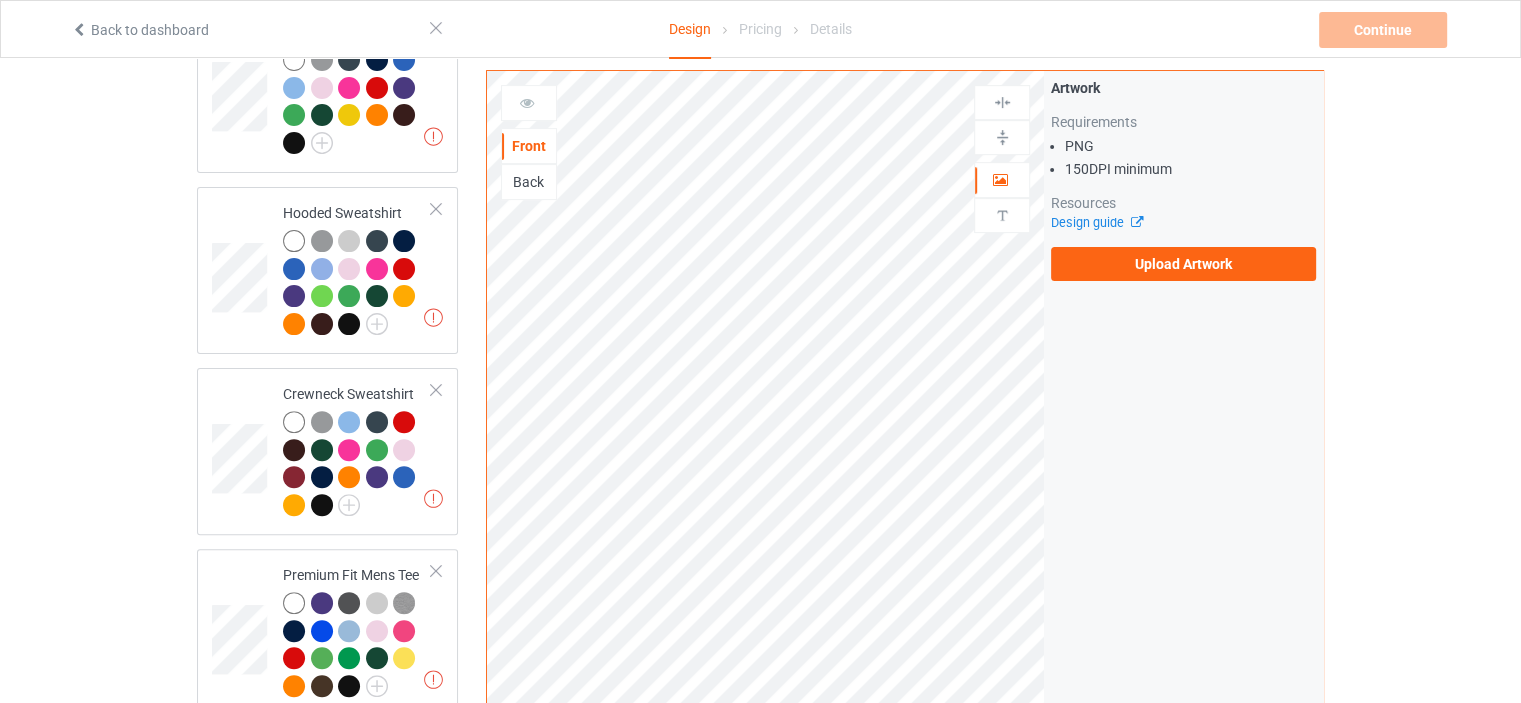 scroll, scrollTop: 0, scrollLeft: 0, axis: both 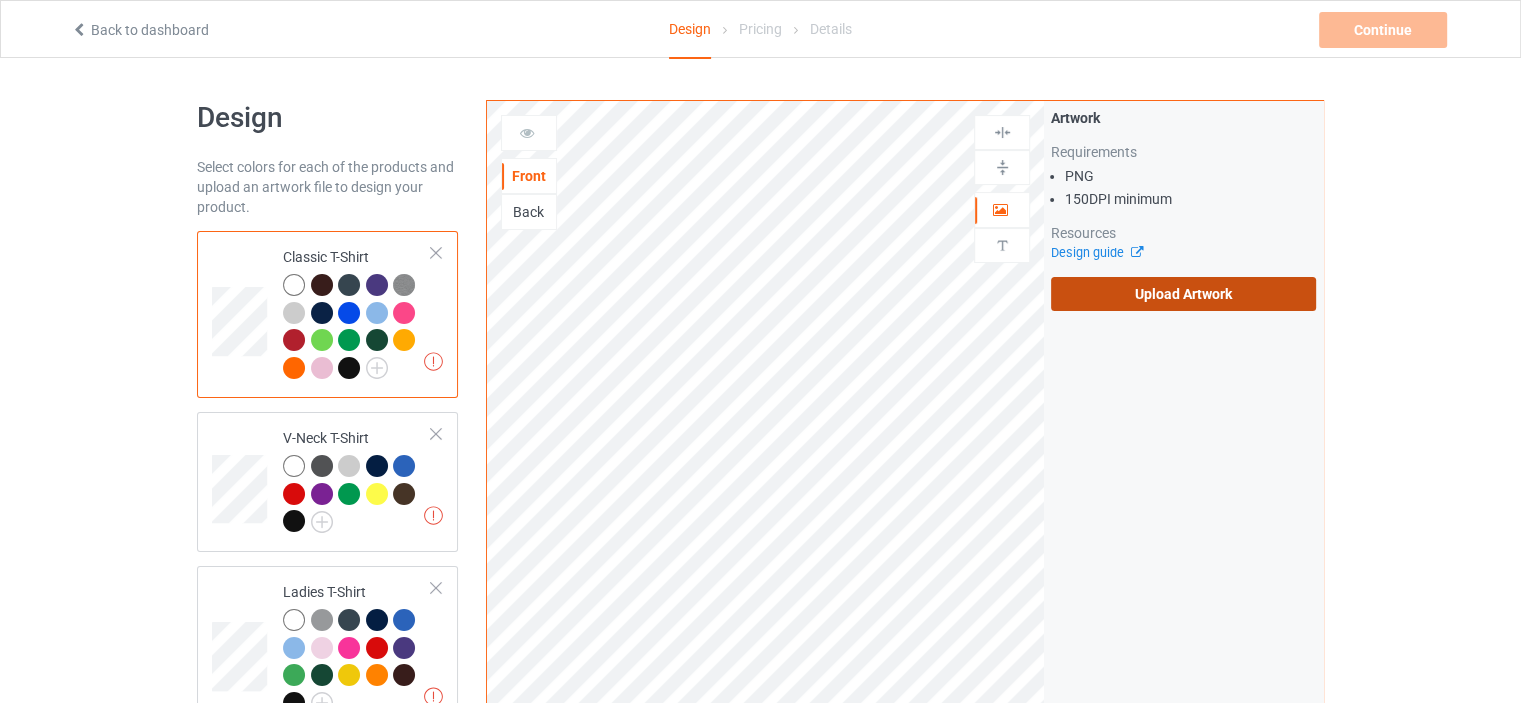 click on "Upload Artwork" at bounding box center [1183, 294] 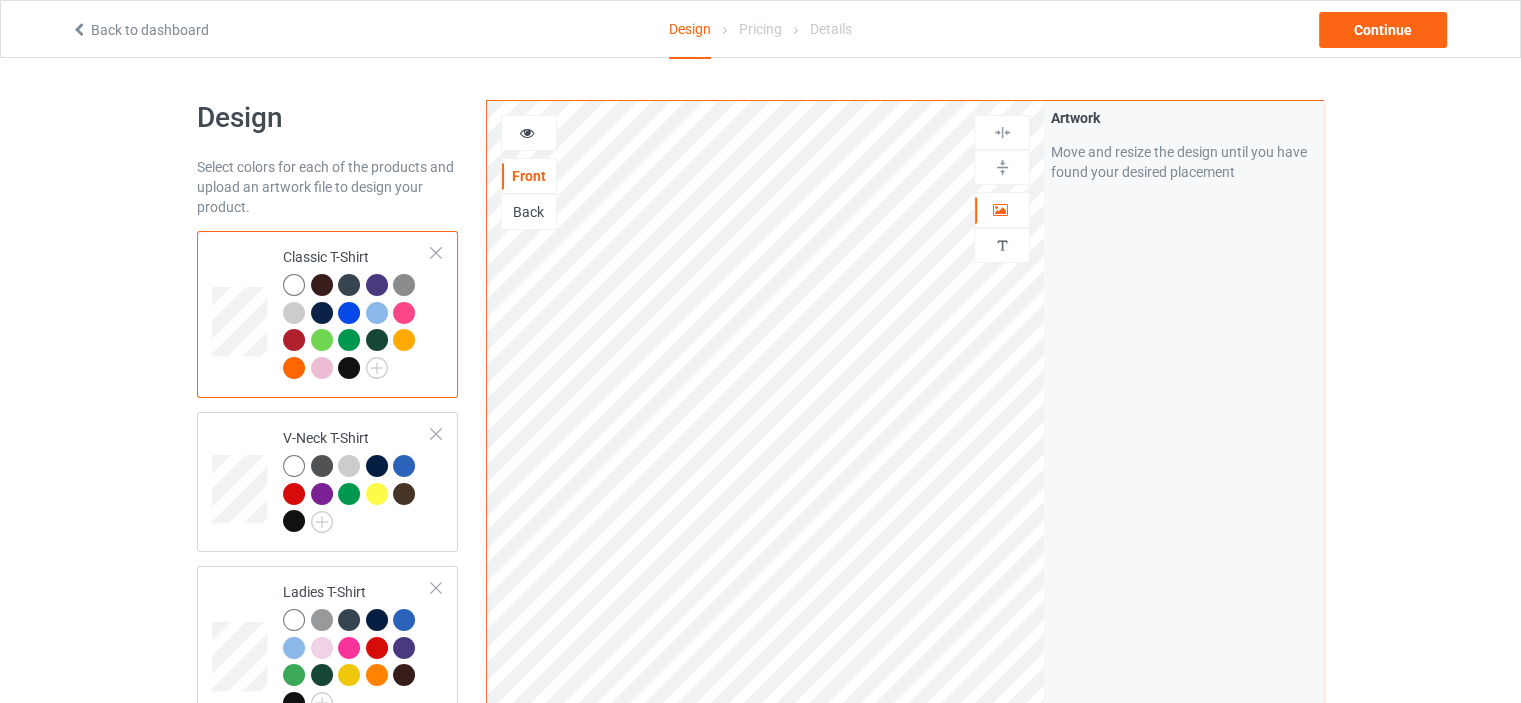 scroll, scrollTop: 3645, scrollLeft: 0, axis: vertical 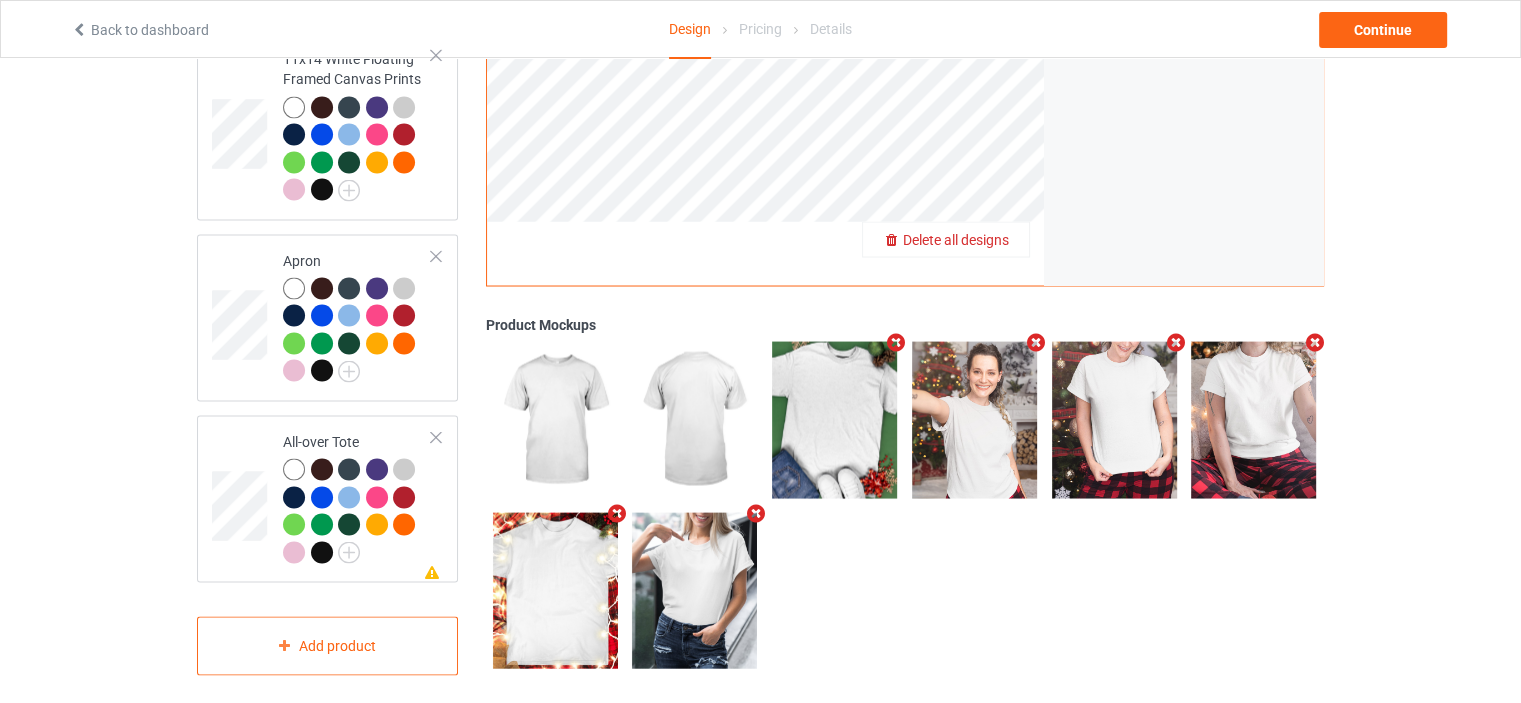 click on "Delete all designs" at bounding box center [946, 239] 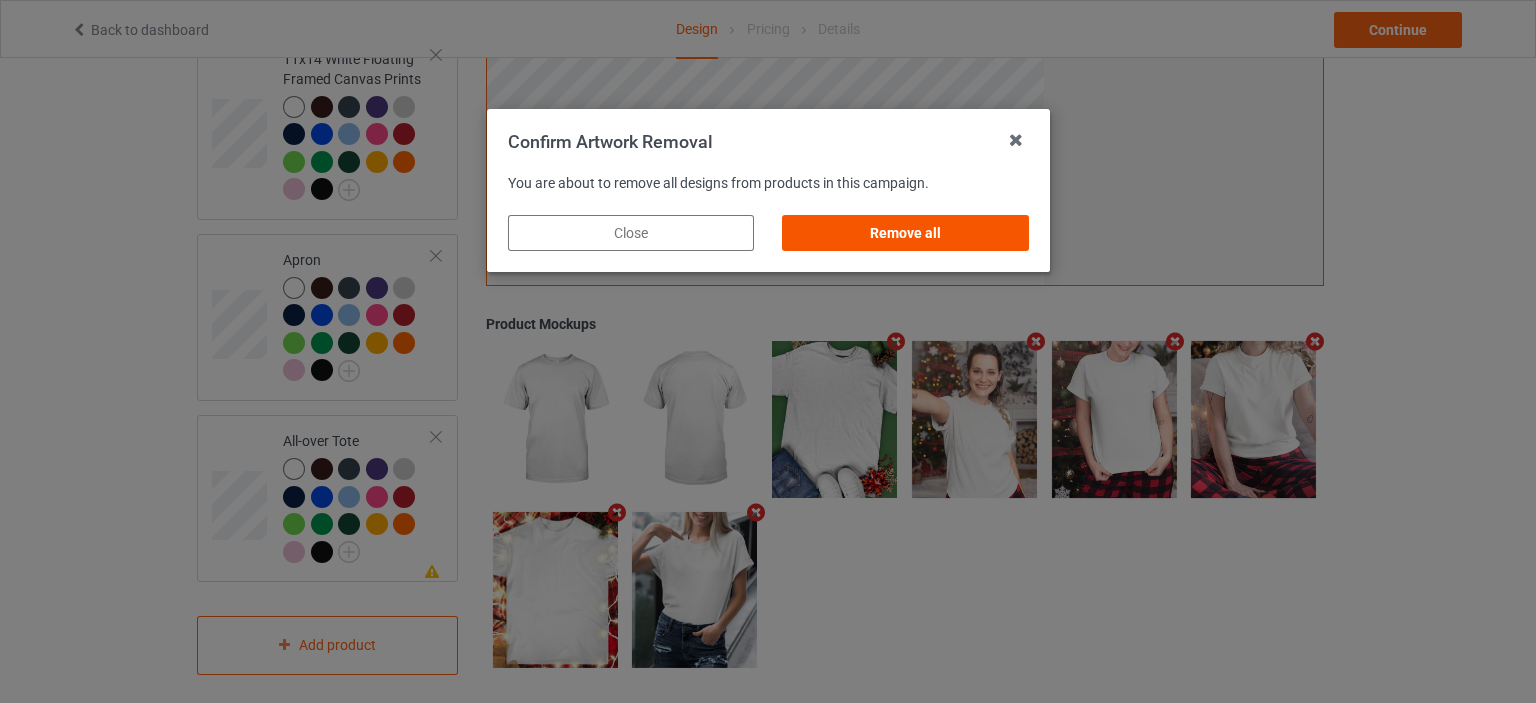 click on "Remove all" at bounding box center (905, 233) 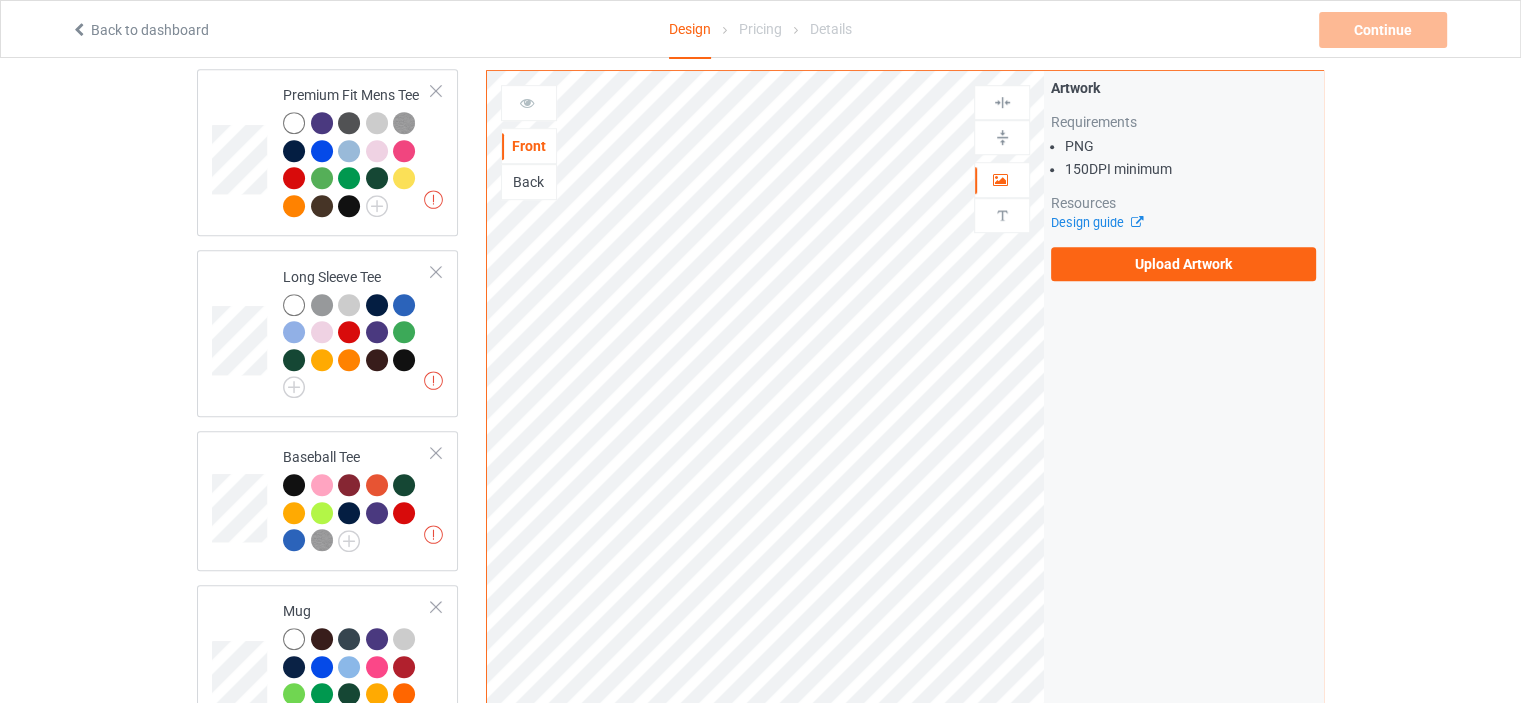 scroll, scrollTop: 0, scrollLeft: 0, axis: both 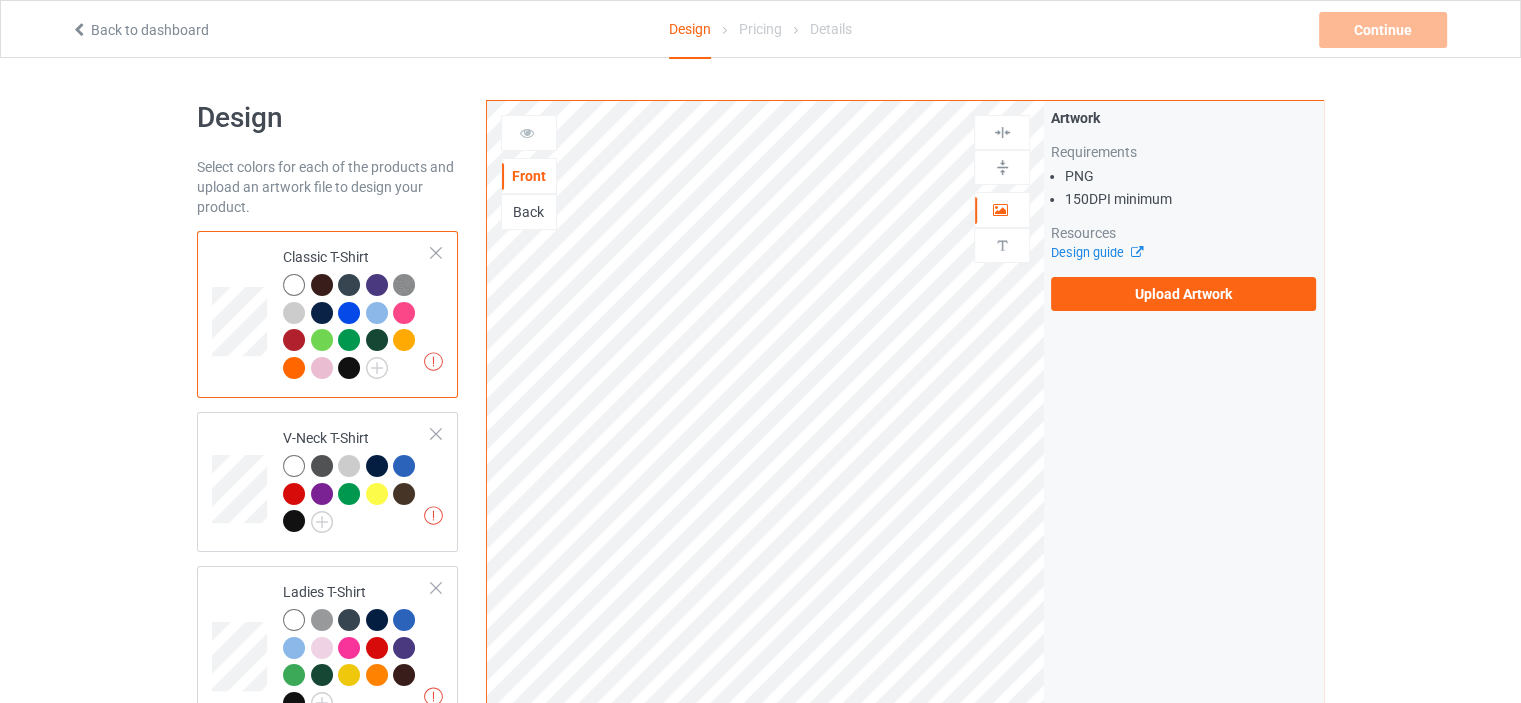 click on "Artwork Requirements PNG 150  DPI minimum Resources Design guide Upload Artwork" at bounding box center [1183, 209] 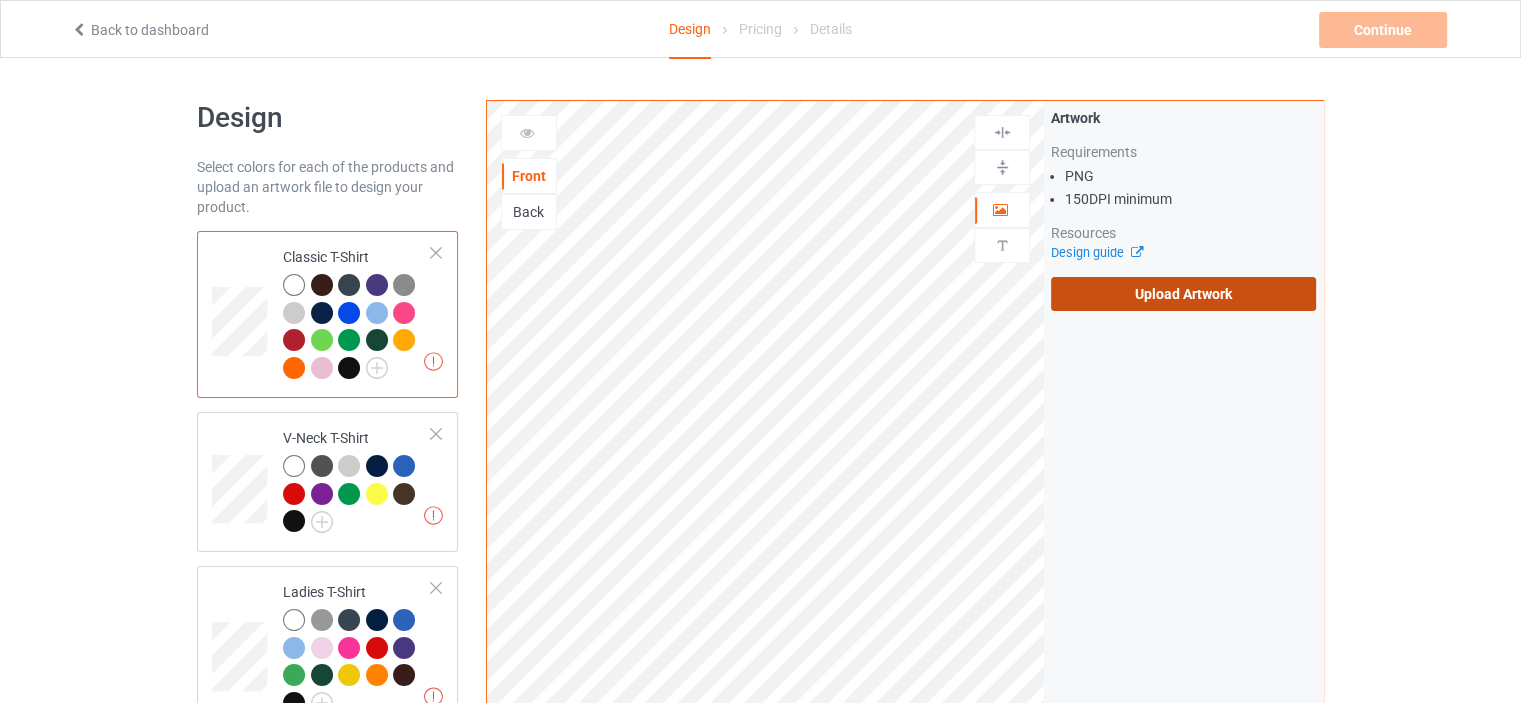 click on "Upload Artwork" at bounding box center (1183, 294) 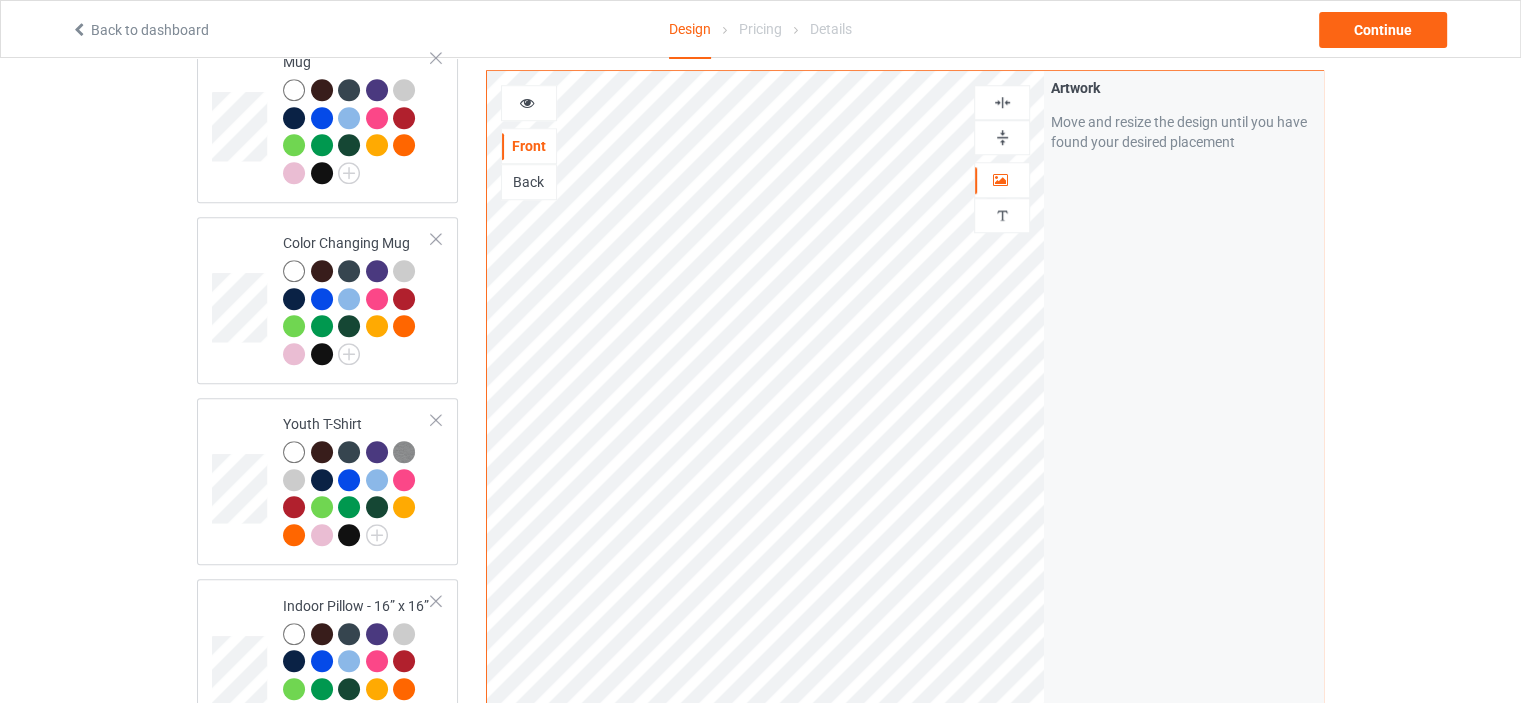 scroll, scrollTop: 1600, scrollLeft: 0, axis: vertical 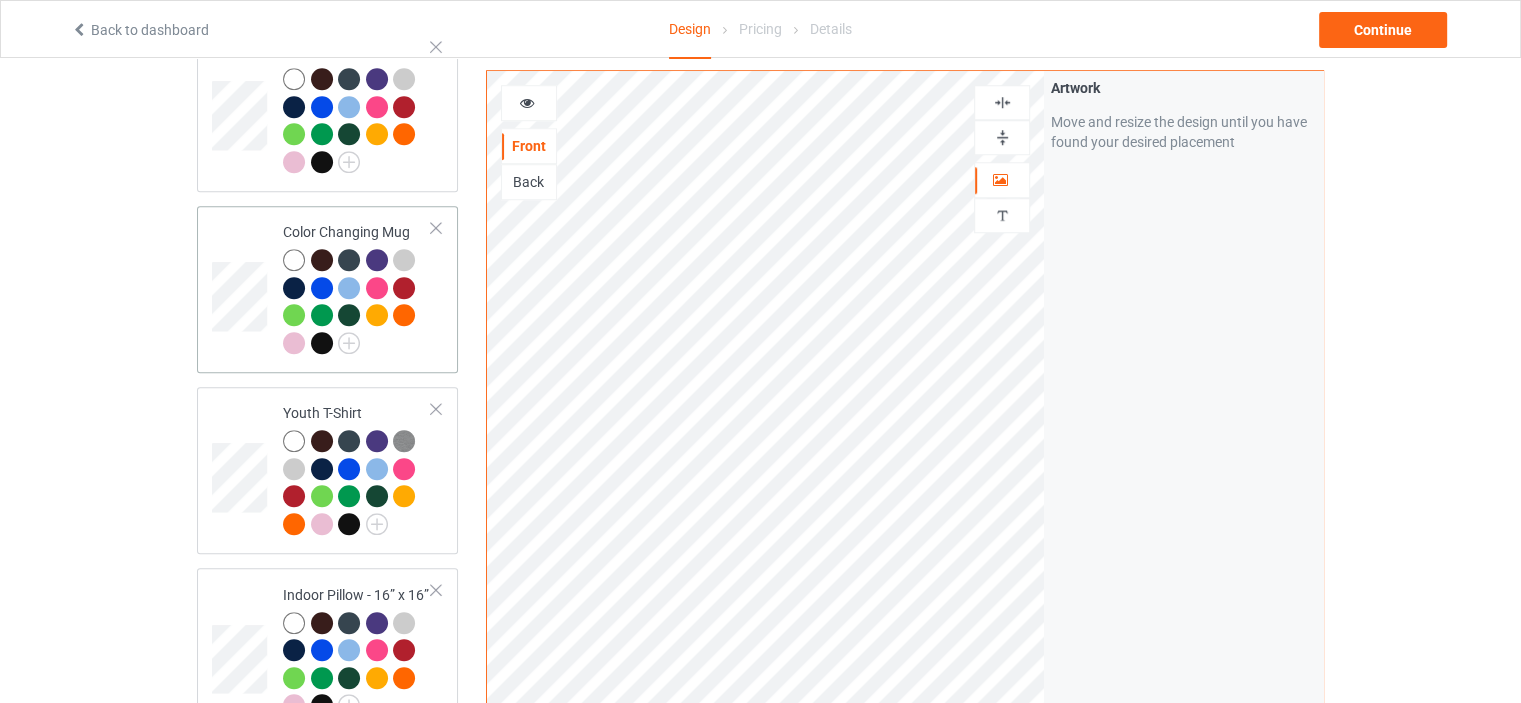 click on "Color Changing Mug" at bounding box center [357, 289] 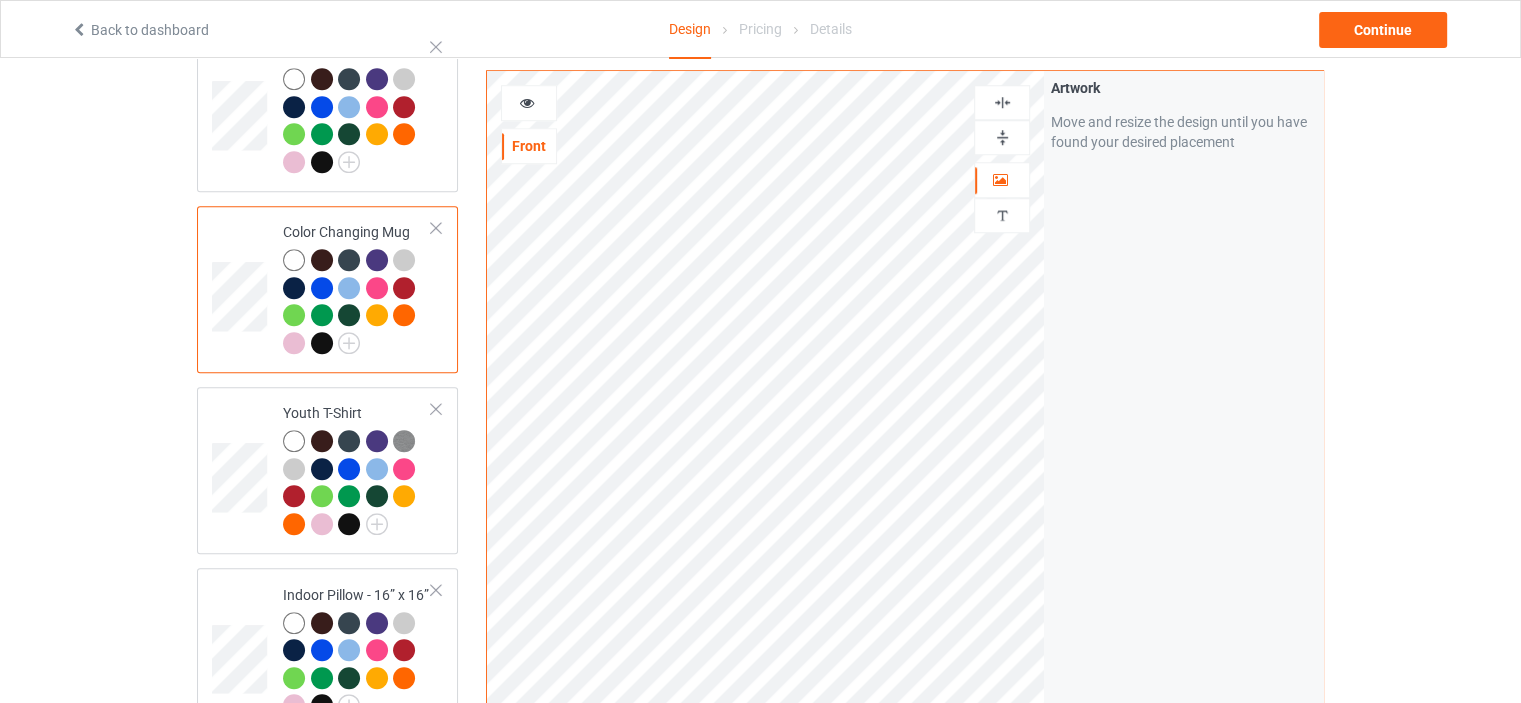 click at bounding box center [1002, 137] 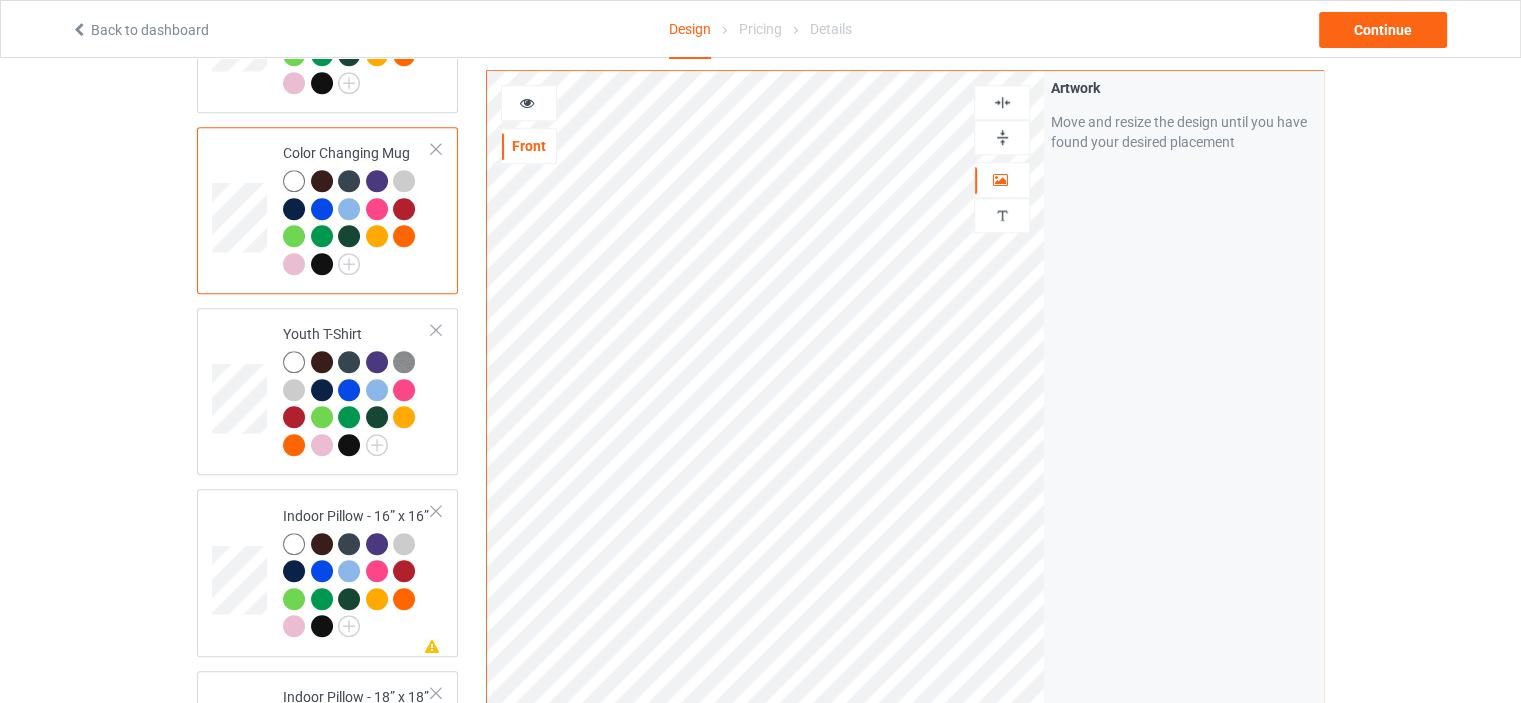 scroll, scrollTop: 1800, scrollLeft: 0, axis: vertical 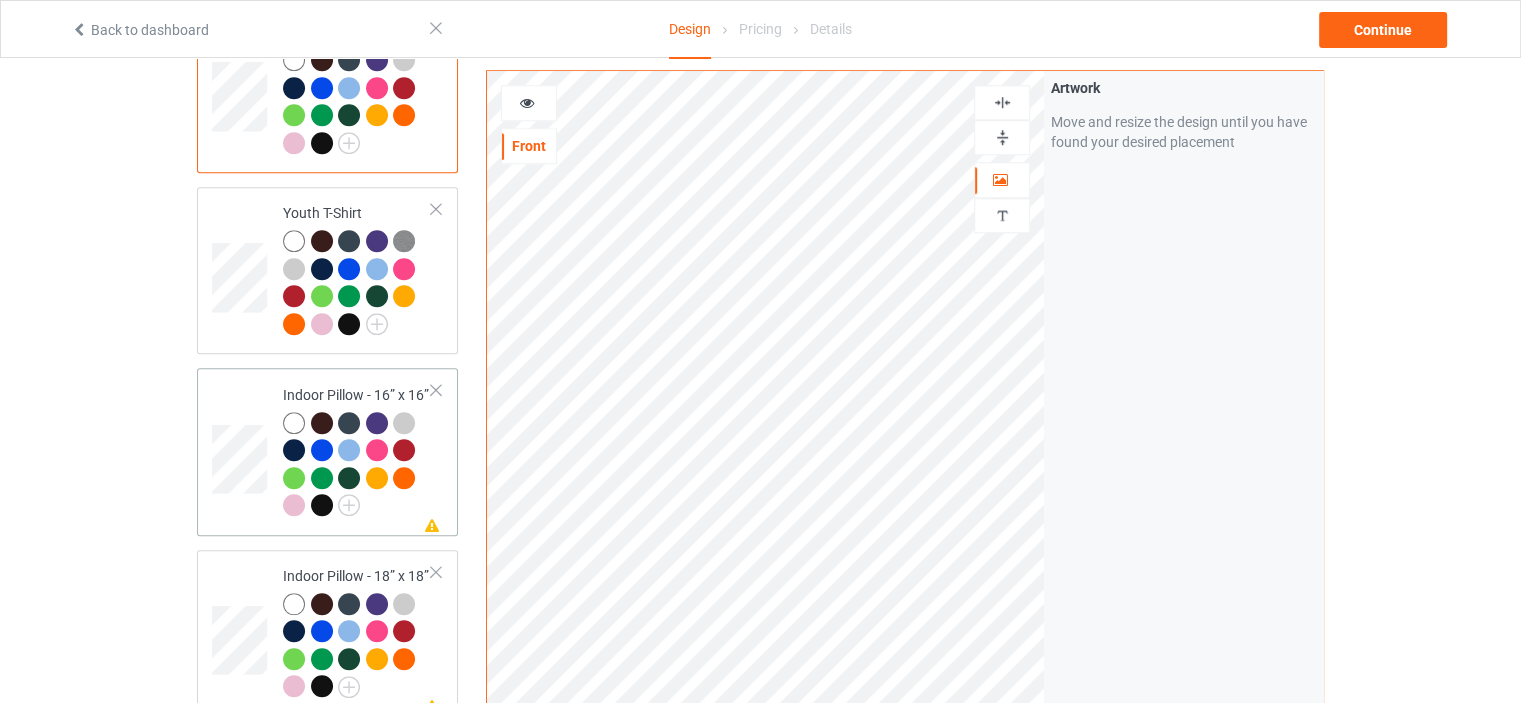 click on "Indoor Pillow - 16” x 16”" at bounding box center [357, 450] 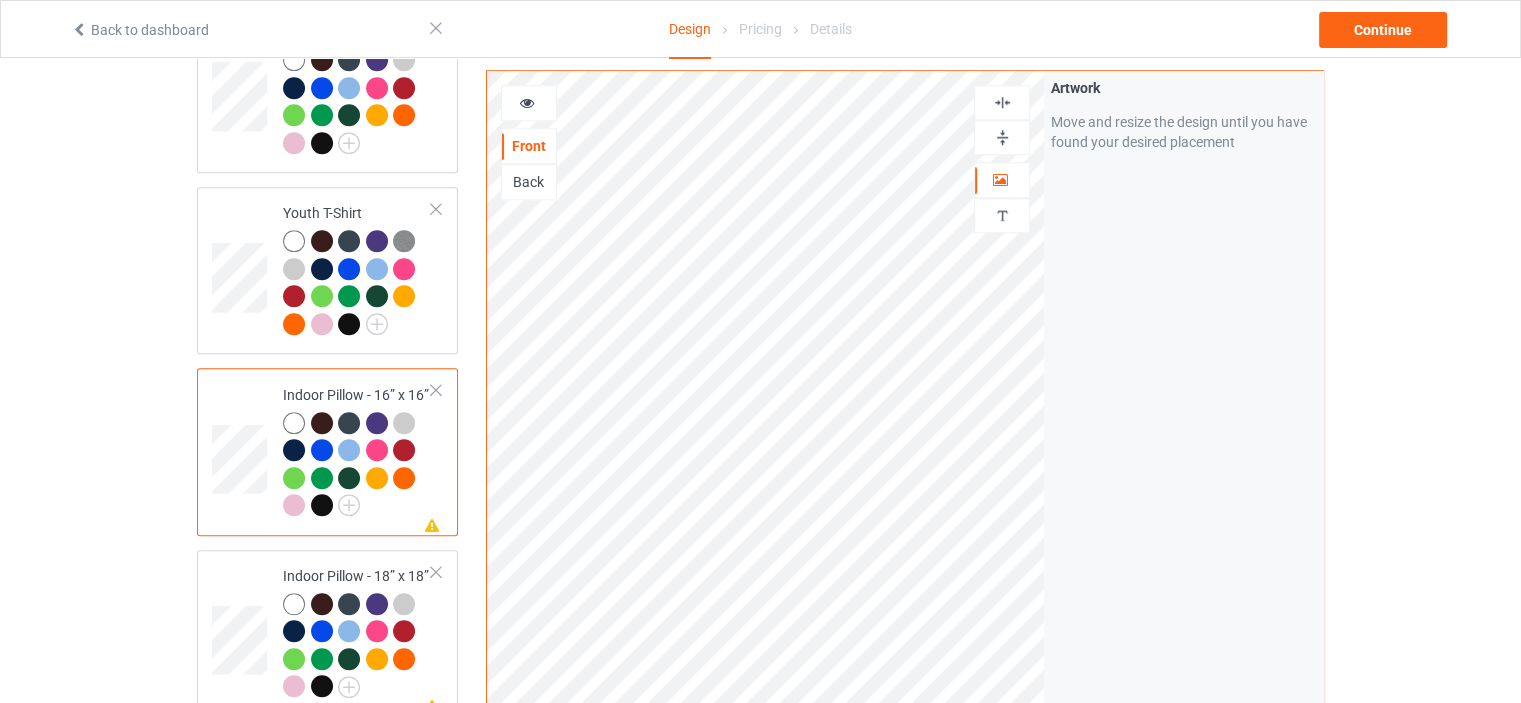 click at bounding box center (1002, 137) 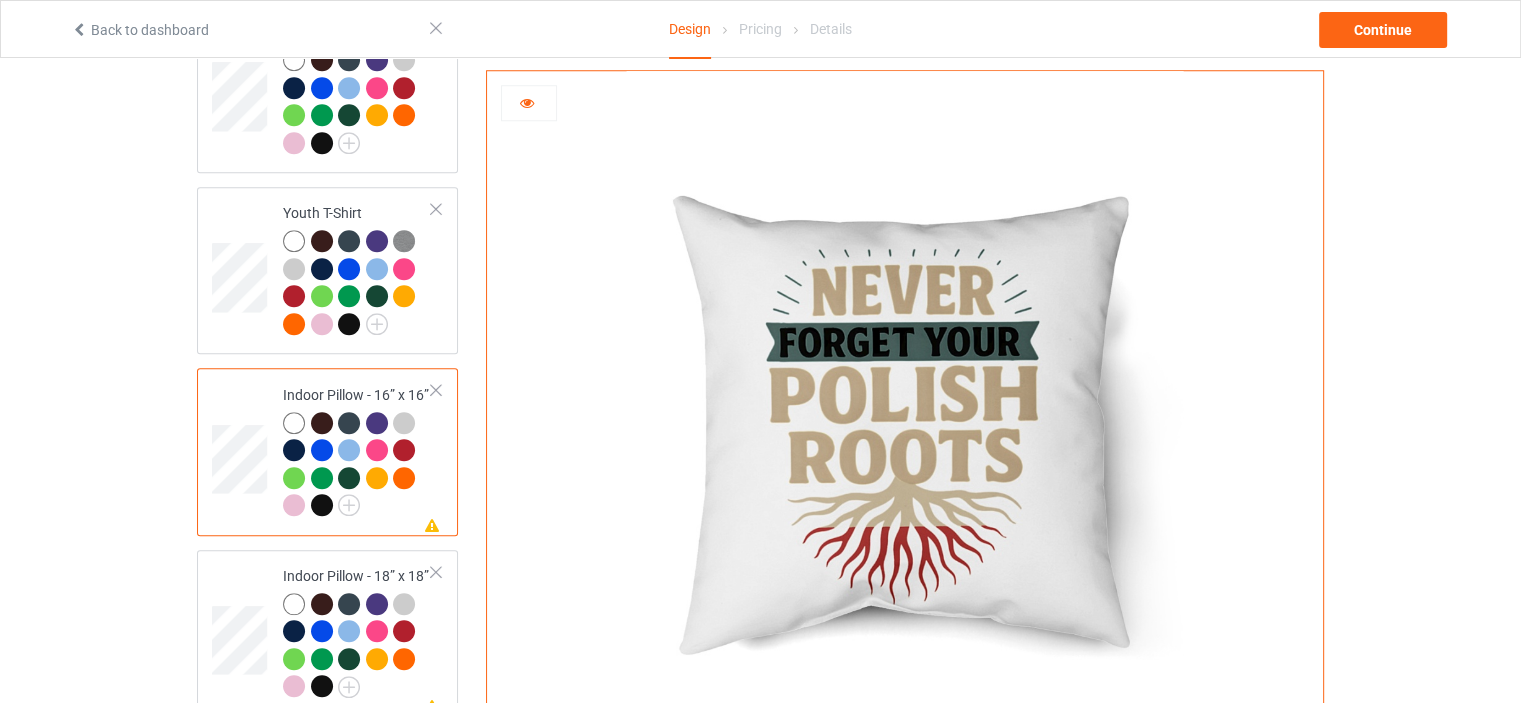 click at bounding box center (529, 103) 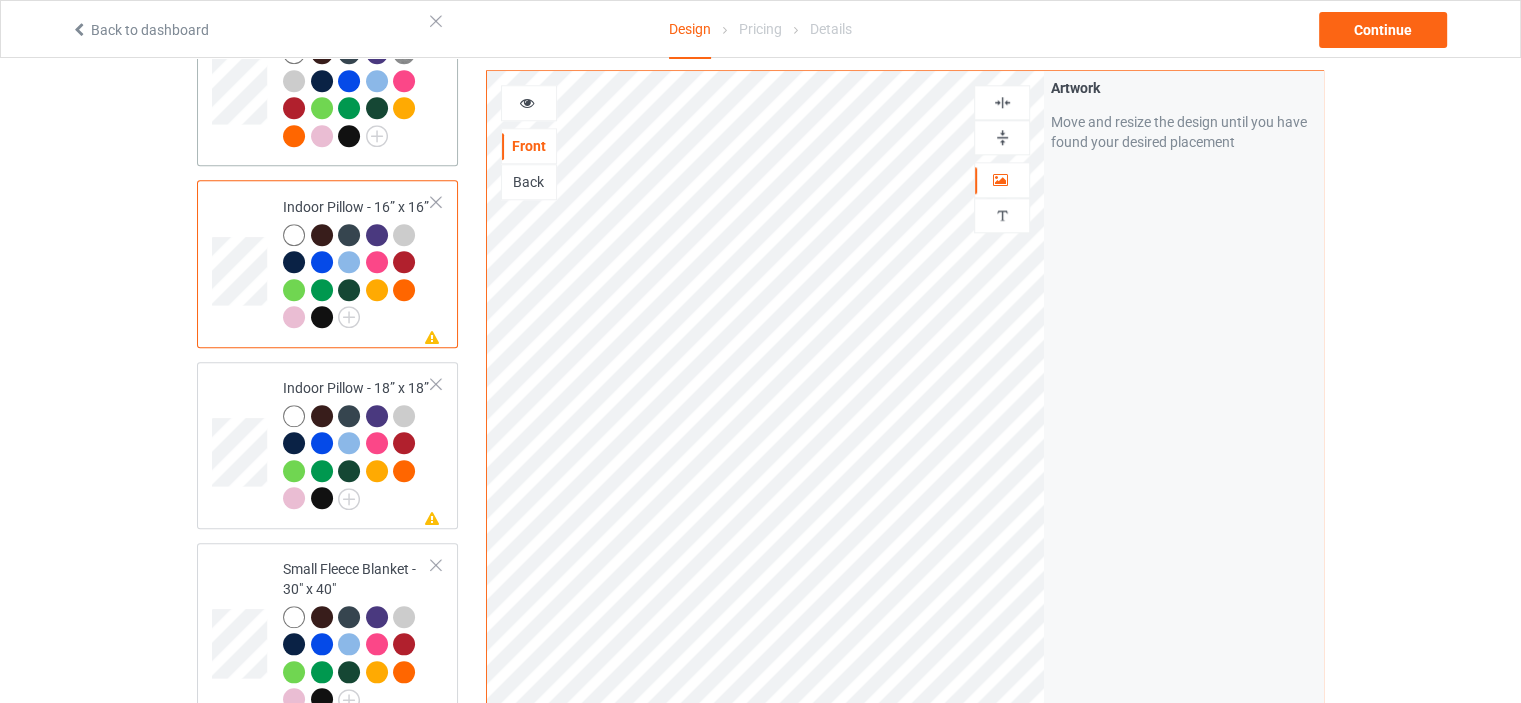 scroll, scrollTop: 2100, scrollLeft: 0, axis: vertical 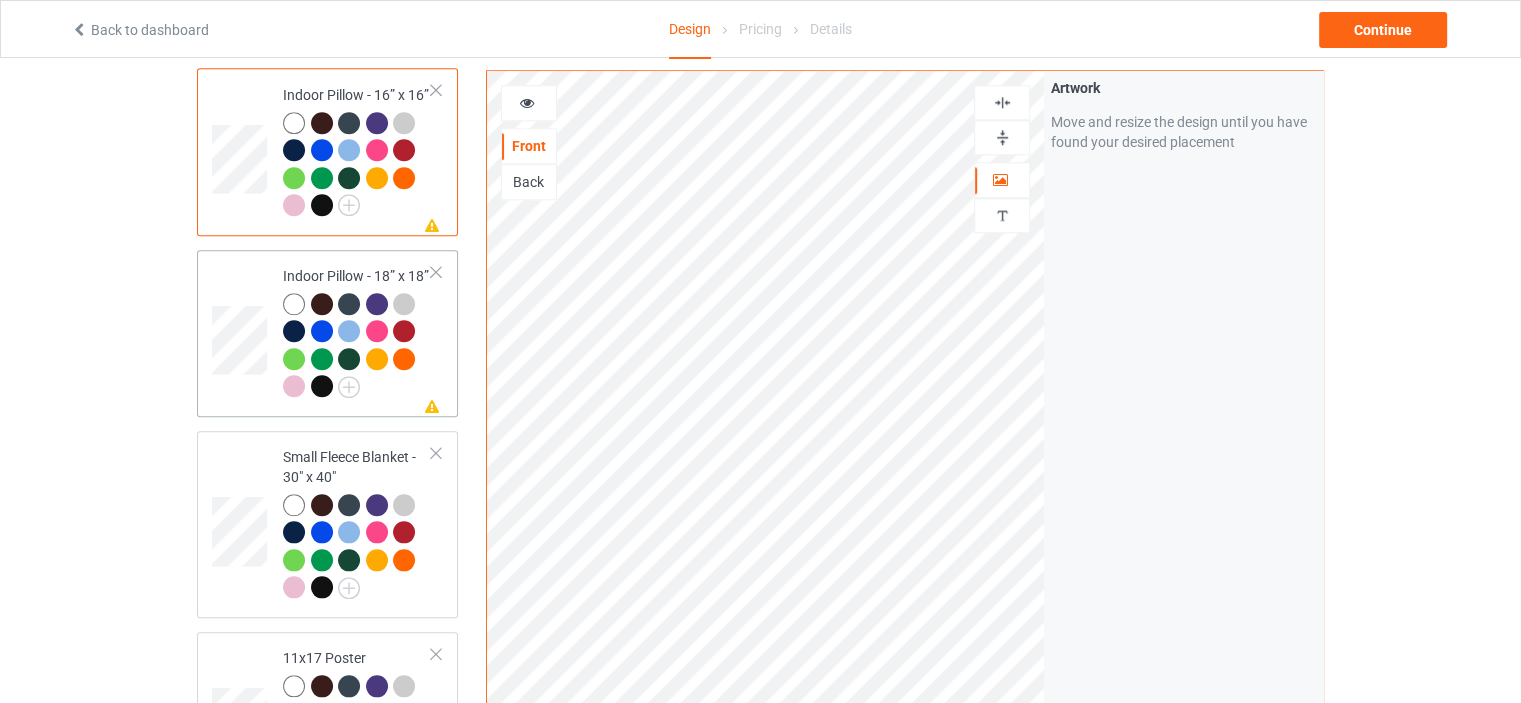 click on "Indoor Pillow - 18” x 18”" at bounding box center [357, 331] 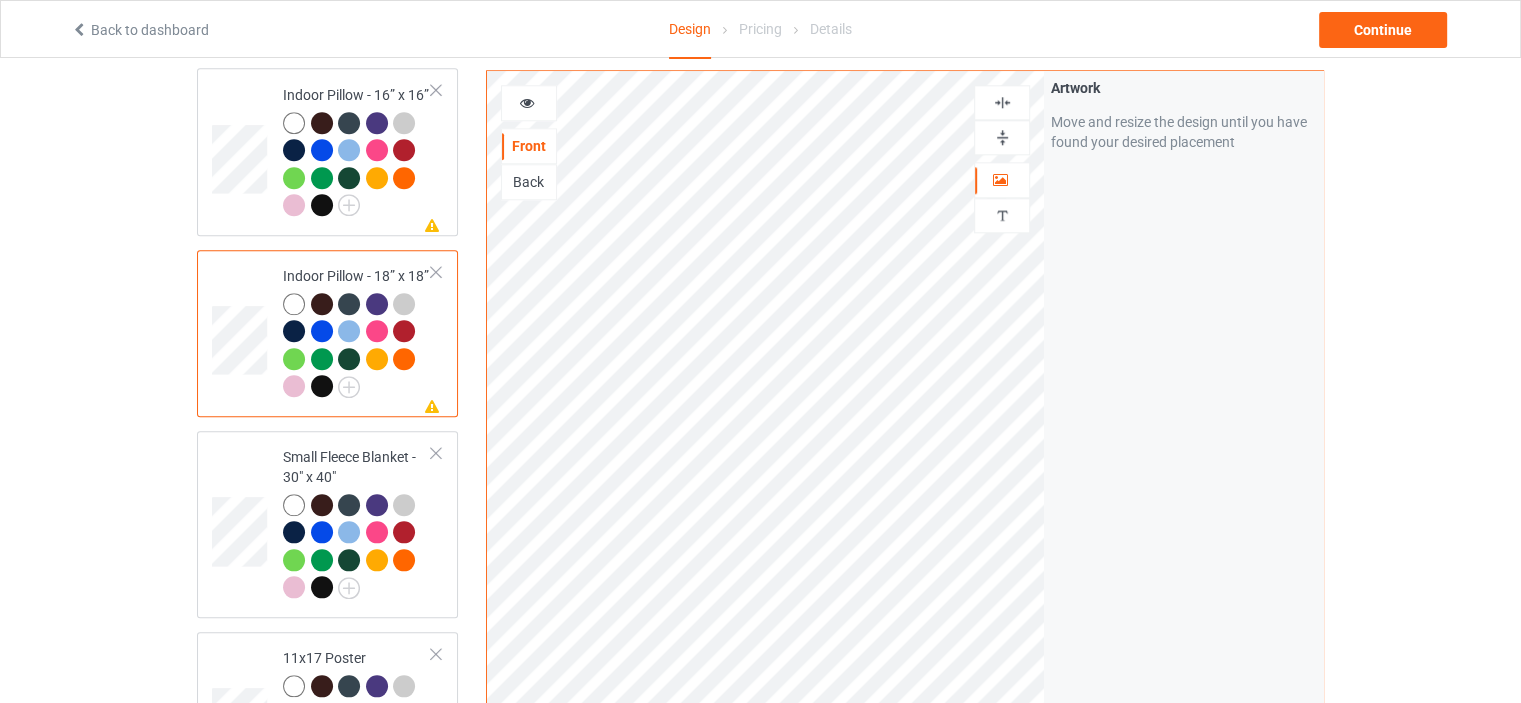 drag, startPoint x: 1002, startPoint y: 139, endPoint x: 1007, endPoint y: 123, distance: 16.763054 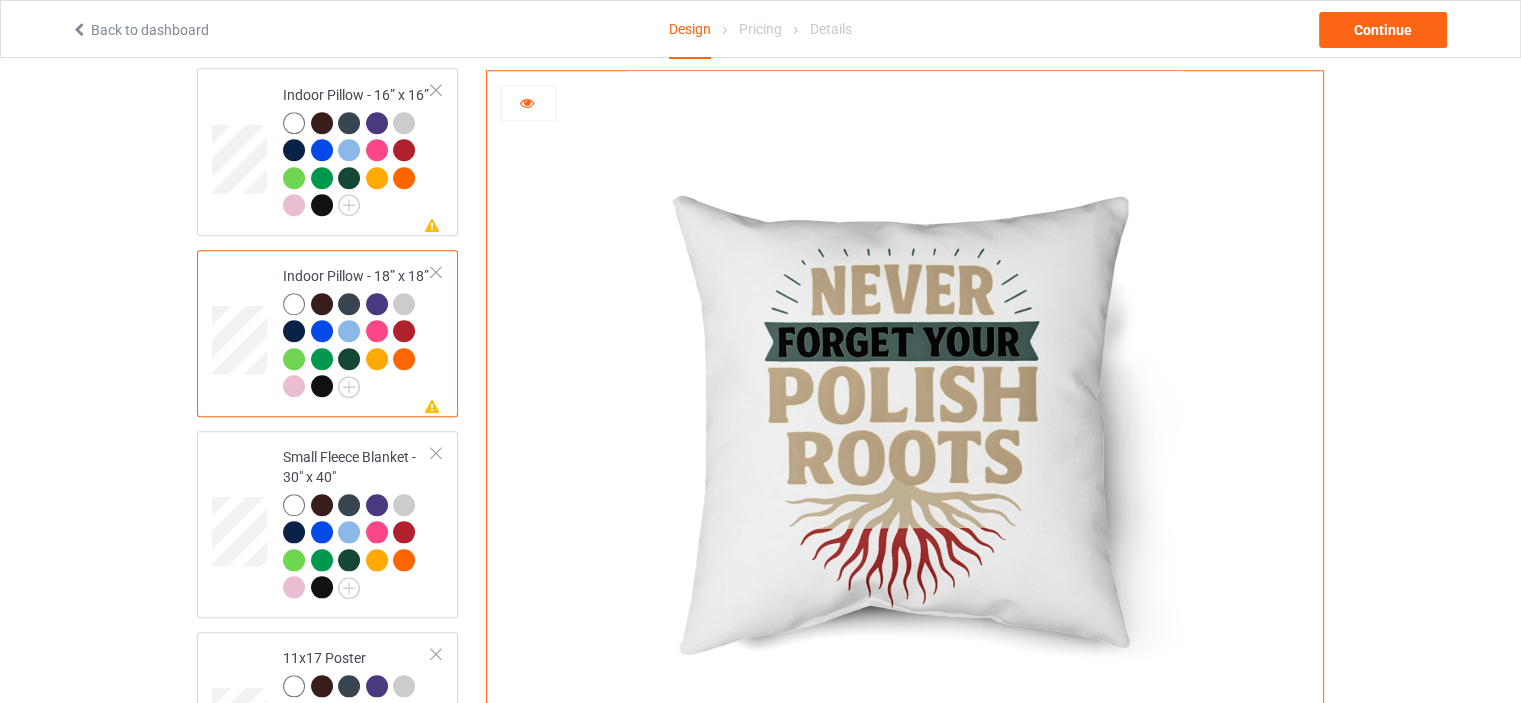 click at bounding box center [529, 103] 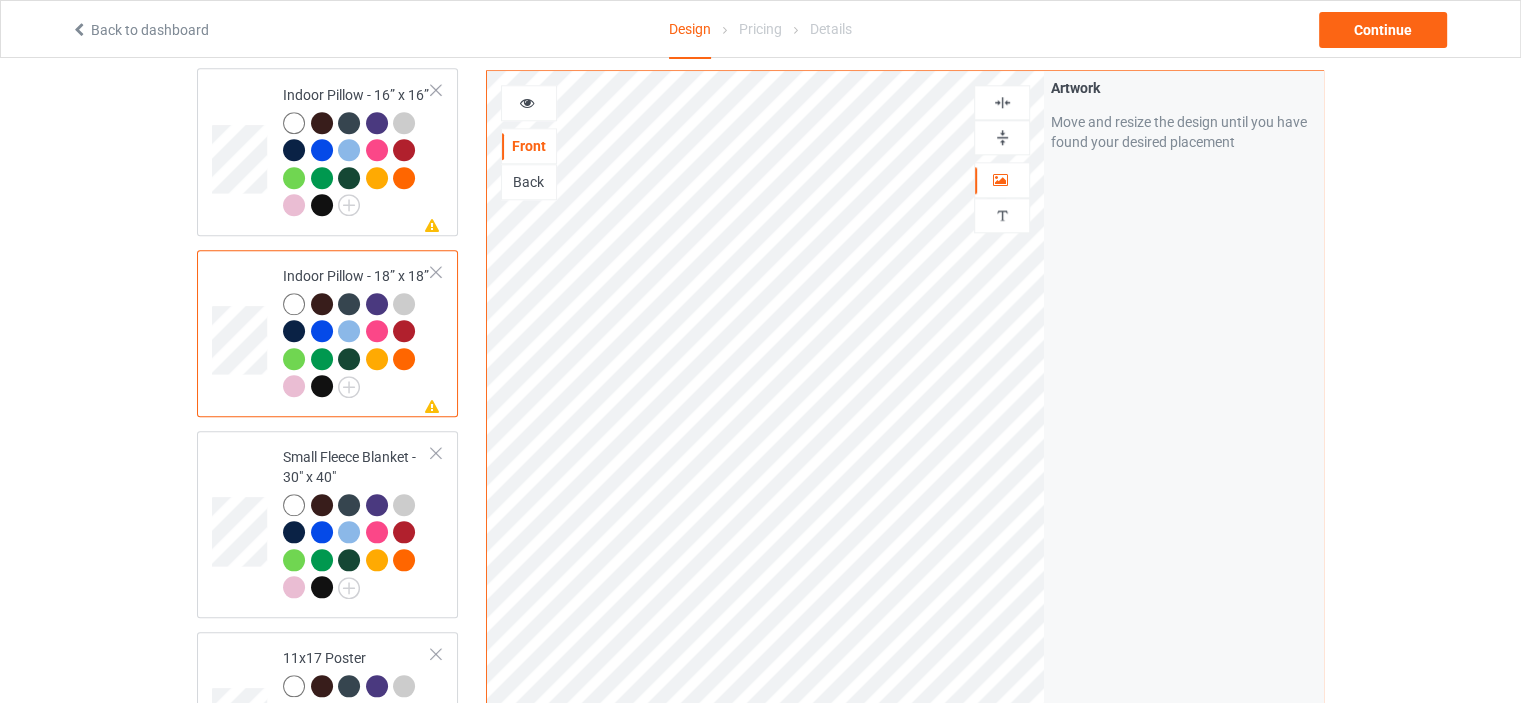 scroll, scrollTop: 2200, scrollLeft: 0, axis: vertical 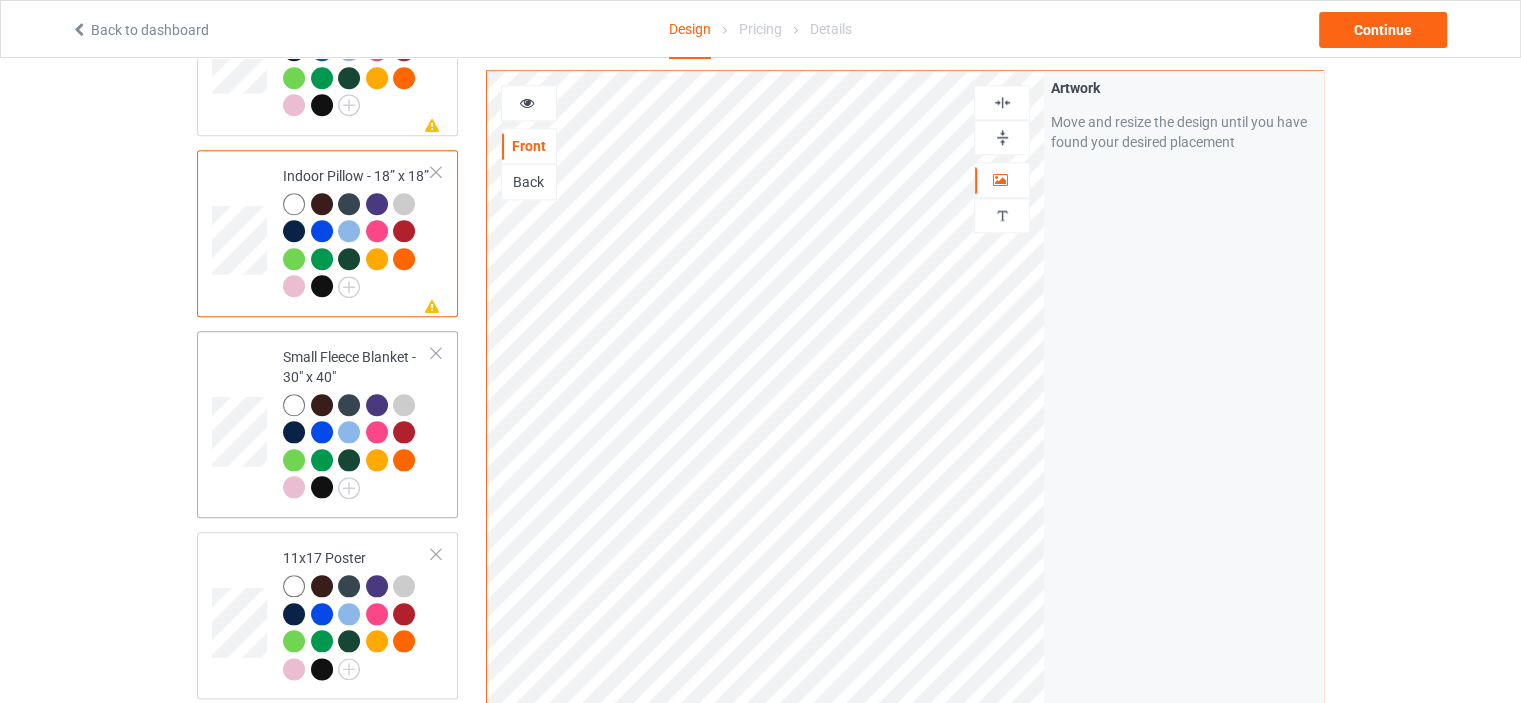 click on "Small Fleece Blanket - 30" x 40"" at bounding box center [357, 422] 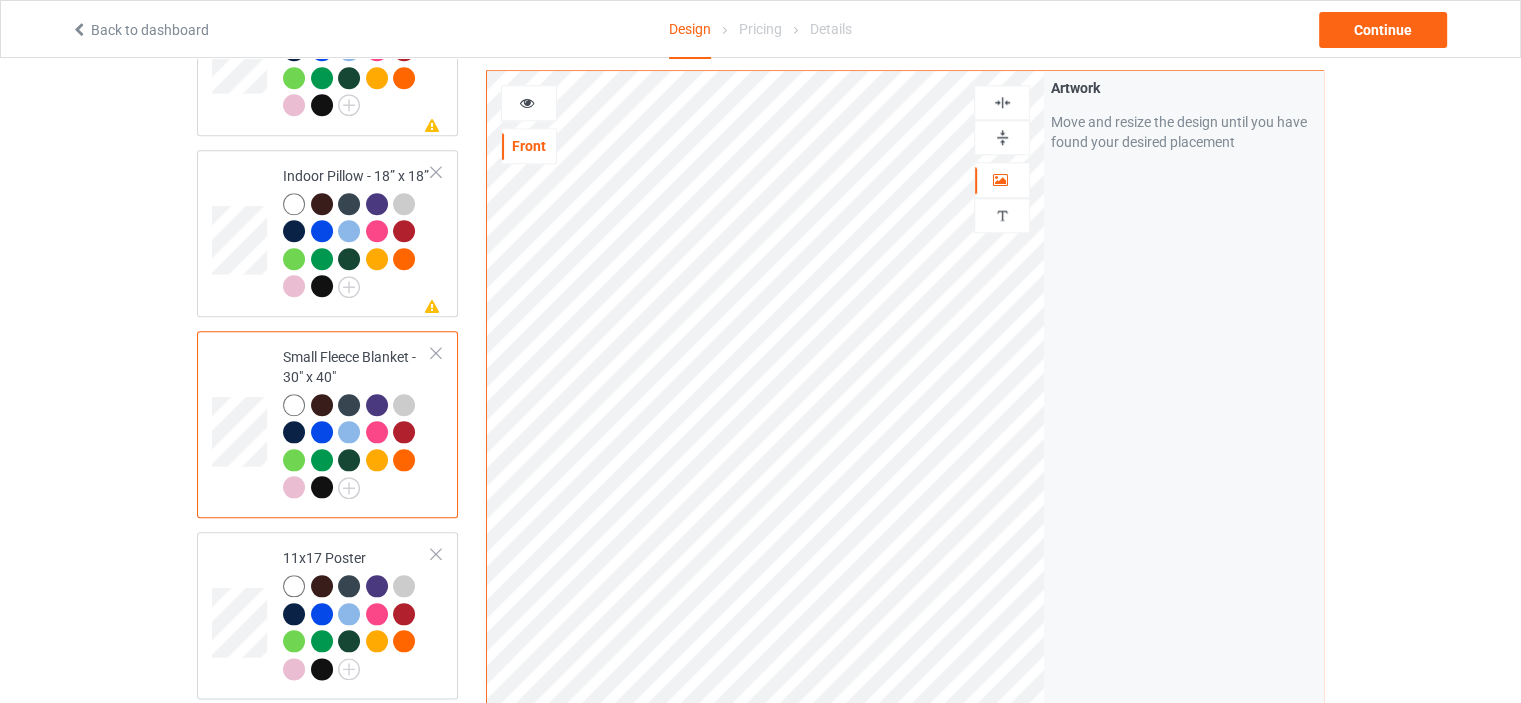 click at bounding box center [1002, 137] 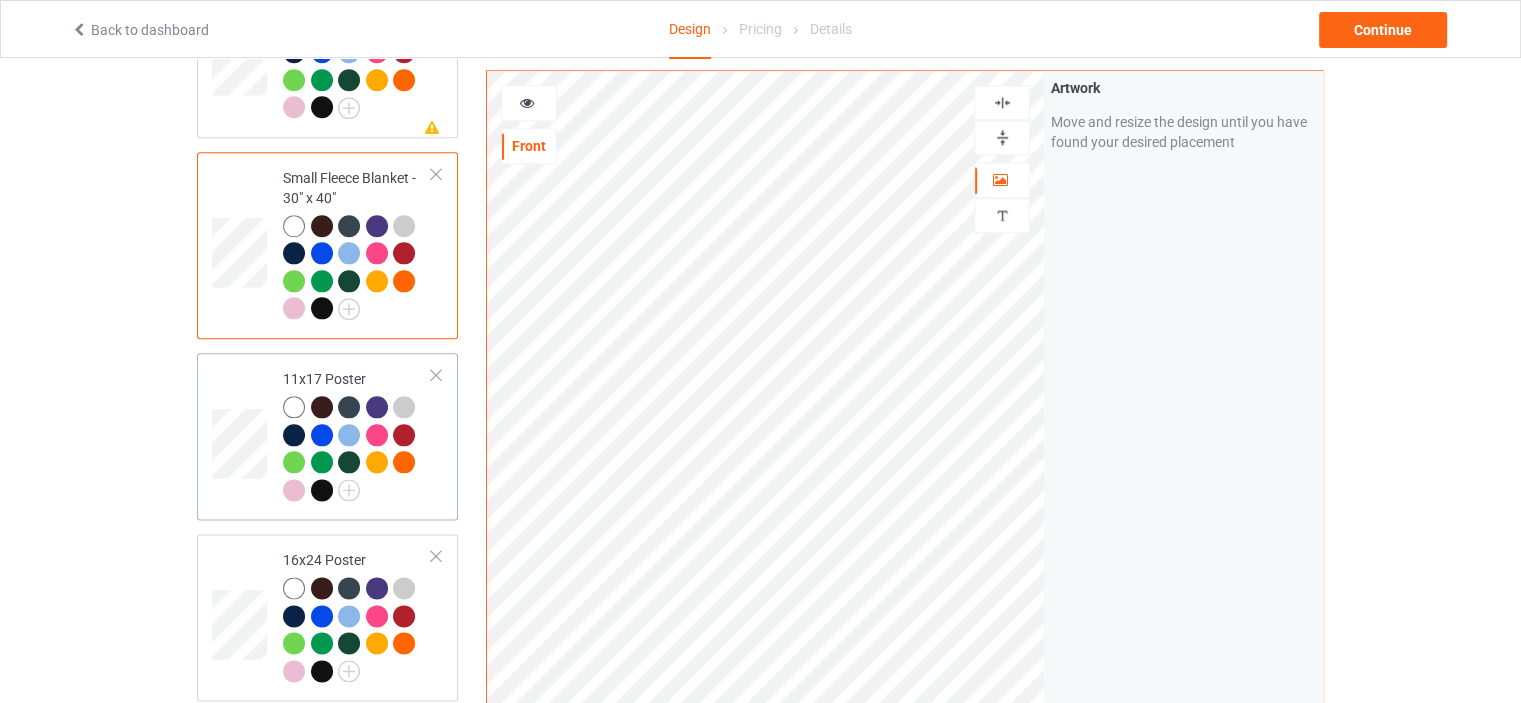 scroll, scrollTop: 2400, scrollLeft: 0, axis: vertical 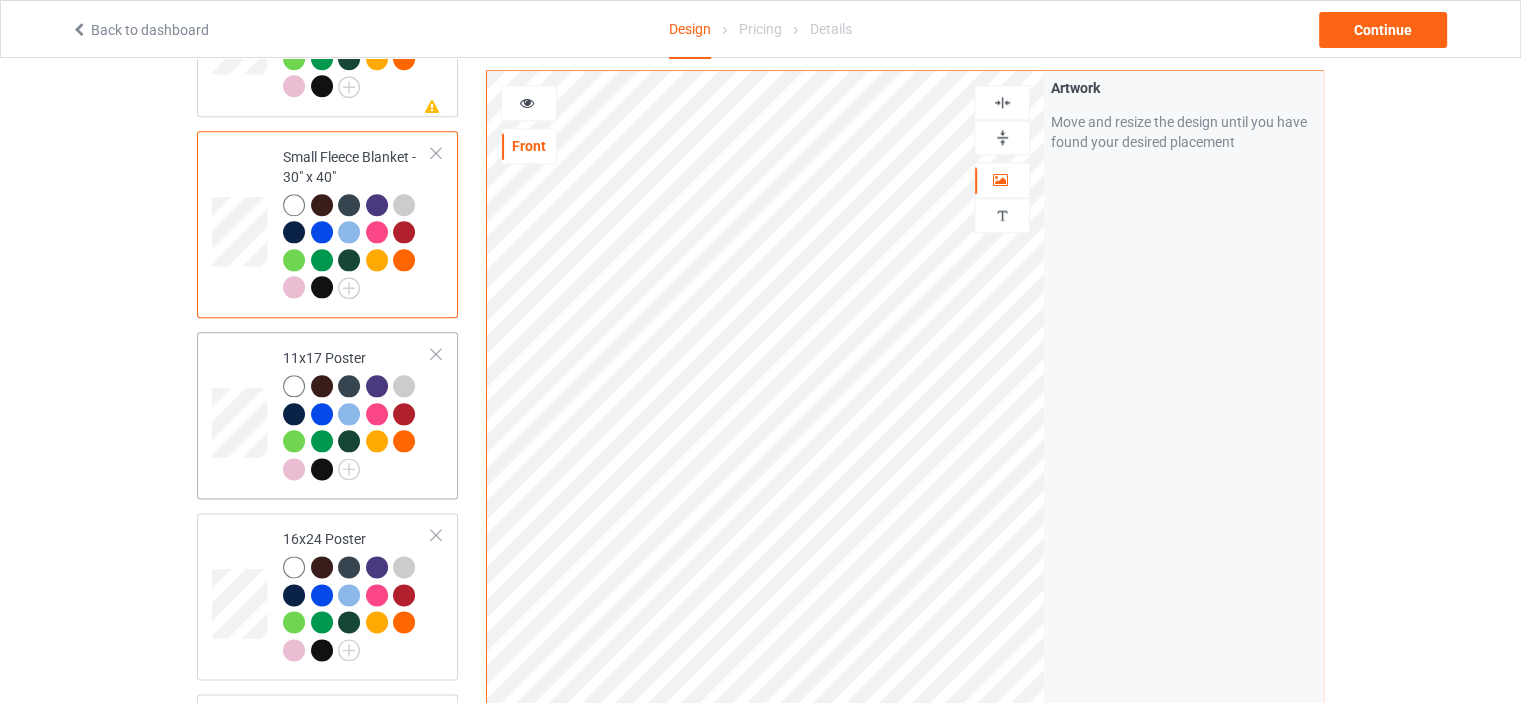 click on "11x17 Poster" at bounding box center [357, 413] 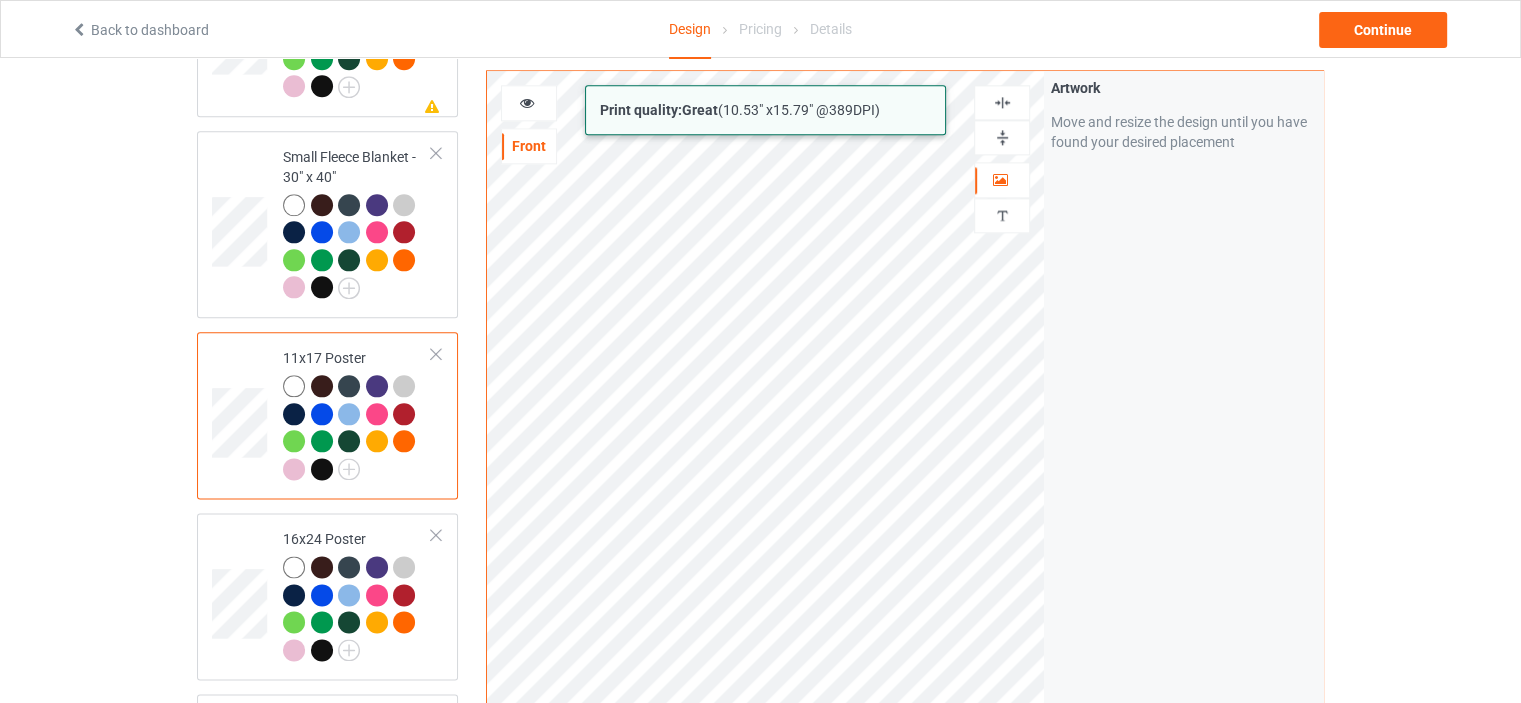 click on "Back to dashboard Design Pricing Details Continue Design Select colors for each of the products and upload an artwork file to design your product. Classic T-Shirt V-Neck T-Shirt Ladies T-Shirt Hooded Sweatshirt Crewneck Sweatshirt Premium Fit Mens Tee Long Sleeve Tee Baseball Tee Mug Color Changing Mug Youth T-Shirt Missing artwork on 1 side(s) Indoor Pillow - 16” x 16” Missing artwork on 1 side(s) Indoor Pillow - 18” x 18” Small Fleece Blanket - 30" x 40" 11x17 Poster 16x24 Poster 24x36 Poster 16x20 Gallery Wrapped Canvas Prints 12x16 Black Hanging Canvas 11x14 White Floating Framed Canvas Prints Apron Missing artwork on 1 side(s) All-over Tote Add product Print quality:  Great  (  10.53 " x  15.79 " @ 389 DPI) Front Artwork Personalized text Artwork Move and resize the design until you have found your desired placement Product Mockups Add mockup Add mockup Add mockup Add mockup" at bounding box center (760, -2049) 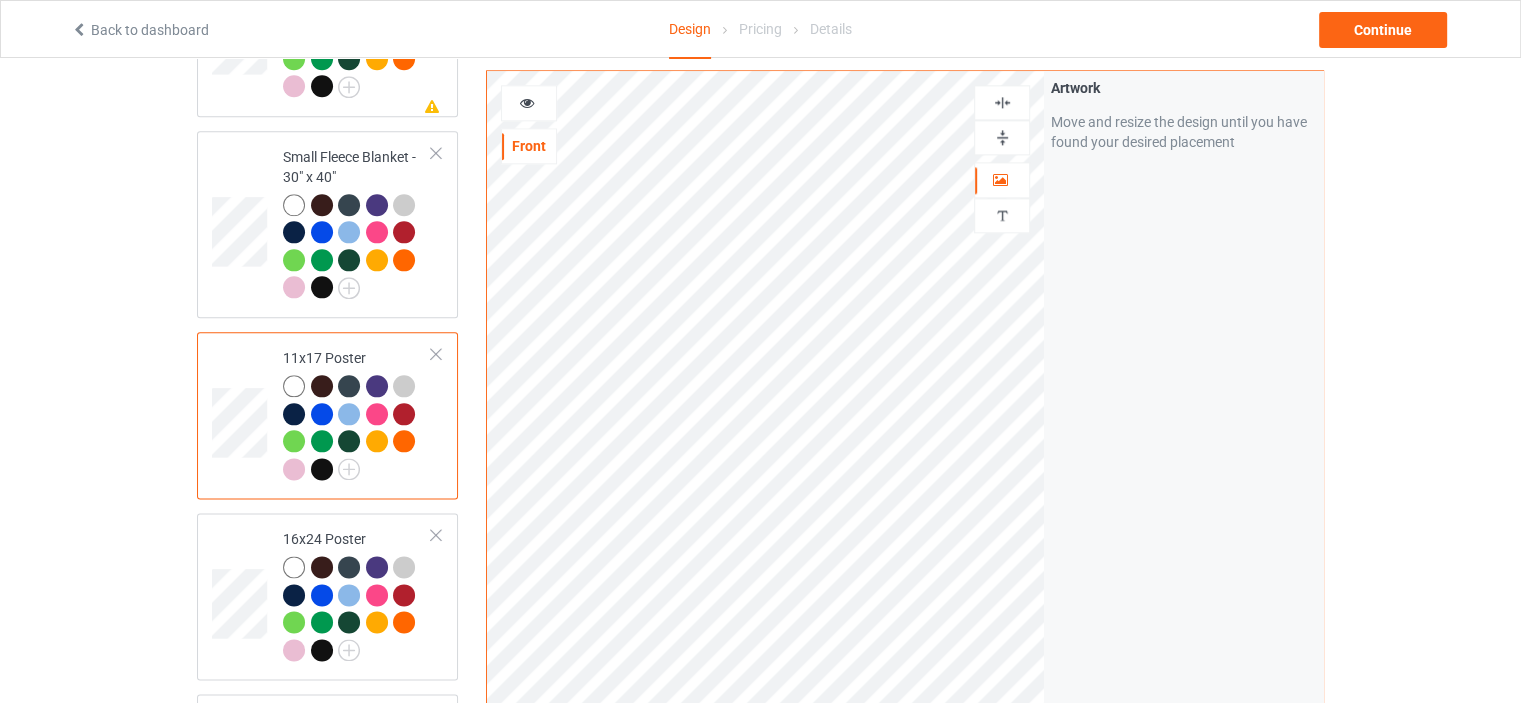 click at bounding box center [1002, 137] 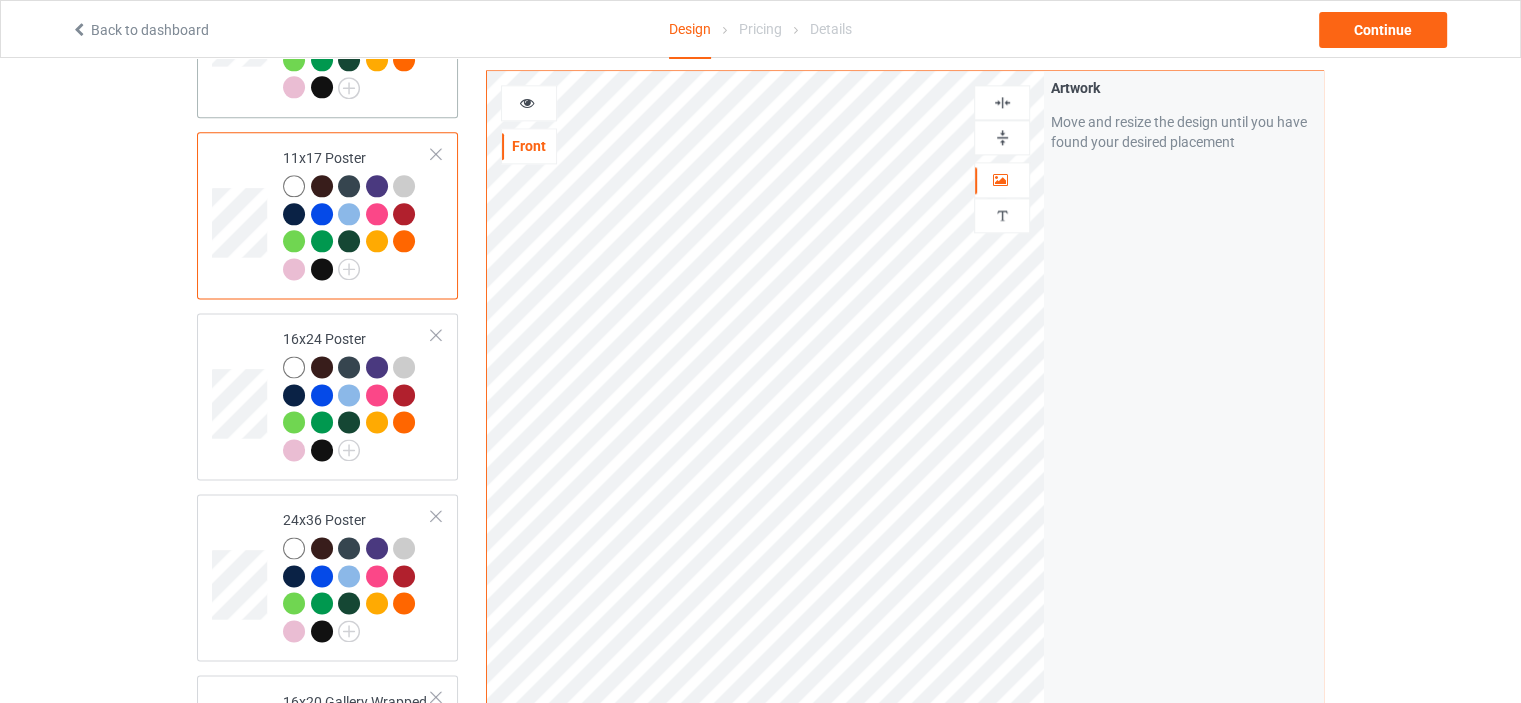scroll, scrollTop: 2800, scrollLeft: 0, axis: vertical 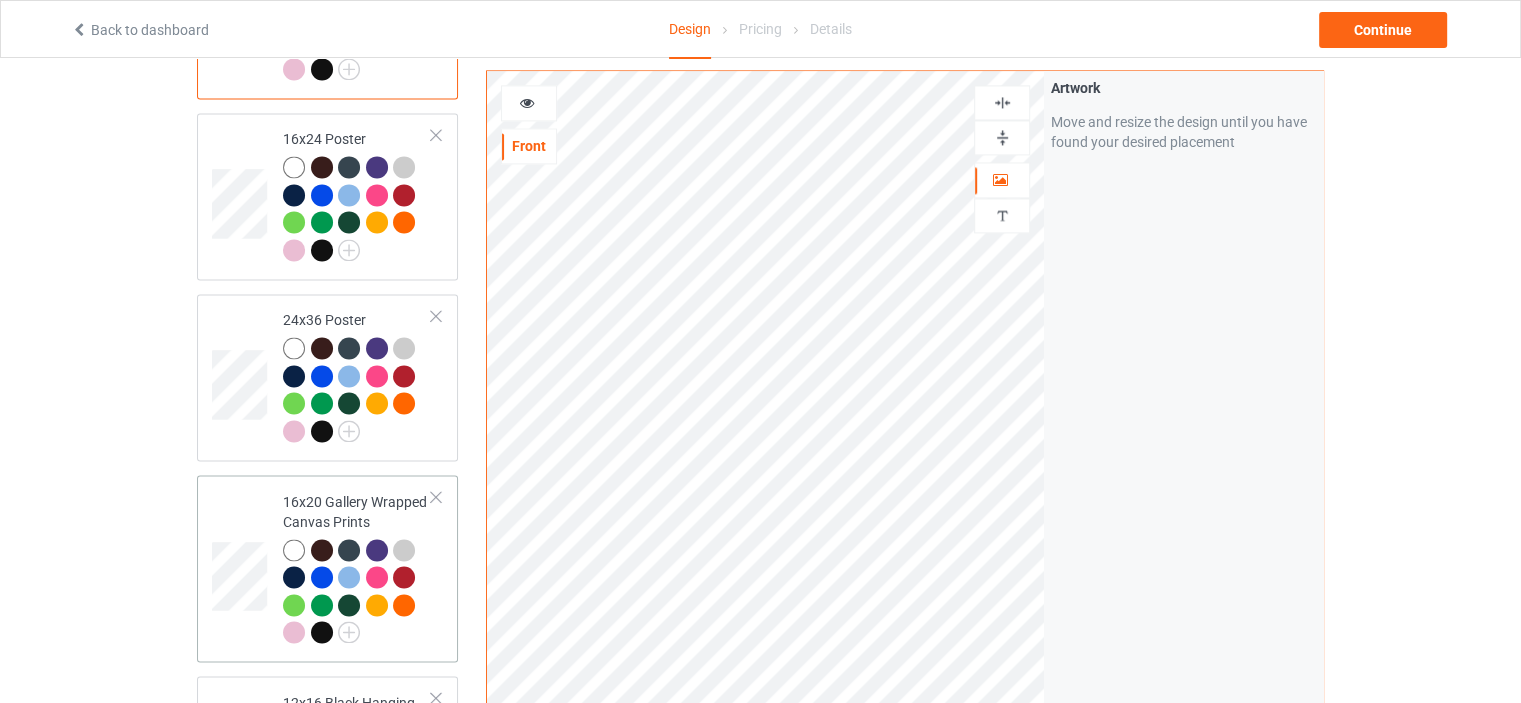 click on "16x20 Gallery Wrapped Canvas Prints" at bounding box center (357, 567) 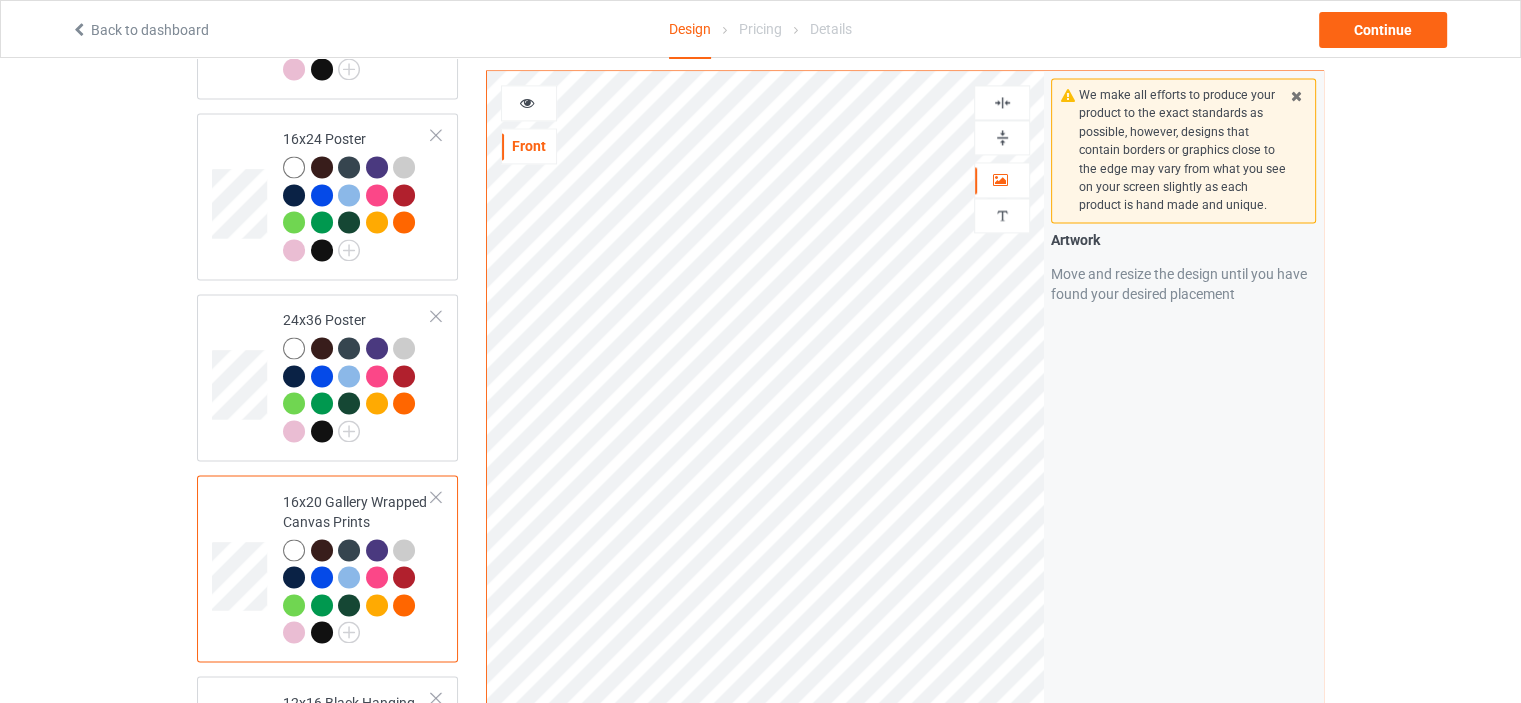 click at bounding box center [1002, 137] 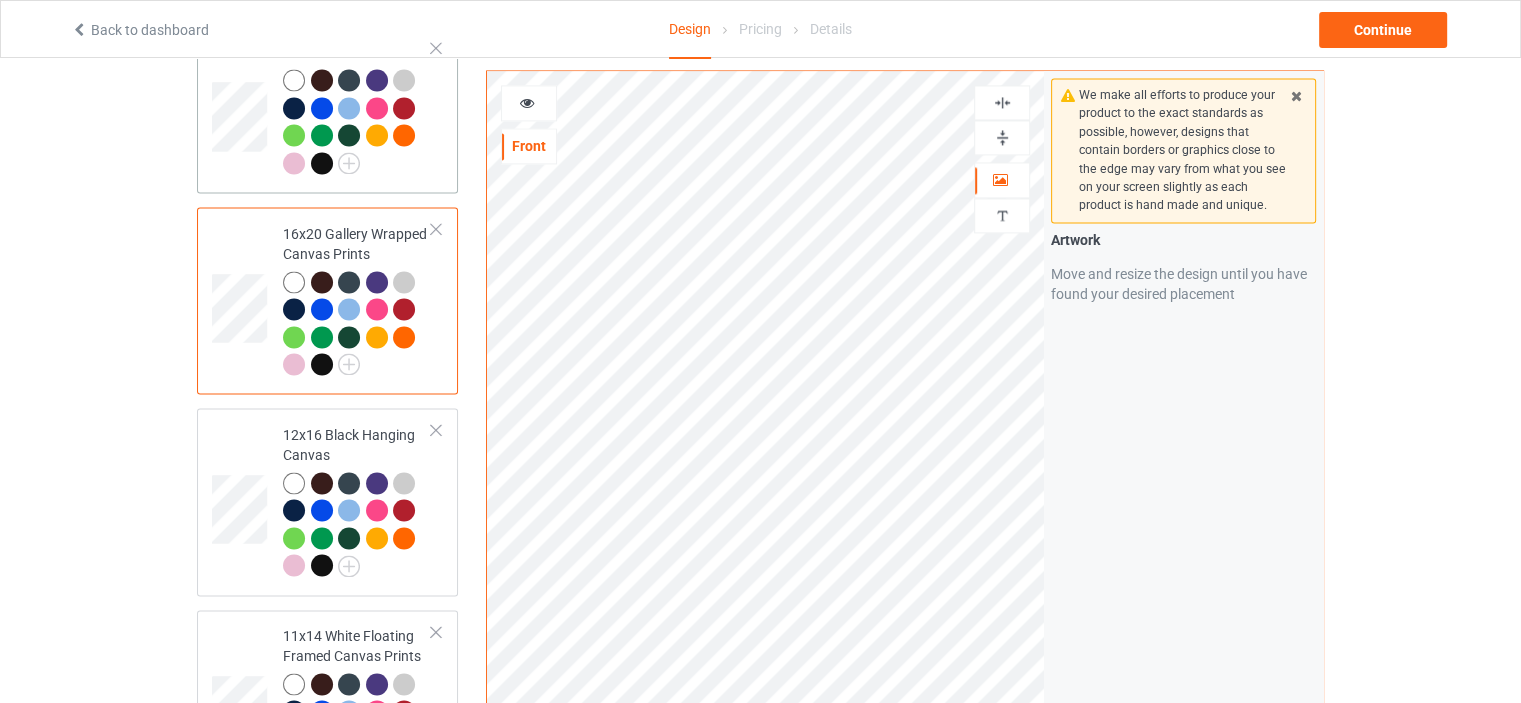 scroll, scrollTop: 3100, scrollLeft: 0, axis: vertical 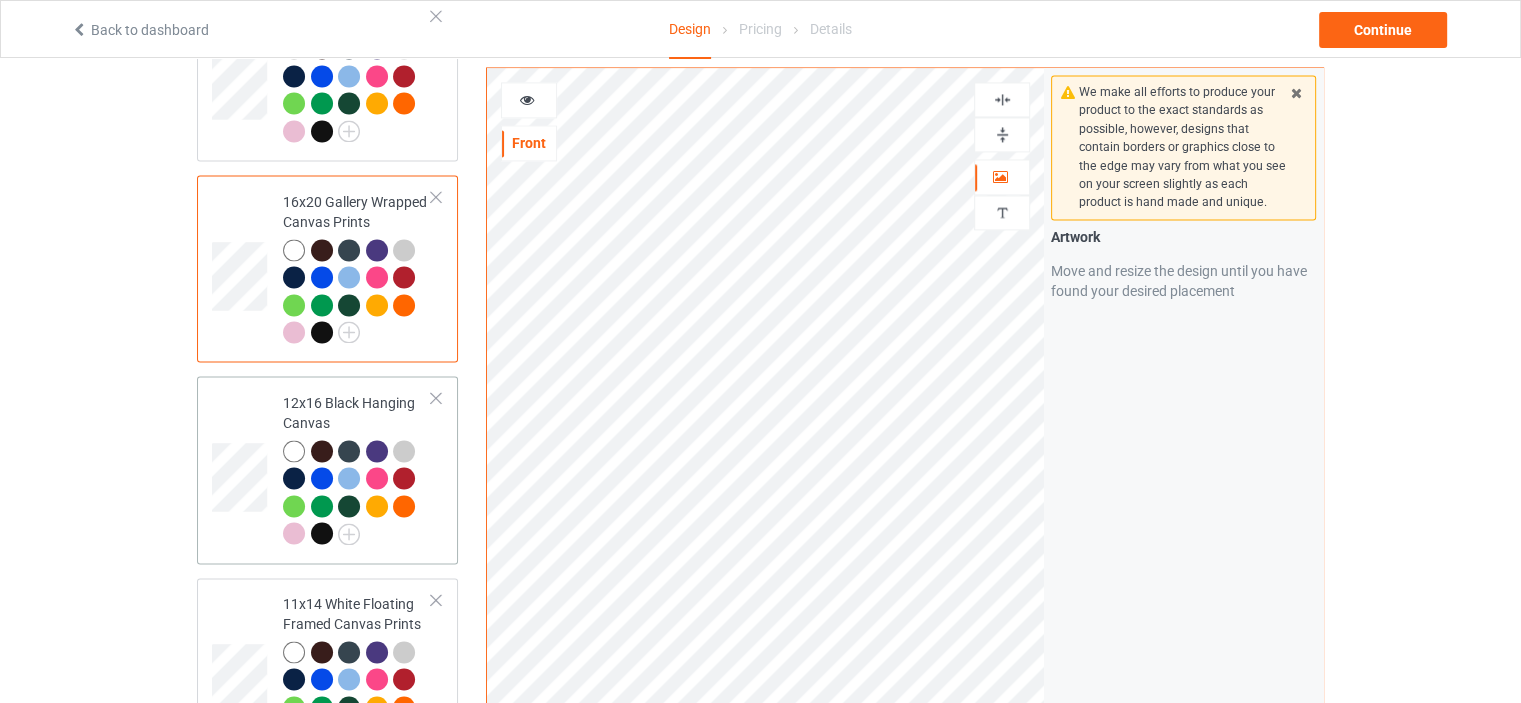 click on "12x16 Black Hanging Canvas" at bounding box center (357, 468) 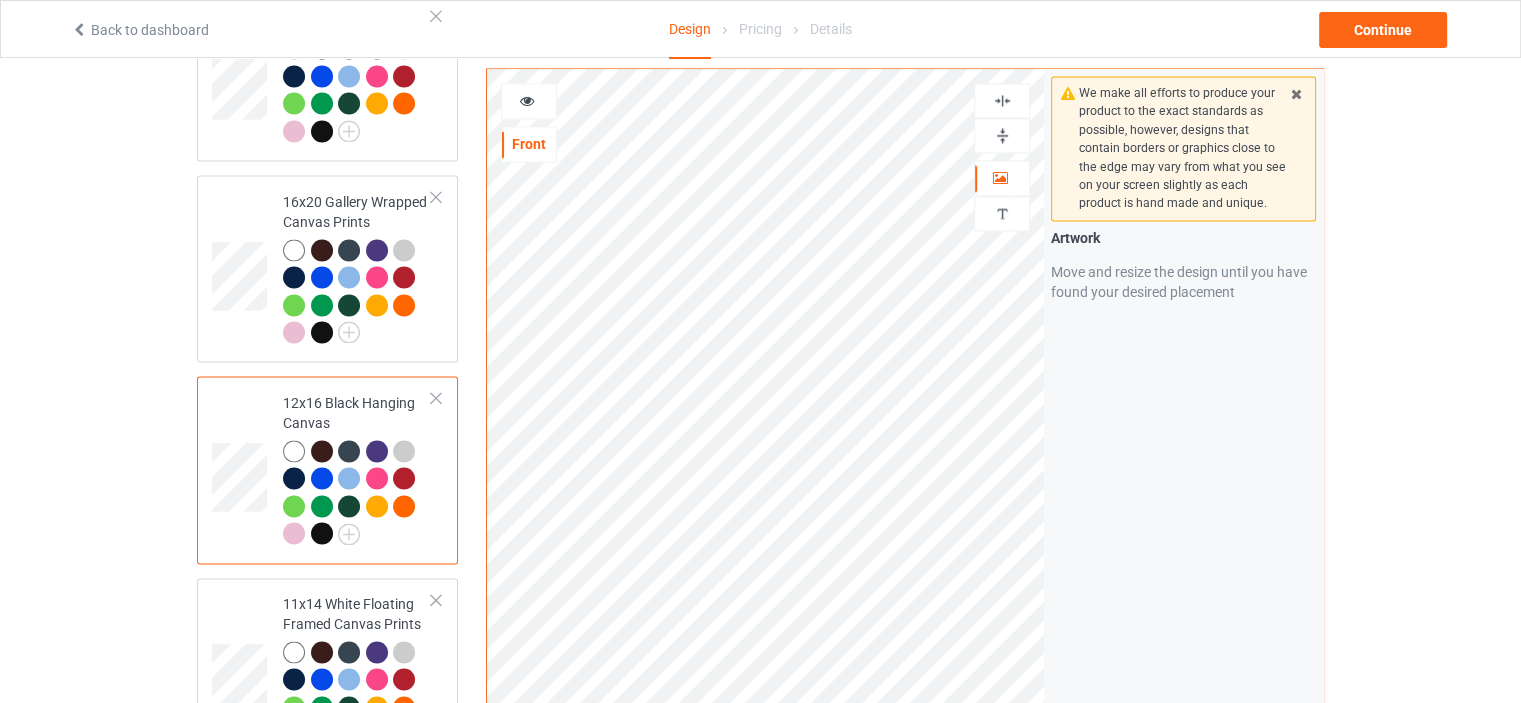 click at bounding box center (1002, 135) 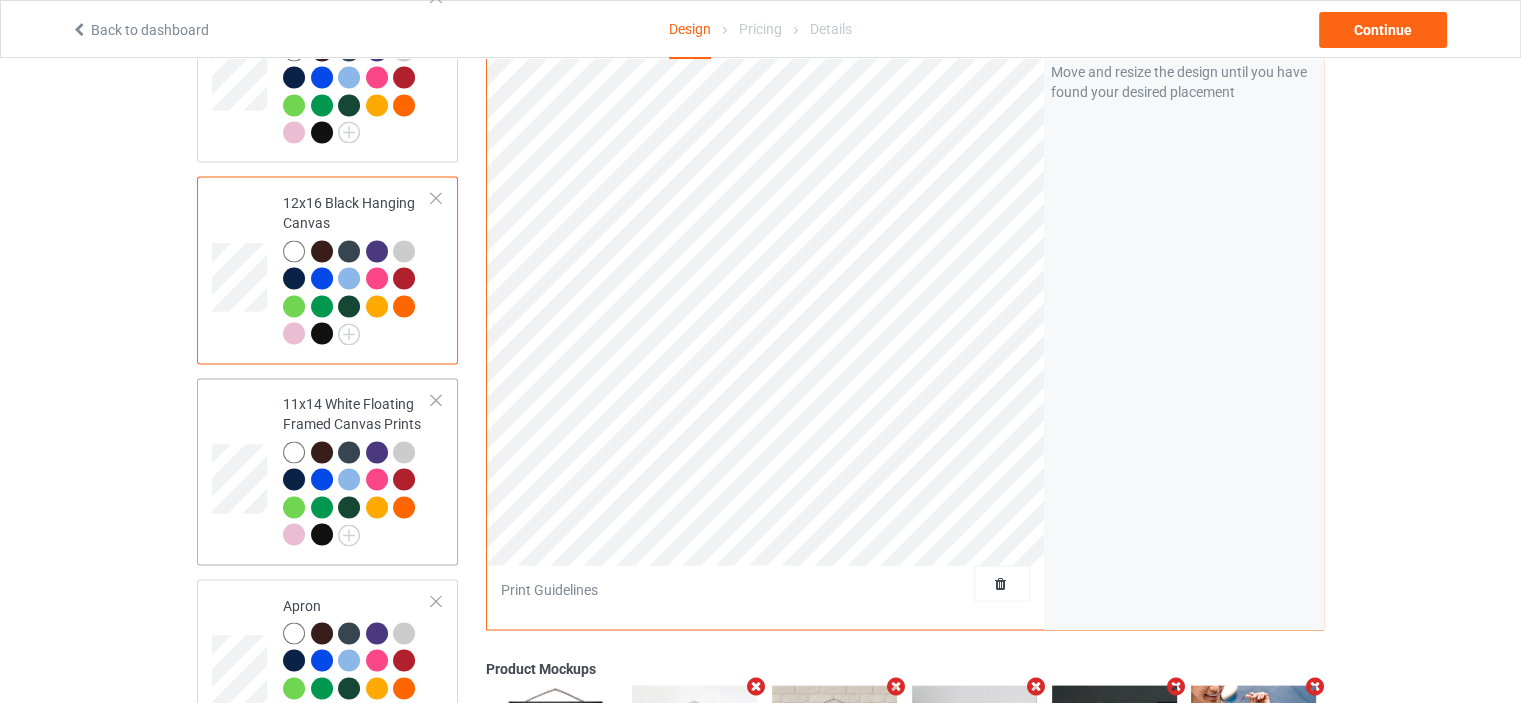 click on "11x14 White Floating Framed Canvas Prints" at bounding box center (357, 469) 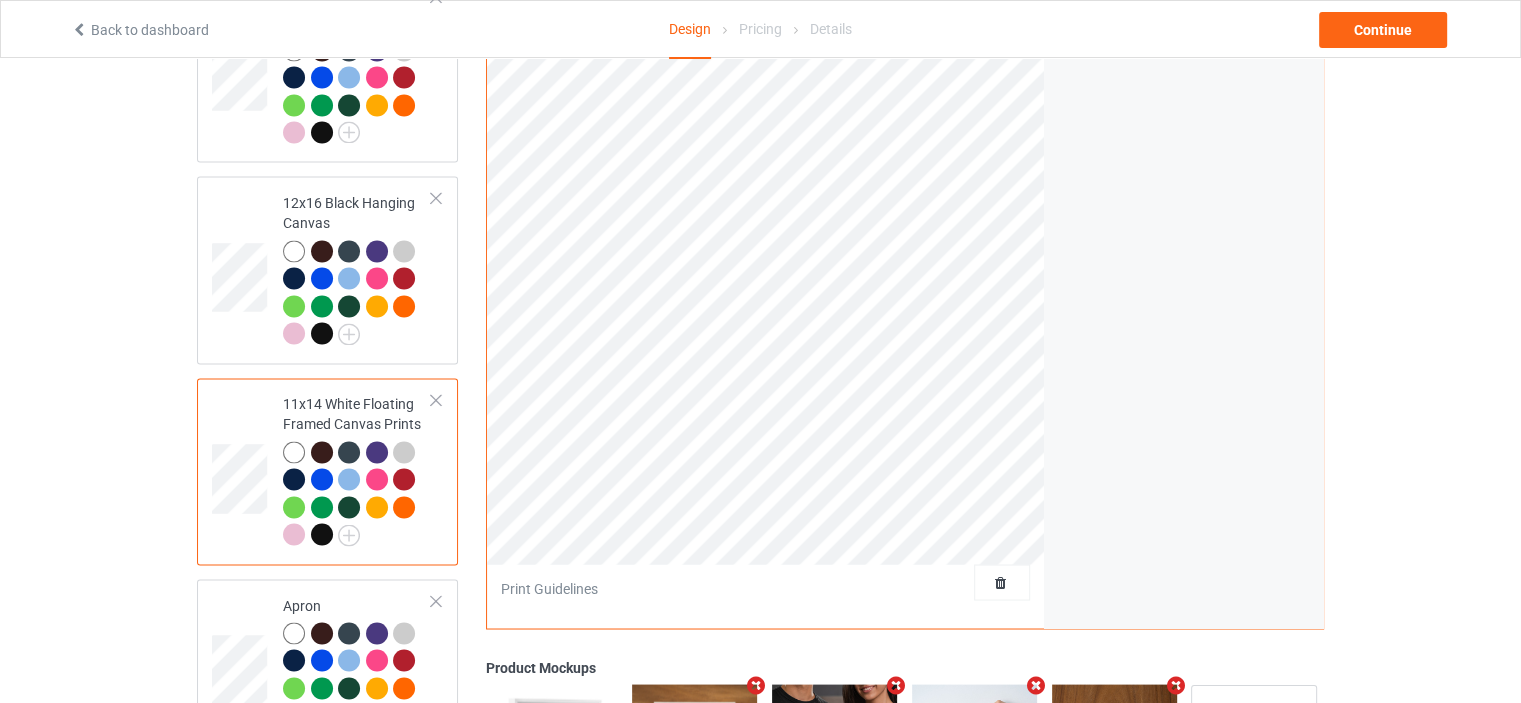 scroll, scrollTop: 2900, scrollLeft: 0, axis: vertical 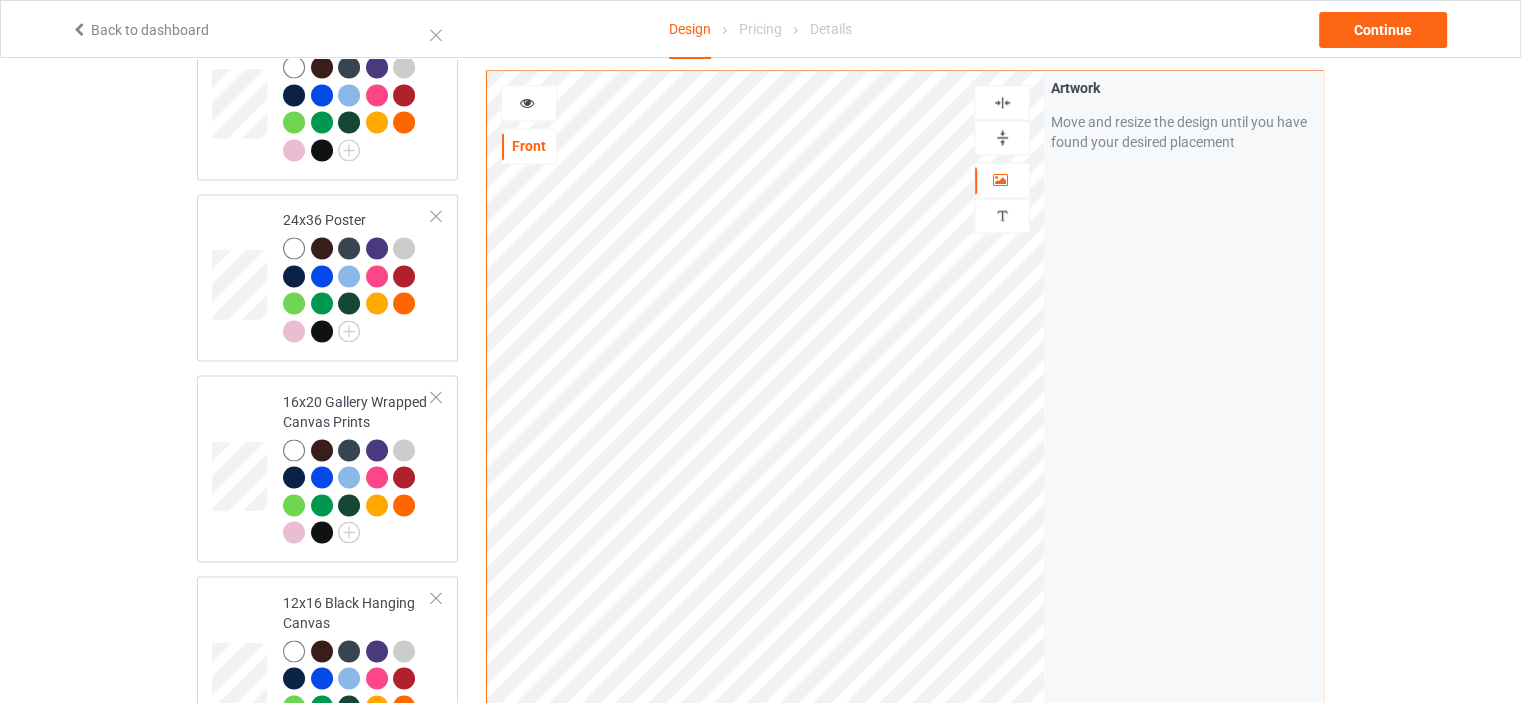 click at bounding box center [1002, 137] 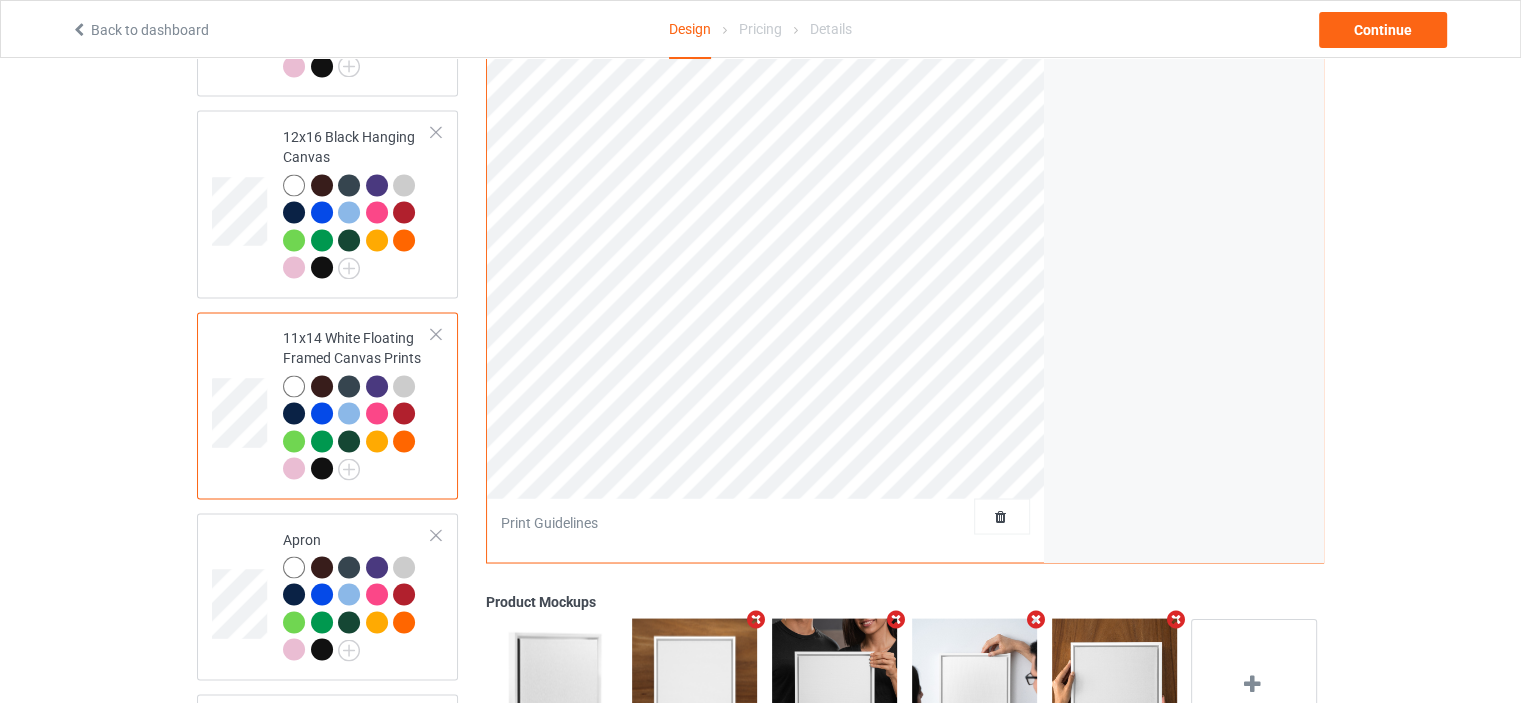 scroll, scrollTop: 3400, scrollLeft: 0, axis: vertical 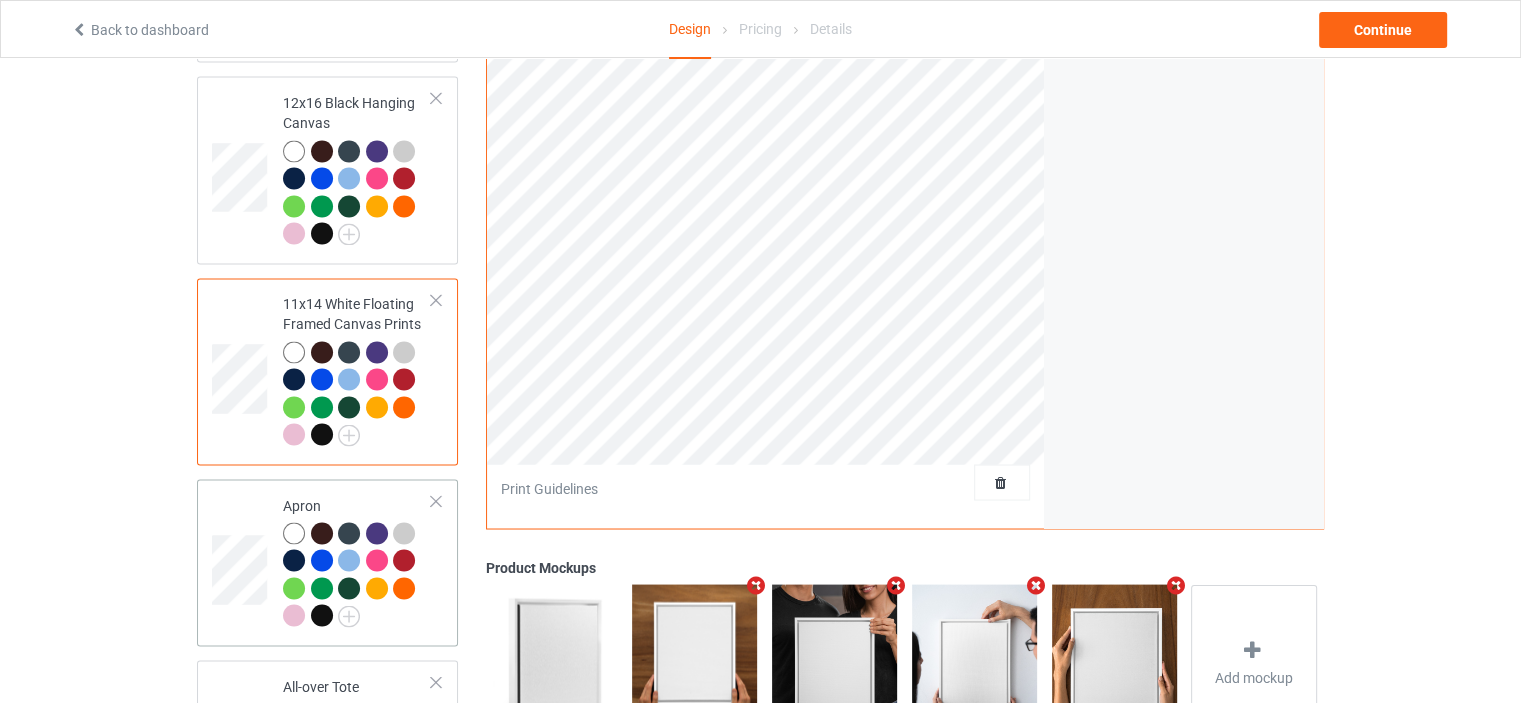 click on "Apron" at bounding box center (357, 562) 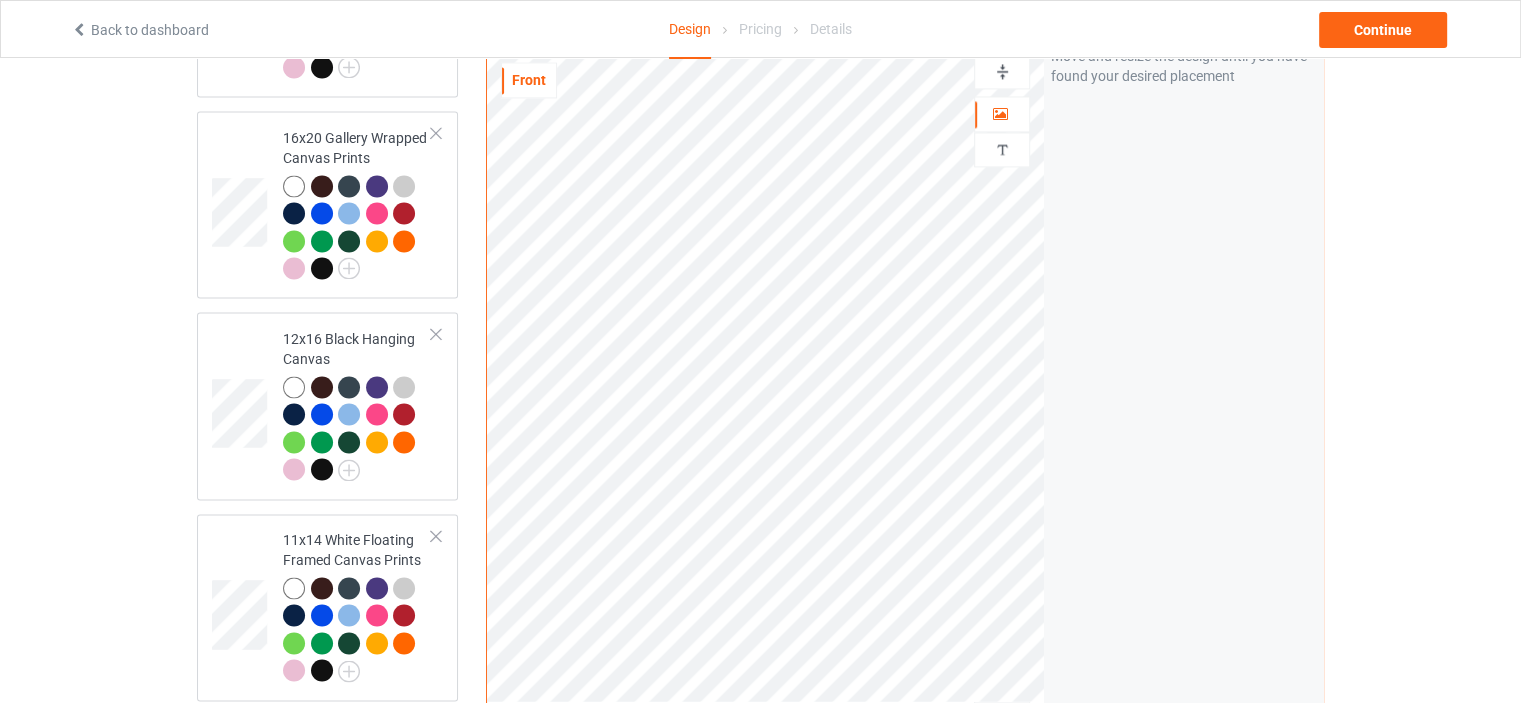 scroll, scrollTop: 3000, scrollLeft: 0, axis: vertical 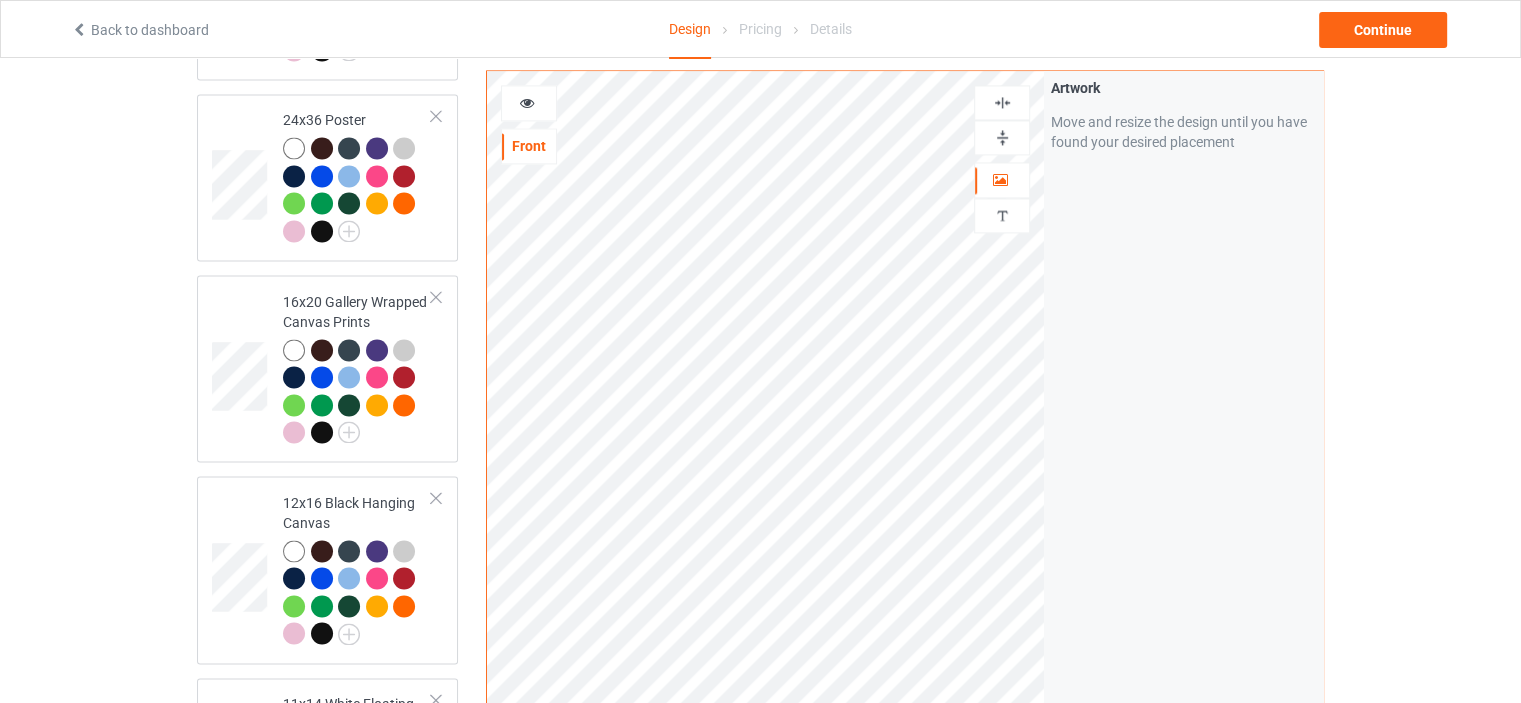 click at bounding box center [1002, 102] 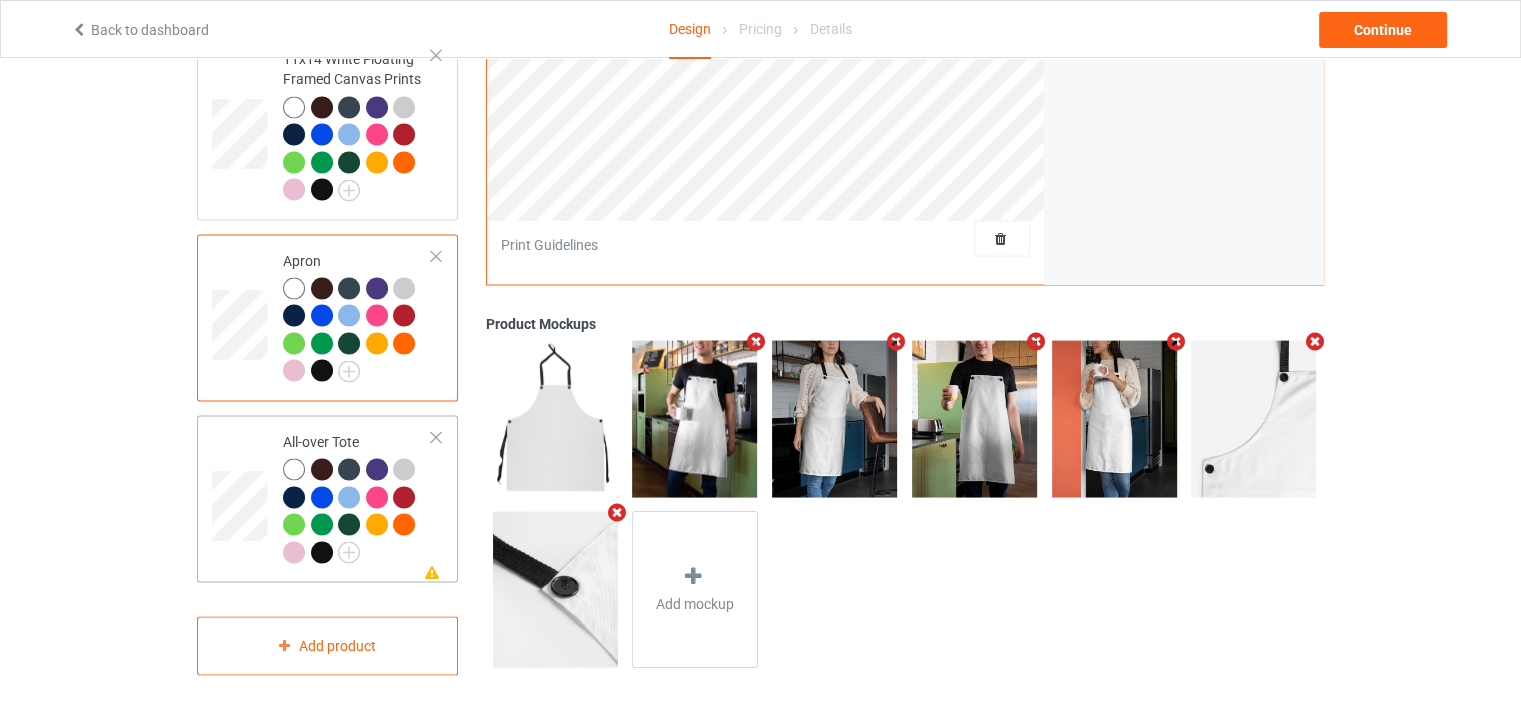 click on "All-over Tote" at bounding box center (357, 496) 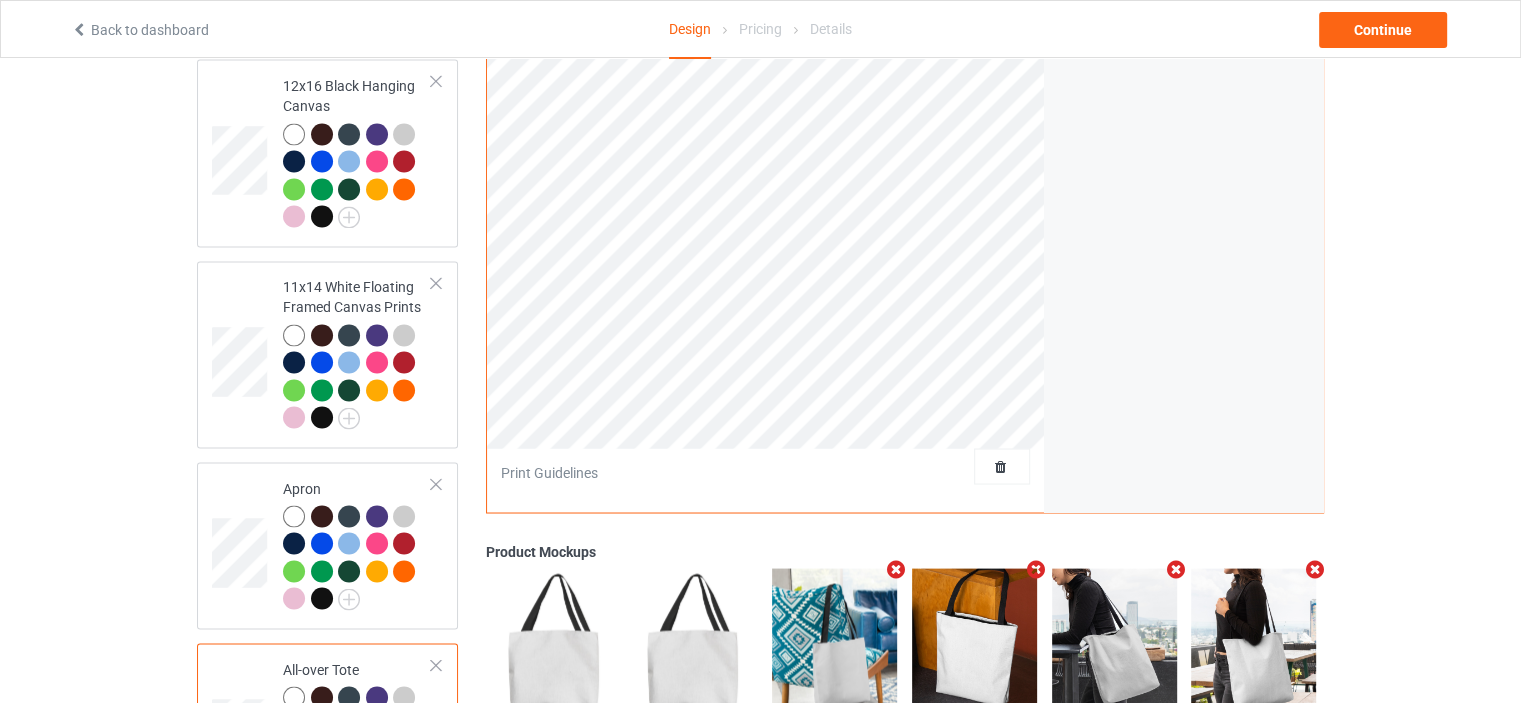 scroll, scrollTop: 3145, scrollLeft: 0, axis: vertical 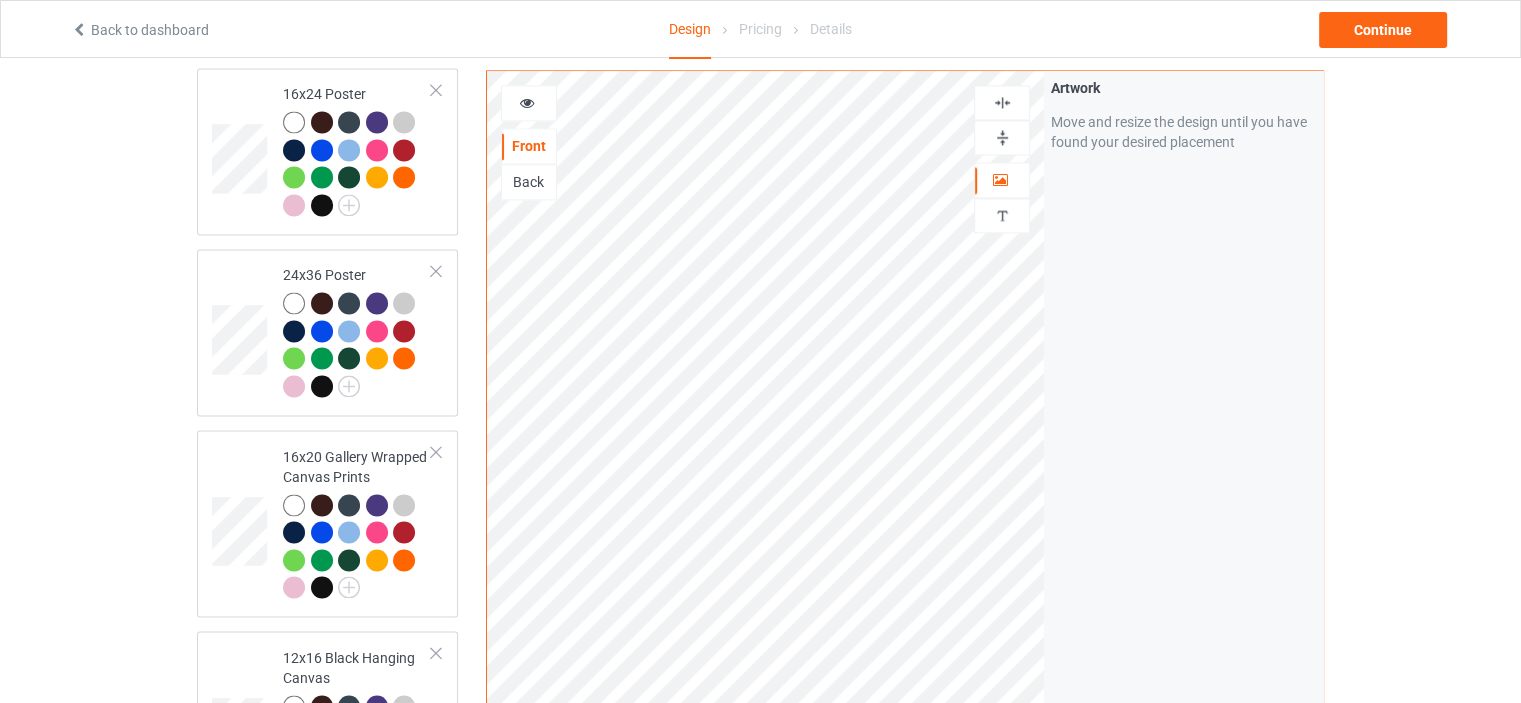 click at bounding box center (1002, 102) 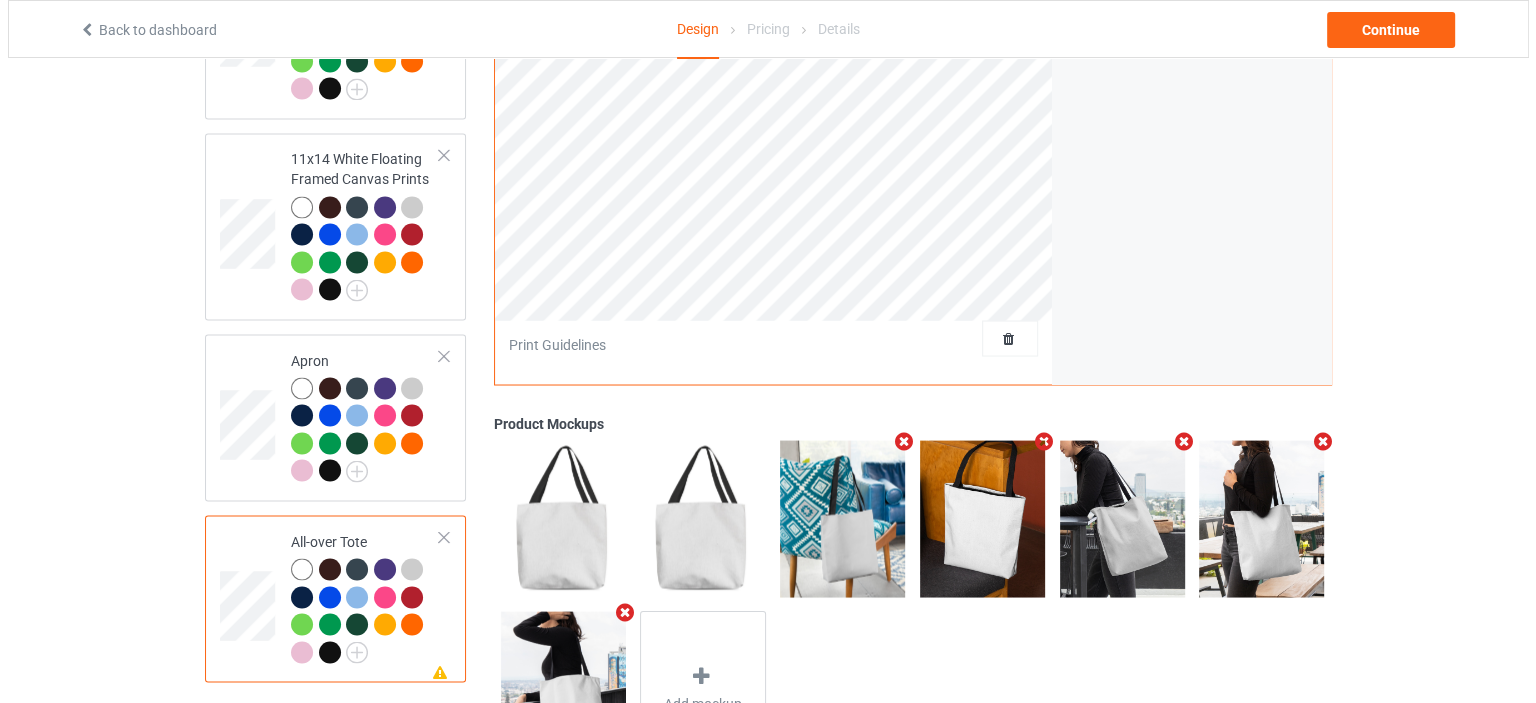scroll, scrollTop: 3645, scrollLeft: 0, axis: vertical 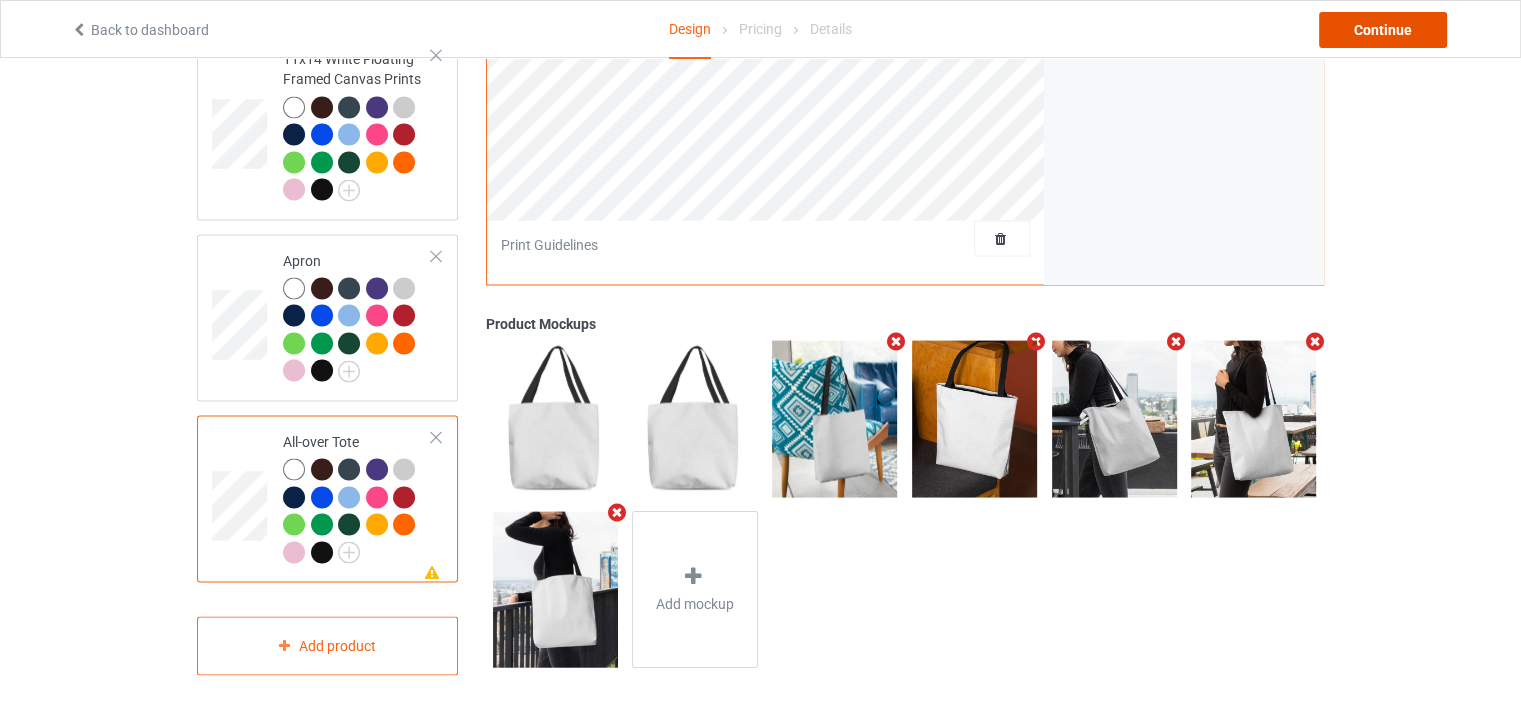 click on "Continue" at bounding box center [1383, 30] 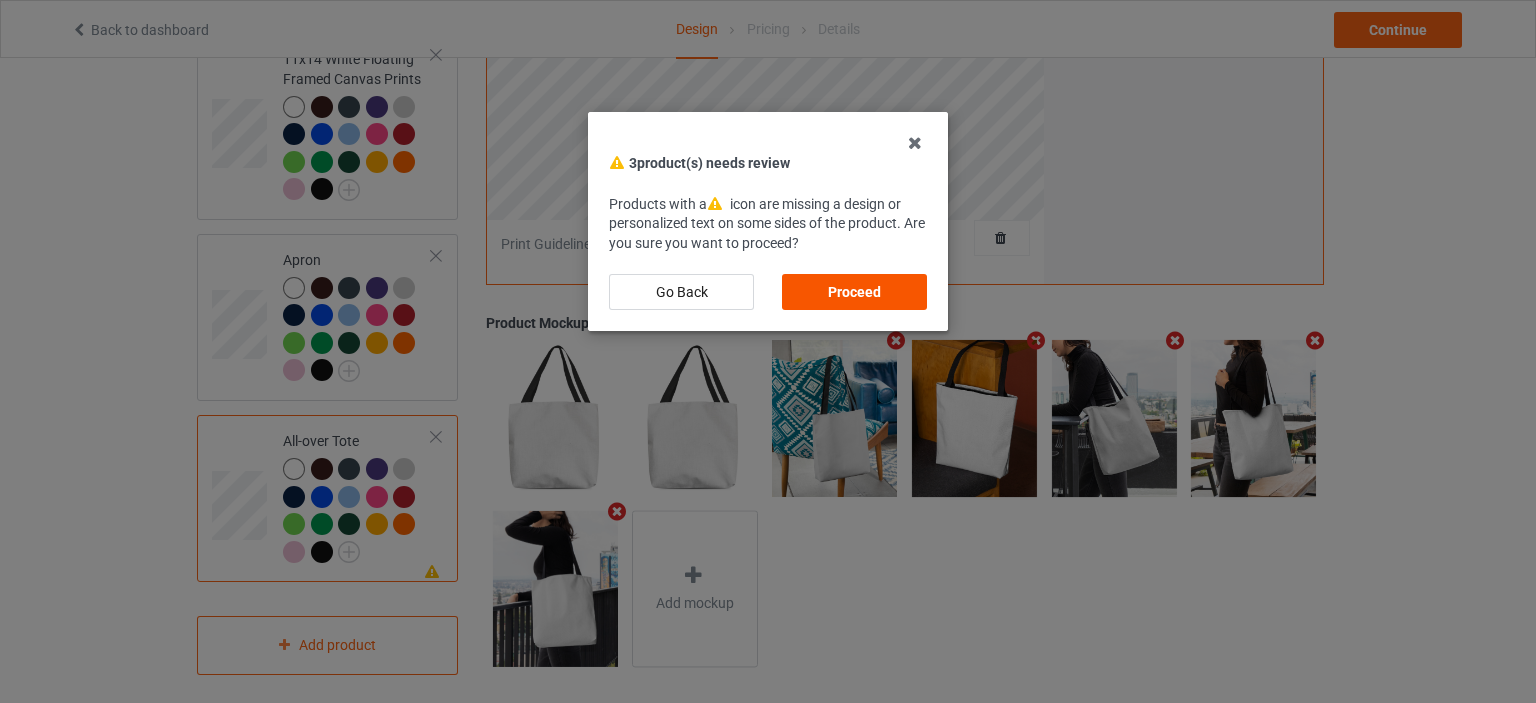 click on "Proceed" at bounding box center [854, 292] 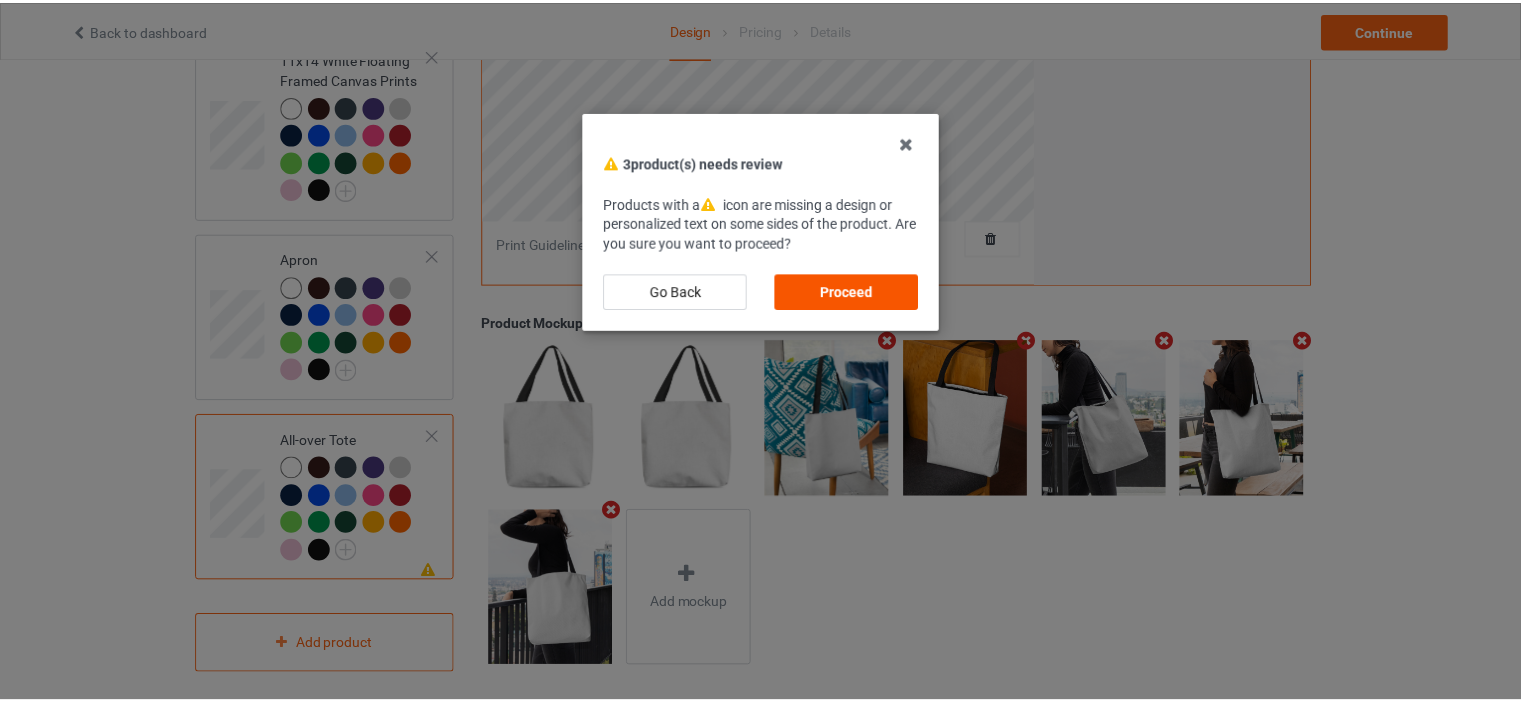 scroll, scrollTop: 0, scrollLeft: 0, axis: both 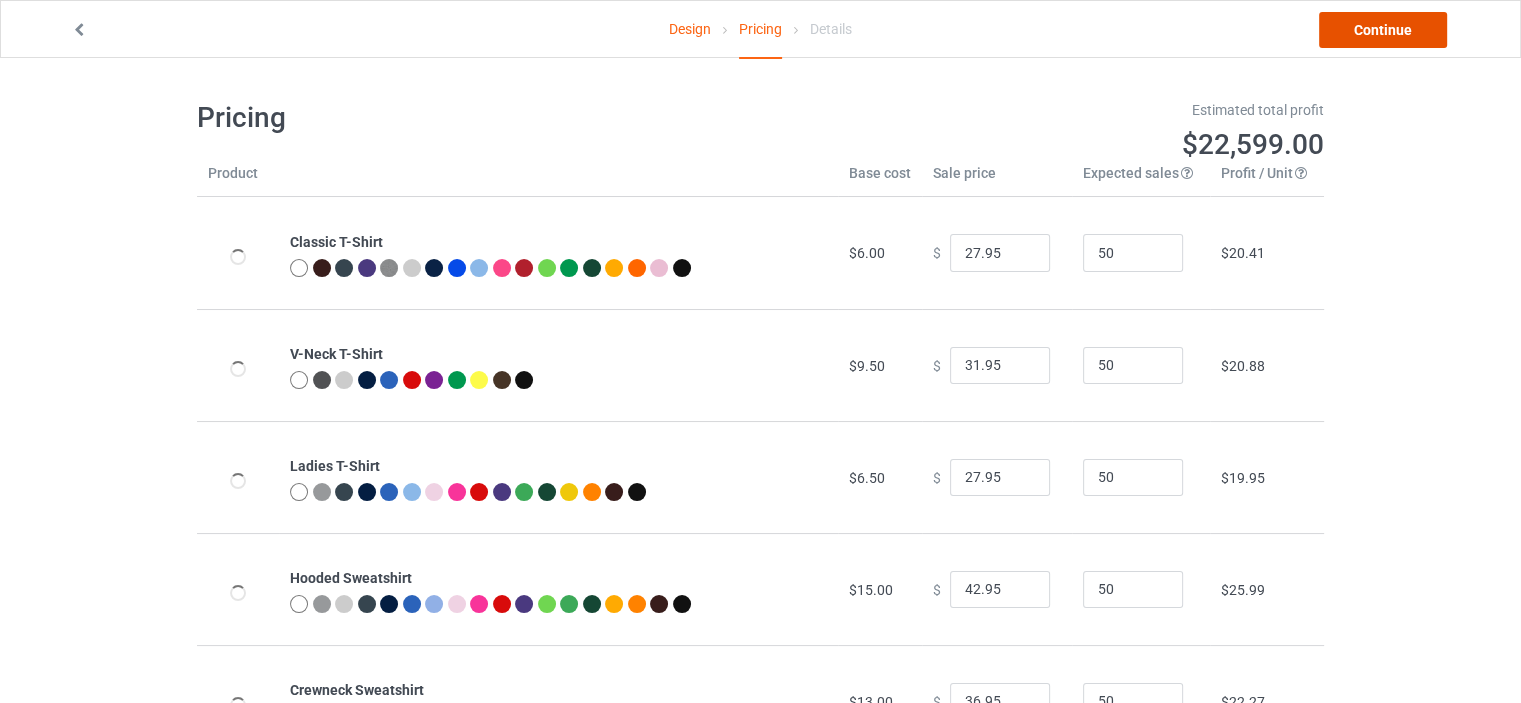 click on "Continue" at bounding box center [1383, 30] 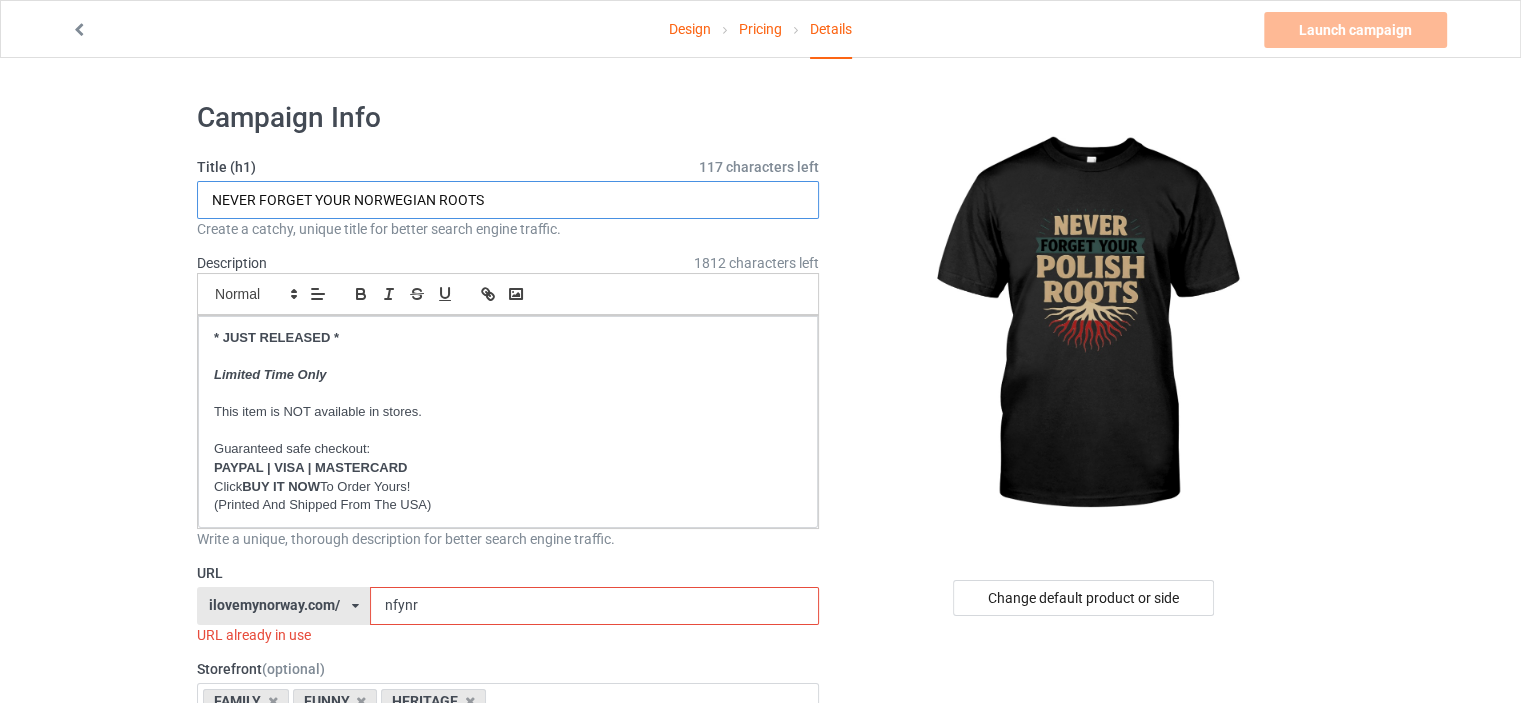 drag, startPoint x: 432, startPoint y: 203, endPoint x: 355, endPoint y: 203, distance: 77 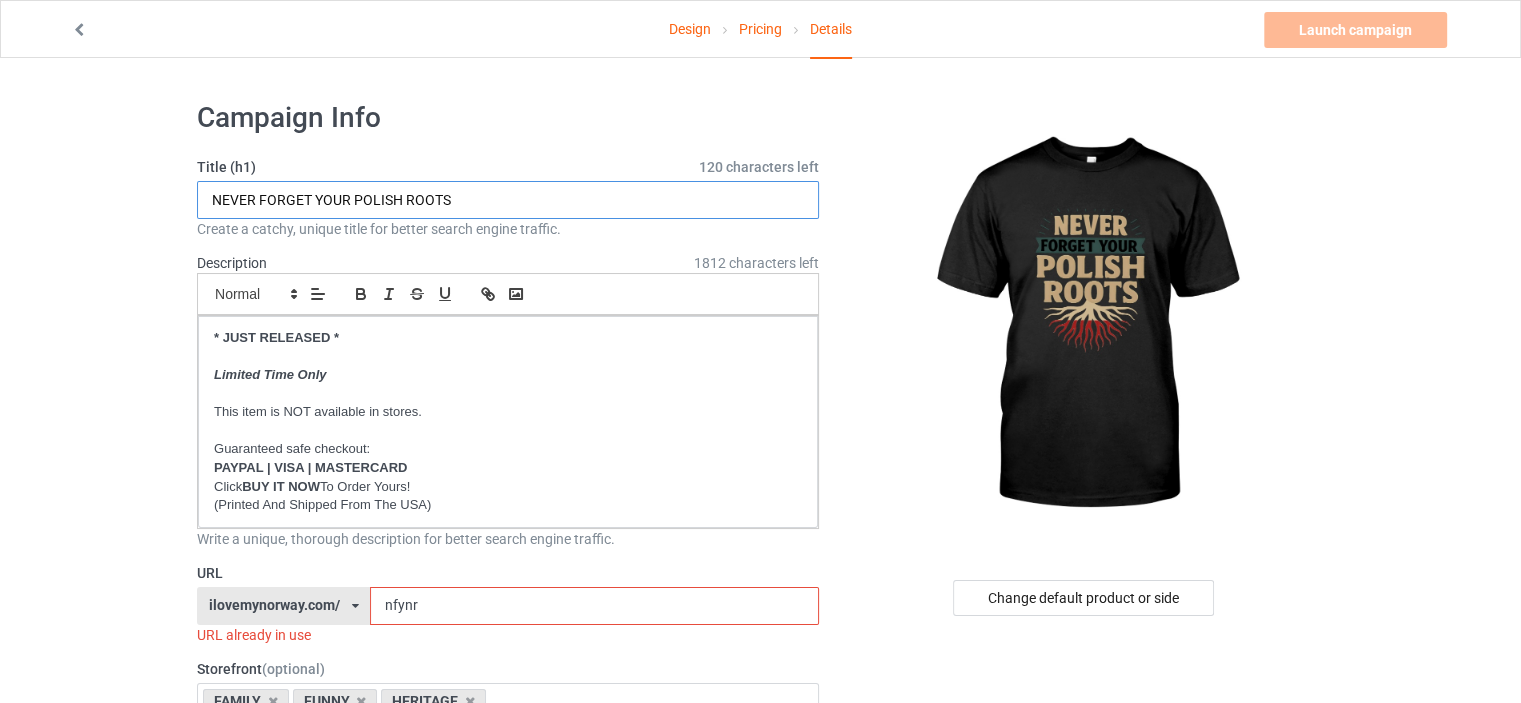 type on "NEVER FORGET YOUR POLISH ROOTS" 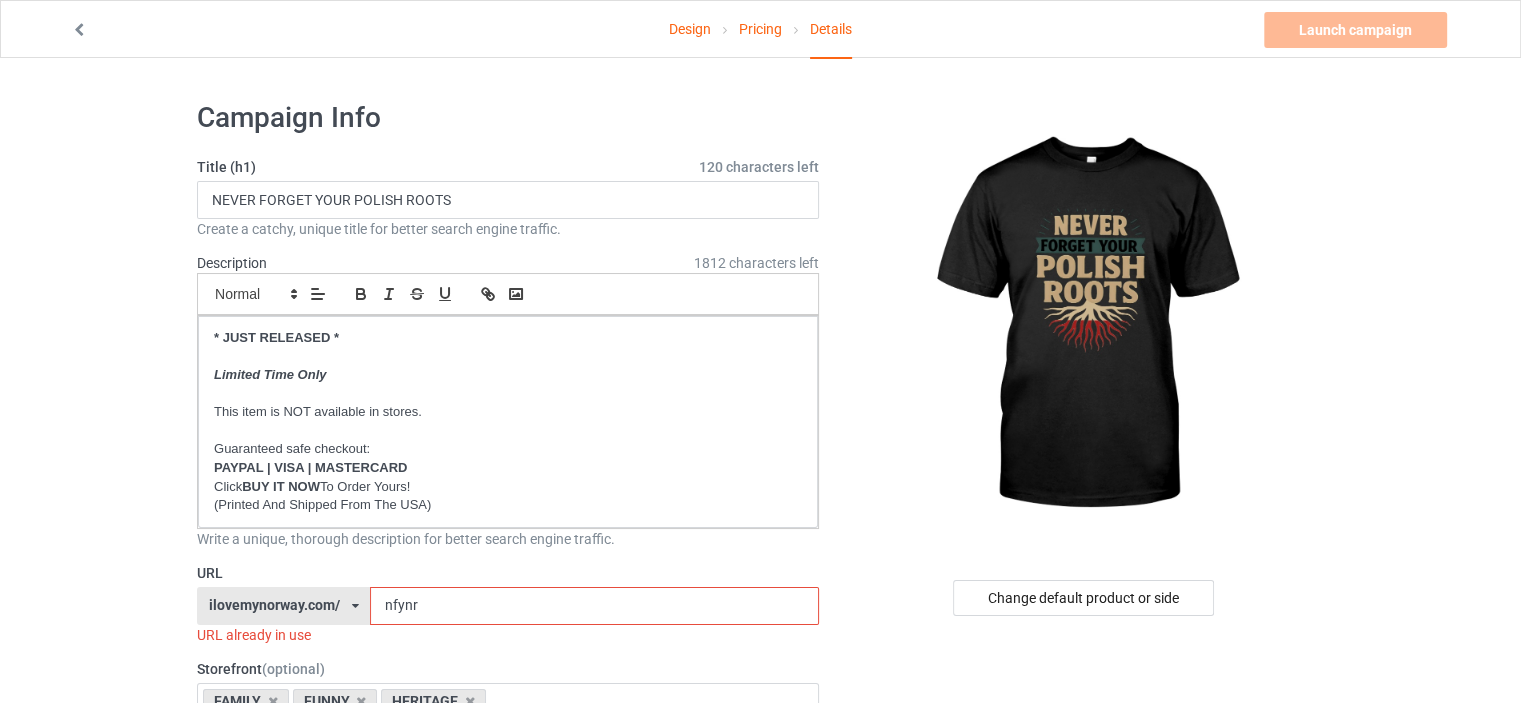 click on "Design Pricing Details Launch campaign Invalid campaign URL Campaign Info Title (h1) 120   characters left NEVER FORGET YOUR POLISH ROOTS Create a catchy, unique title for better search engine traffic. Description 1812   characters left       Small Normal Large Big Huge                                                                                     * JUST RELEASED * Limited Time Only This item is NOT available in stores. Guaranteed safe checkout: PAYPAL | VISA | MASTERCARD Click  BUY IT NOW  To Order Yours! (Printed And Shipped From The USA) Write a unique, thorough description for better search engine traffic. URL ilovemynorway.com/ britishlook.net/ danishlegends.com/ familyworldgifts.com/ finnishlegends.com/ funnyteeworld.com/ ilovemyaustralia.com/ ilovemycanada.net/ ilovemydenmark.com/ ilovemyfinland.com/ ilovemyfrance.com/ ilovemygermany.com/ ilovemygnomes.com/ ilovemyireland.com/ ilovemyitaly.com/ ilovemynetherlands.com/ ilovemynorway.com/ ilovemypoland.com/ ilovemyredhair.net/ ilovemysweden.com/" at bounding box center (760, 1168) 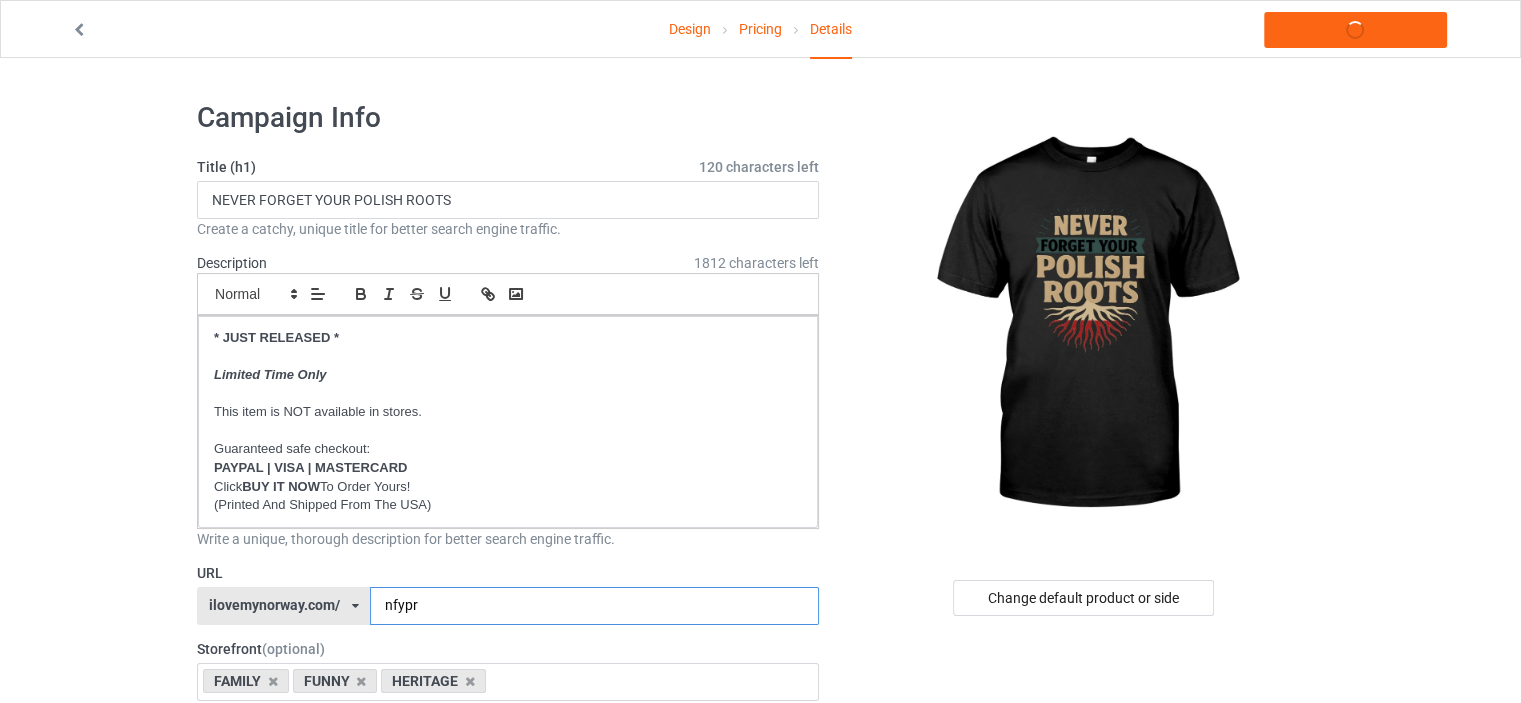 type on "nfypr" 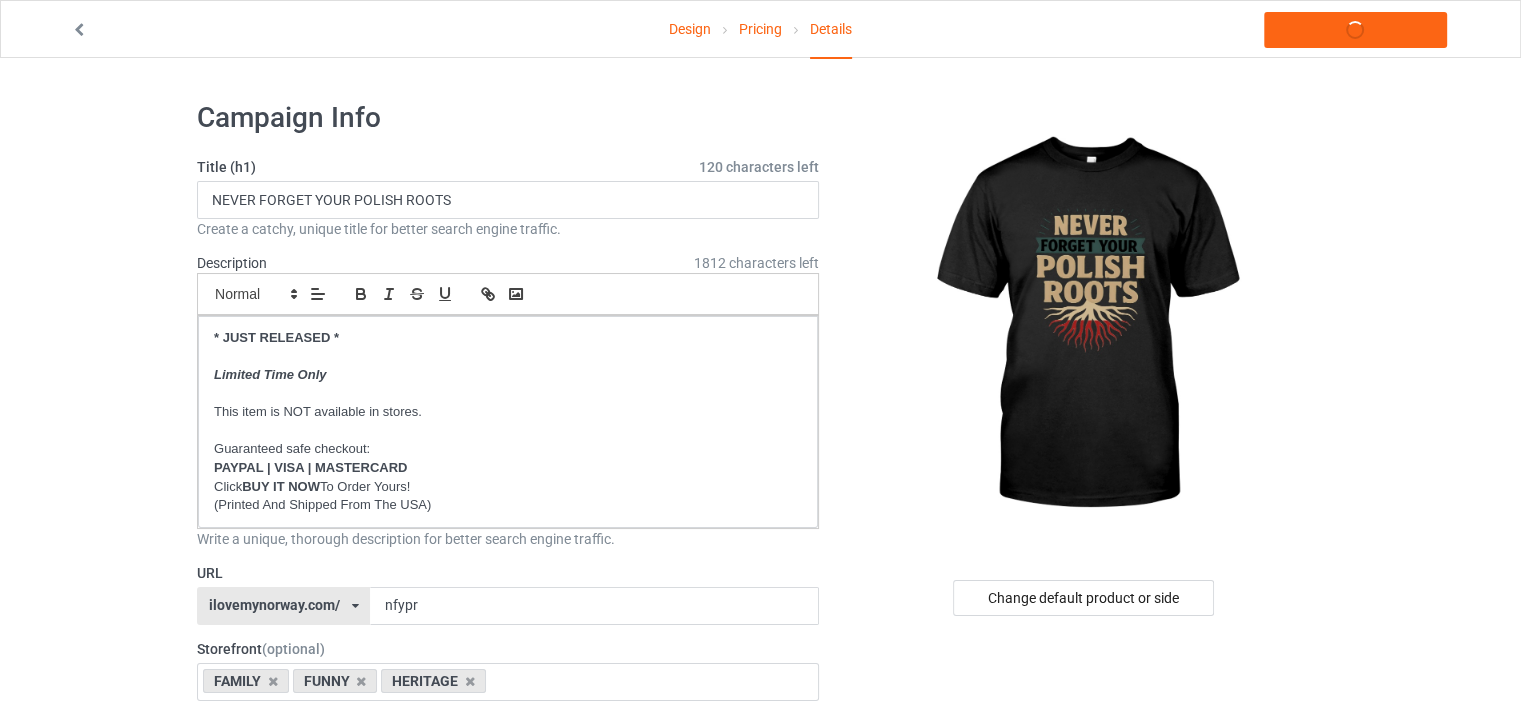 click on "Design Pricing Details Launch campaign Campaign Info Title (h1) 120   characters left NEVER FORGET YOUR POLISH ROOTS Create a catchy, unique title for better search engine traffic. Description 1812   characters left       Small Normal Large Big Huge                                                                                     * JUST RELEASED * Limited Time Only This item is NOT available in stores. Guaranteed safe checkout: PAYPAL | VISA | MASTERCARD Click  BUY IT NOW  To Order Yours! (Printed And Shipped From The USA) Write a unique, thorough description for better search engine traffic. URL ilovemynorway.com/ britishlook.net/ danishlegends.com/ familyworldgifts.com/ finnishlegends.com/ funnyteeworld.com/ ilovemyaustralia.com/ ilovemycanada.net/ ilovemydenmark.com/ ilovemyfinland.com/ ilovemyfrance.com/ ilovemygermany.com/ ilovemygnomes.com/ ilovemyireland.com/ ilovemyitaly.com/ ilovemynetherlands.com/ ilovemynorway.com/ ilovemypoland.com/ ilovemyredhair.net/ ilovemyscotland.com/ ilovemysweden.com/" at bounding box center (760, 1158) 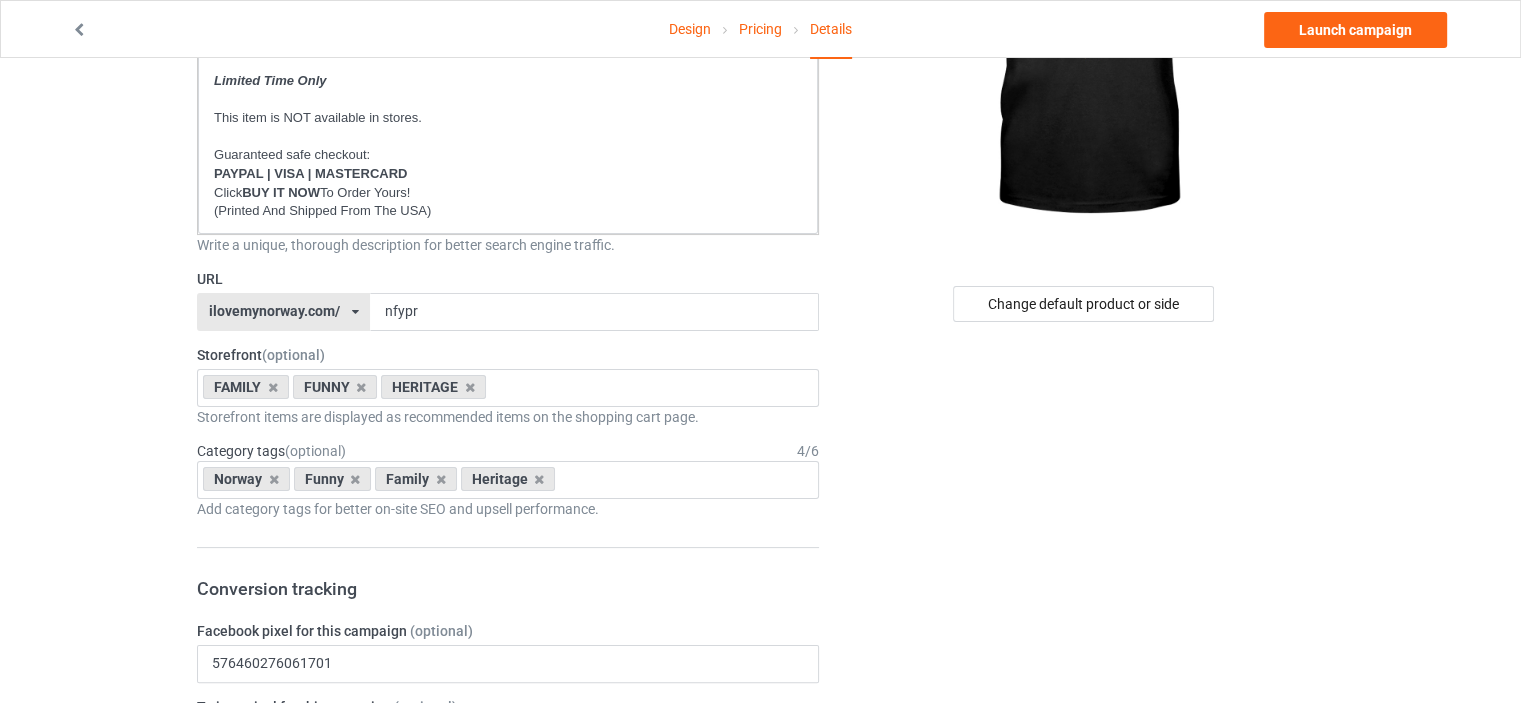 scroll, scrollTop: 300, scrollLeft: 0, axis: vertical 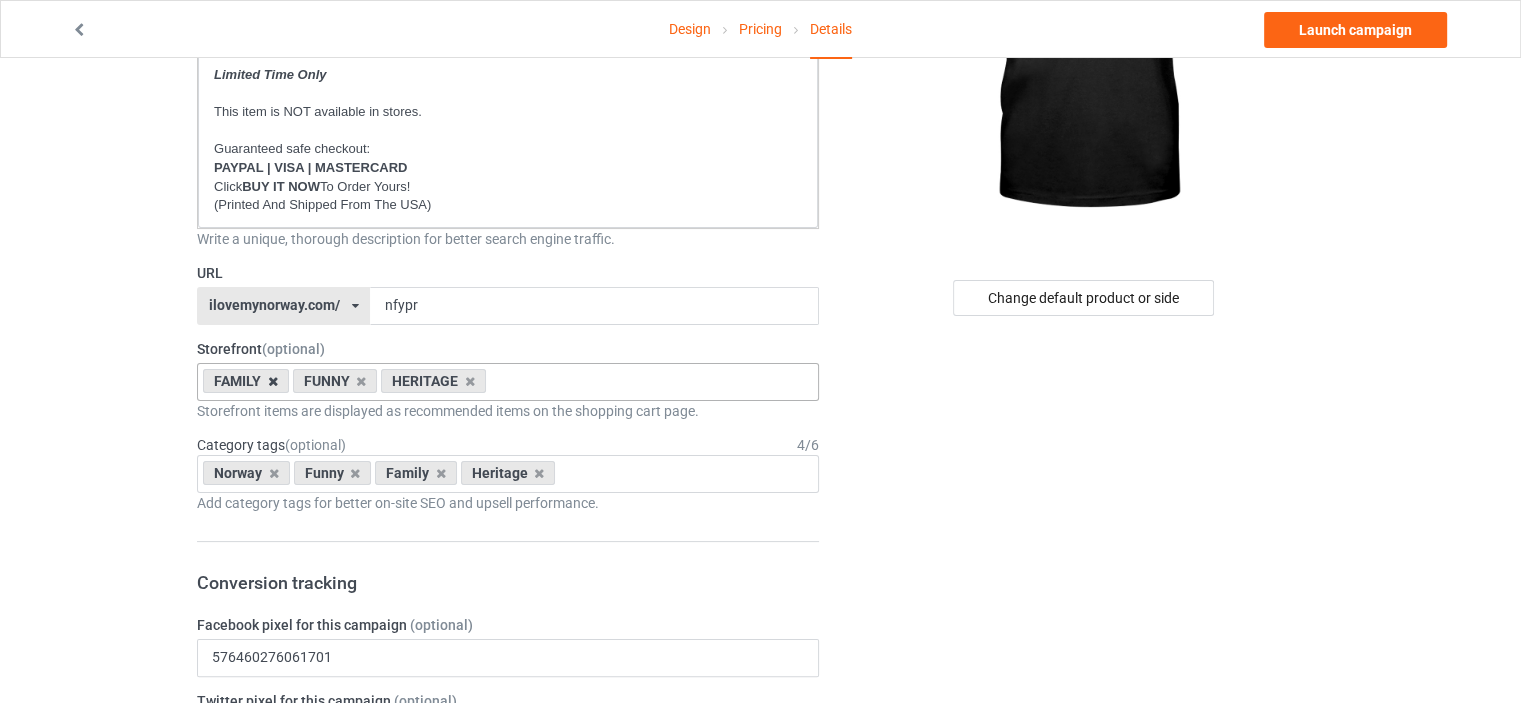 click at bounding box center [273, 381] 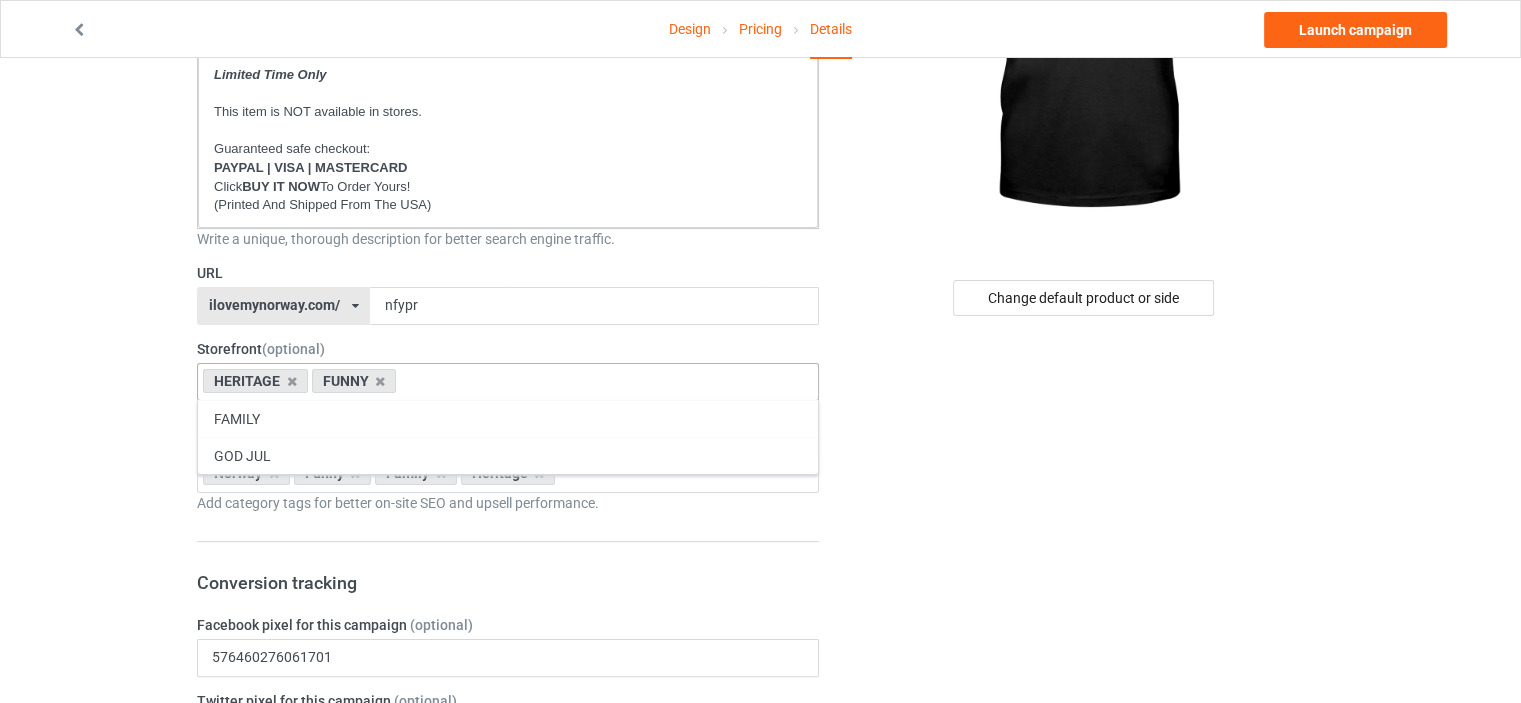 click on "ilovemynorway.com/ britishlook.net/ danishlegends.com/ familyworldgifts.com/ finnishlegends.com/ funnyteeworld.com/ ilovemyaustralia.com/ ilovemycanada.net/ ilovemydenmark.com/ ilovemyfinland.com/ ilovemyfrance.com/ ilovemygermany.com/ ilovemygnomes.com/ ilovemyireland.com/ ilovemyitaly.com/ ilovemynetherlands.com/ ilovemynorway.com/ ilovemypoland.com/ ilovemyredhair.net/ ilovemyscotland.com/ ilovemysweden.com/ legendsfromgermany.com/ legendsfromsweden.com/ norwegianlegends.com/ scottishlegends.com/ vikingproud.com/ teechip.com/ [ID] [ID] [ID] [ID] [ID] [ID] [ID] [ID] [ID] [ID] [ID] [ID] [ID] [ID] [ID] [ID] [ID] [ID] [ID] [ID]" at bounding box center (283, 306) 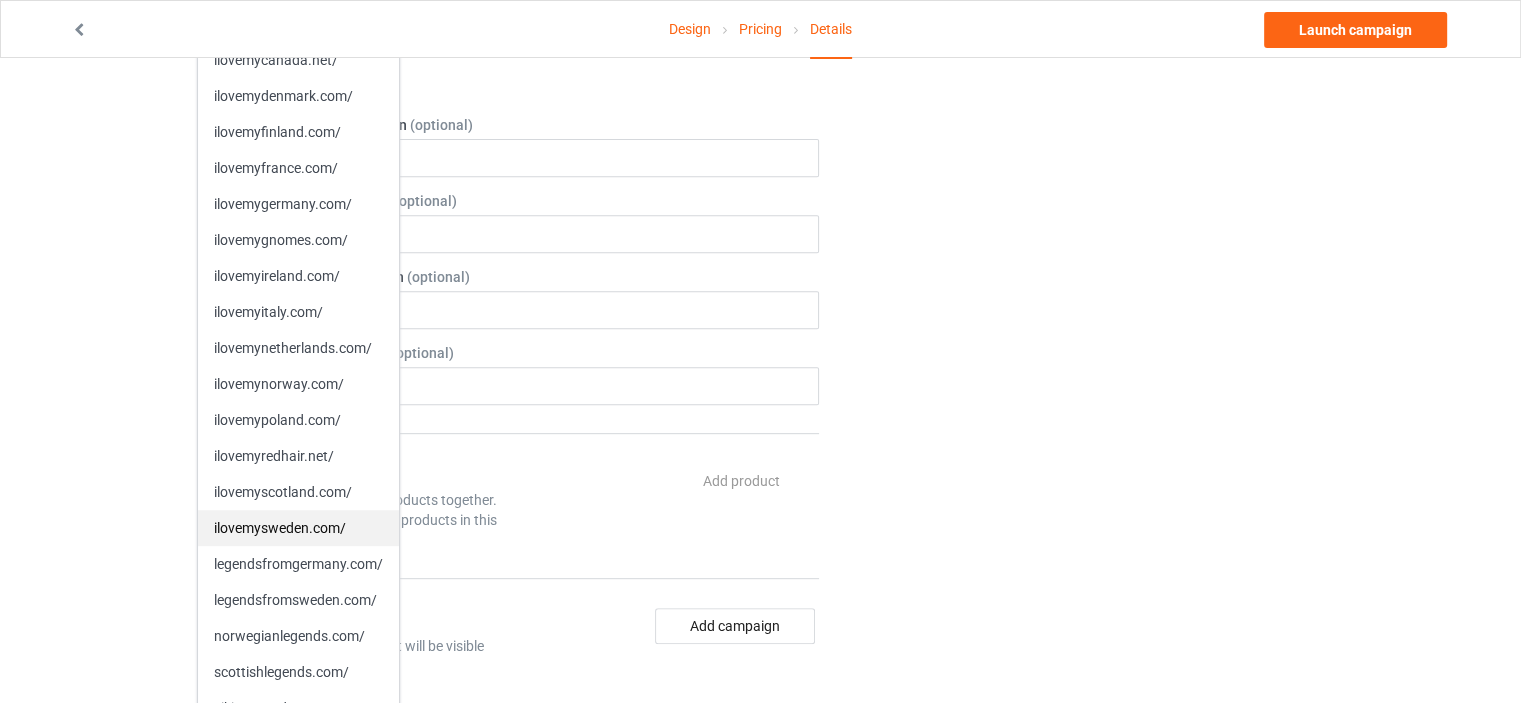 scroll, scrollTop: 900, scrollLeft: 0, axis: vertical 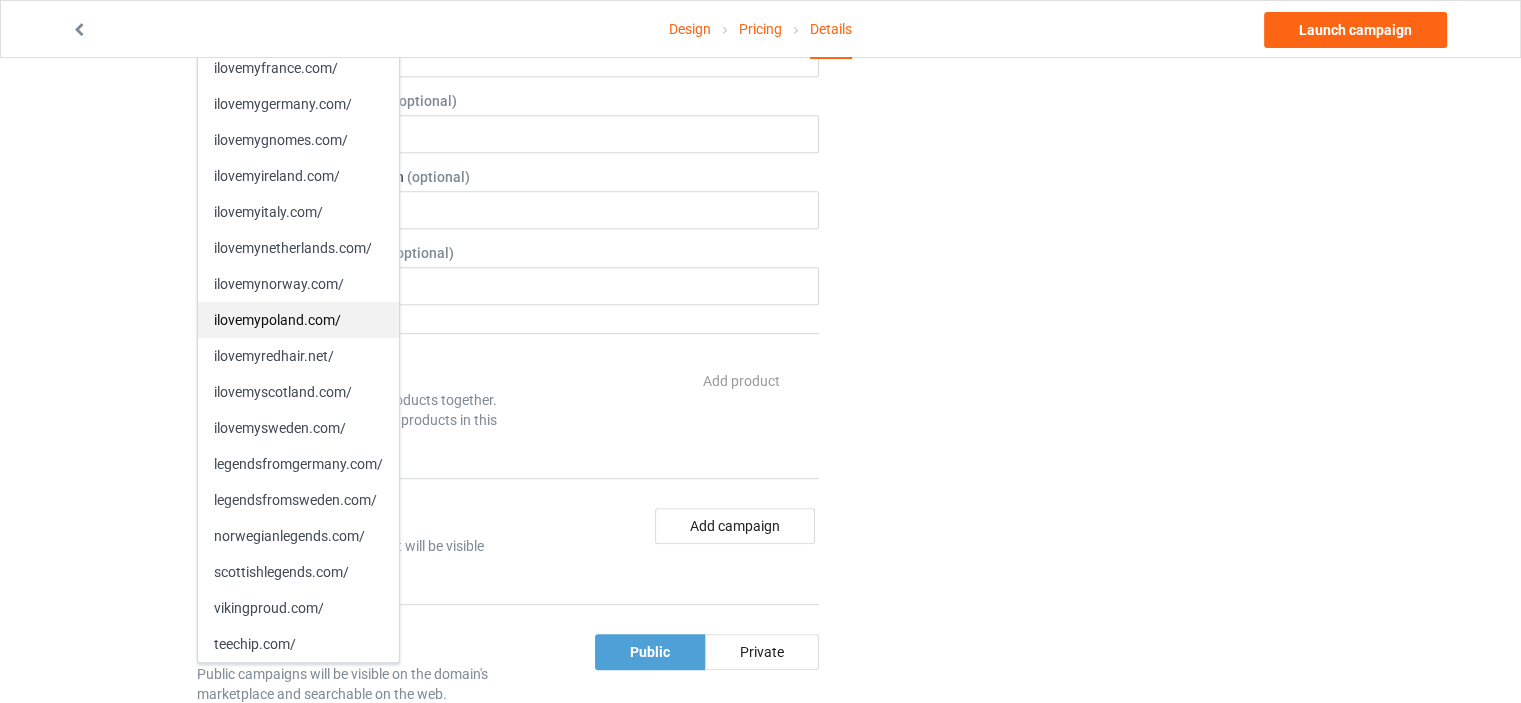 click on "ilovemypoland.com/" at bounding box center (298, 320) 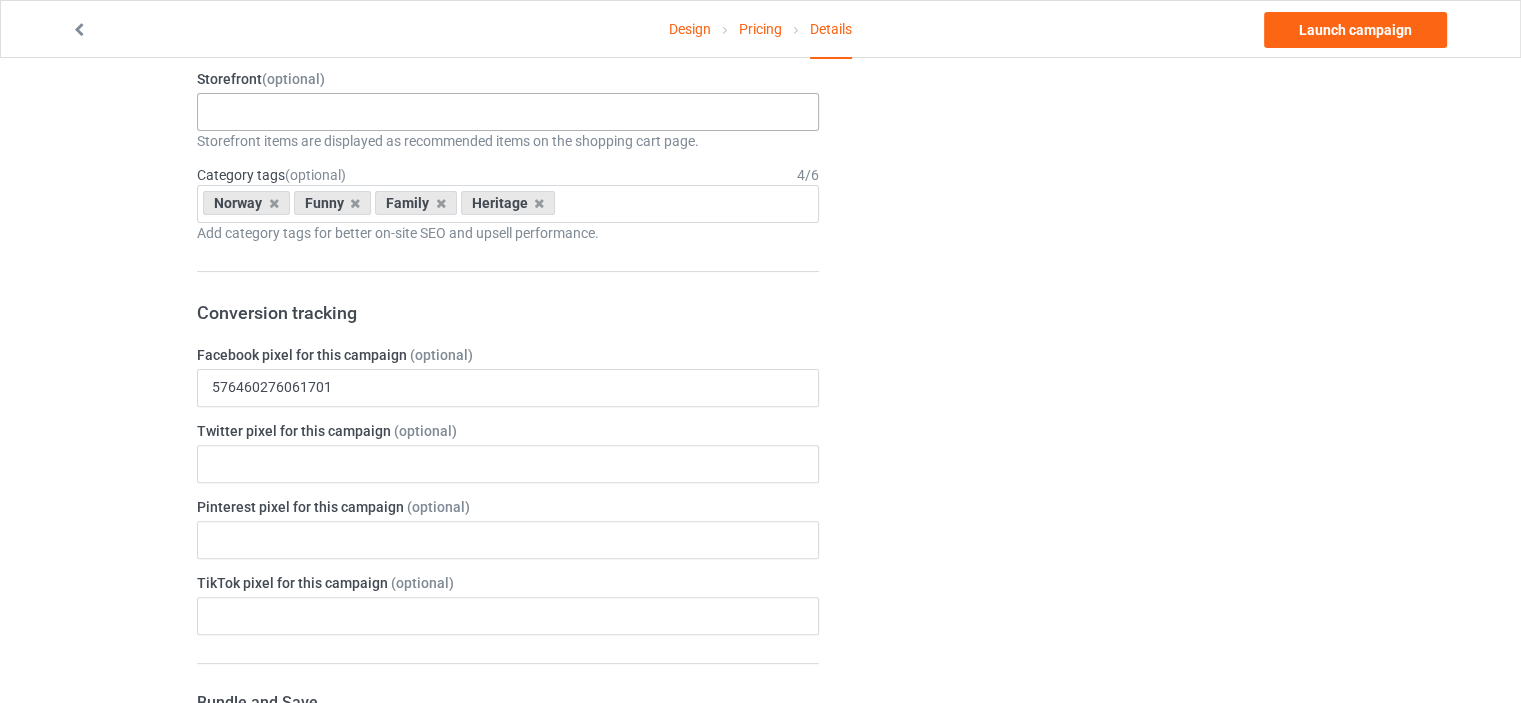 scroll, scrollTop: 500, scrollLeft: 0, axis: vertical 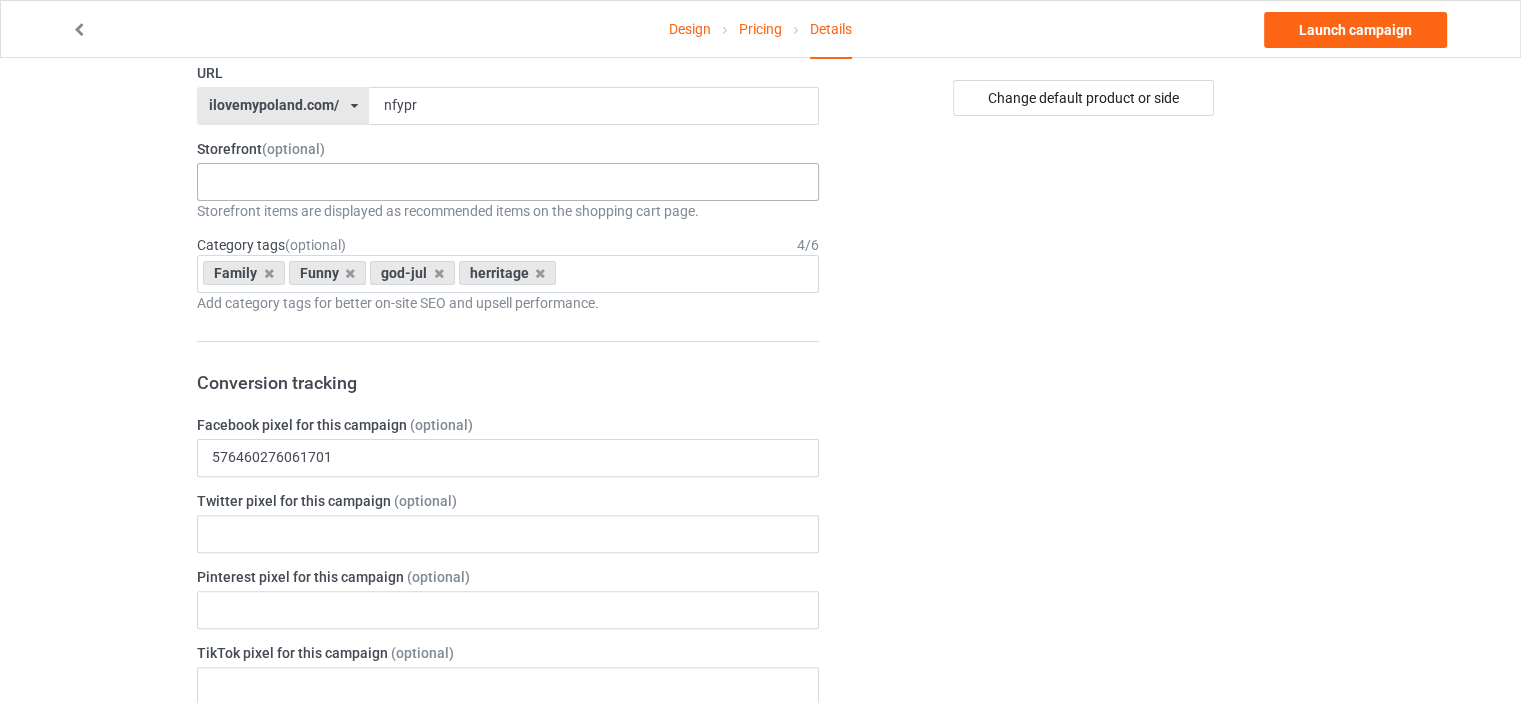 click on "No result found" at bounding box center [508, 182] 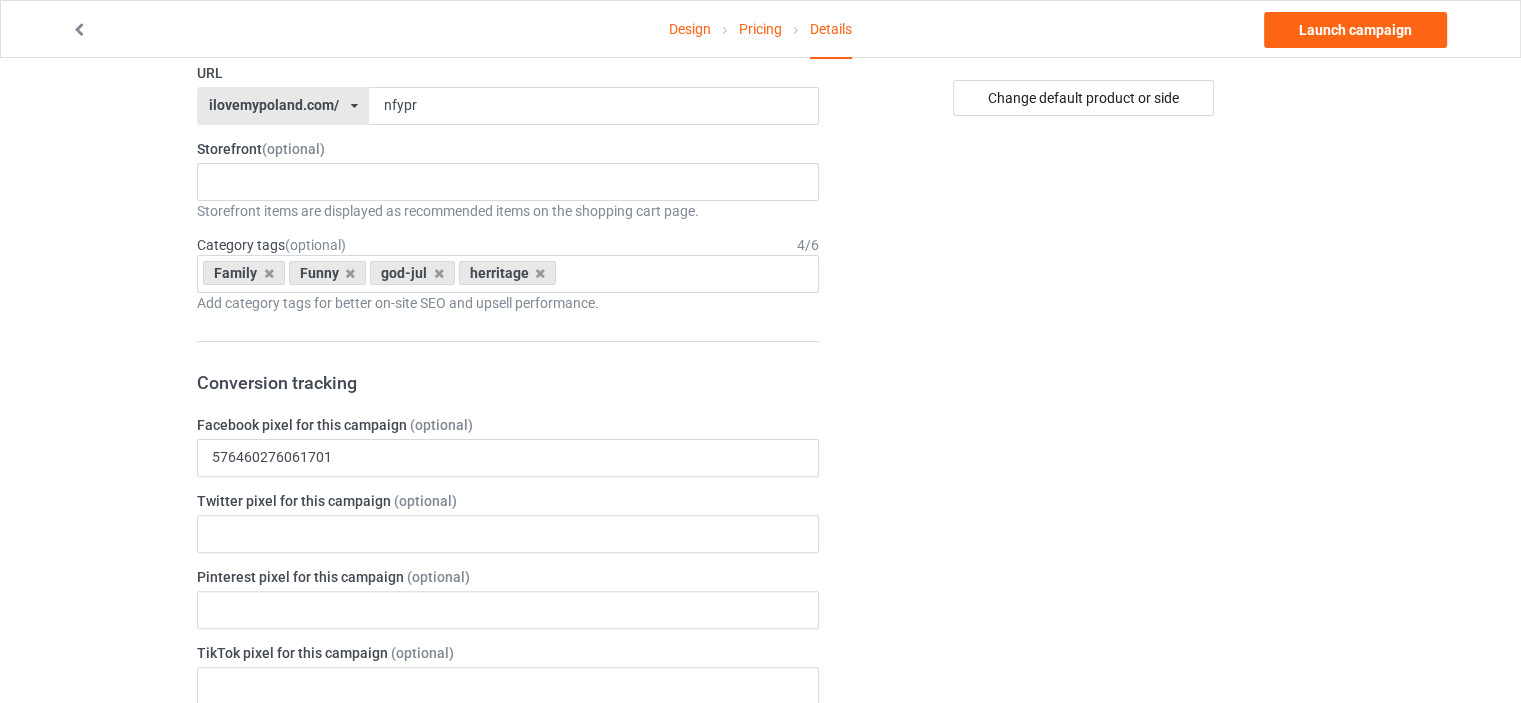 click on "Design Pricing Details Launch campaign Campaign Info Title (h1) 120   characters left NEVER FORGET YOUR POLISH ROOTS Create a catchy, unique title for better search engine traffic. Description 1812   characters left       Small Normal Large Big Huge                                                                                     * JUST RELEASED * Limited Time Only This item is NOT available in stores. Guaranteed safe checkout: PAYPAL | VISA | MASTERCARD Click  BUY IT NOW  To Order Yours! (Printed And Shipped From The USA) Write a unique, thorough description for better search engine traffic. URL ilovemypoland.com/ britishlook.net/ danishlegends.com/ familyworldgifts.com/ finnishlegends.com/ funnyteeworld.com/ ilovemyaustralia.com/ ilovemycanada.net/ ilovemydenmark.com/ ilovemyfinland.com/ ilovemyfrance.com/ ilovemygermany.com/ ilovemygnomes.com/ ilovemyireland.com/ ilovemyitaly.com/ ilovemynetherlands.com/ ilovemynorway.com/ ilovemypoland.com/ ilovemyredhair.net/ ilovemyscotland.com/ ilovemysweden.com/" at bounding box center [760, 658] 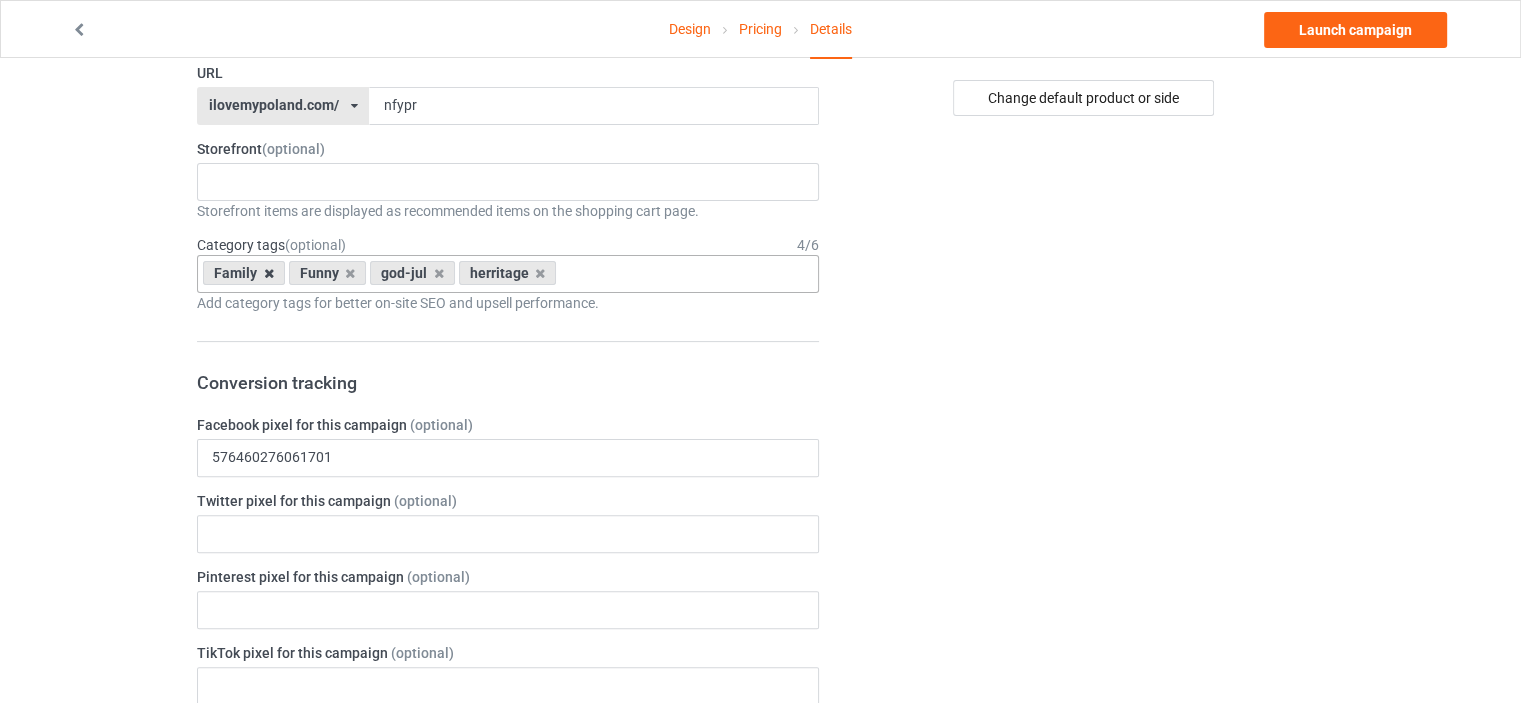 click at bounding box center (269, 273) 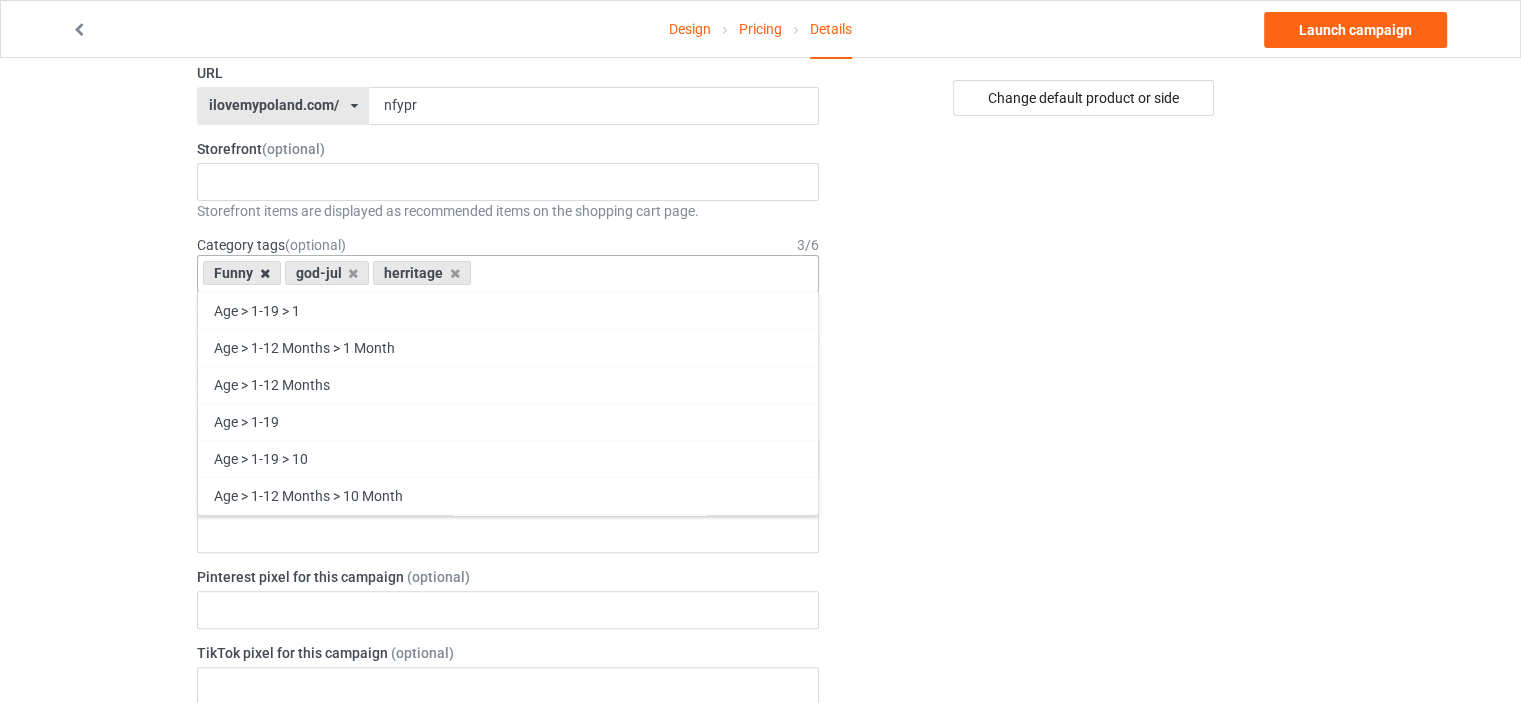 click at bounding box center (265, 273) 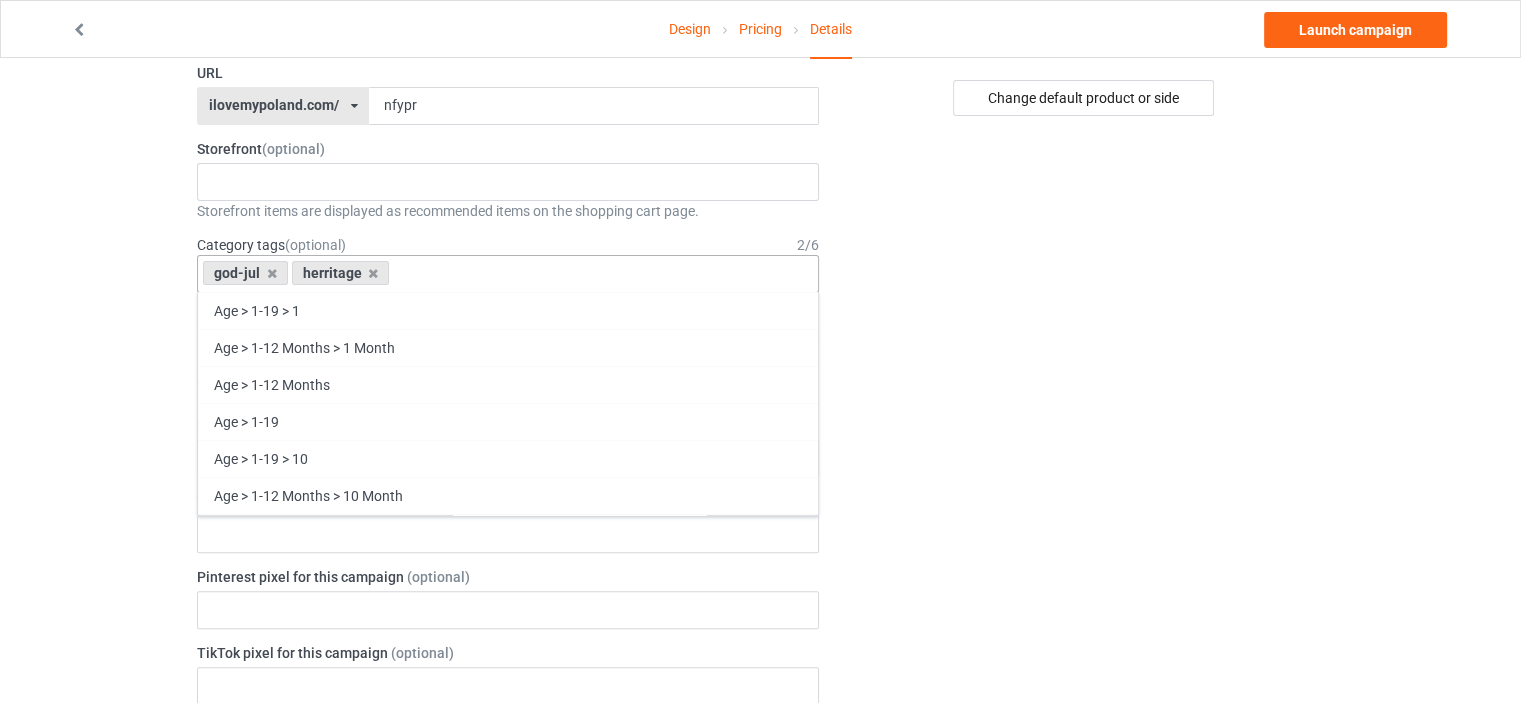 click at bounding box center (272, 273) 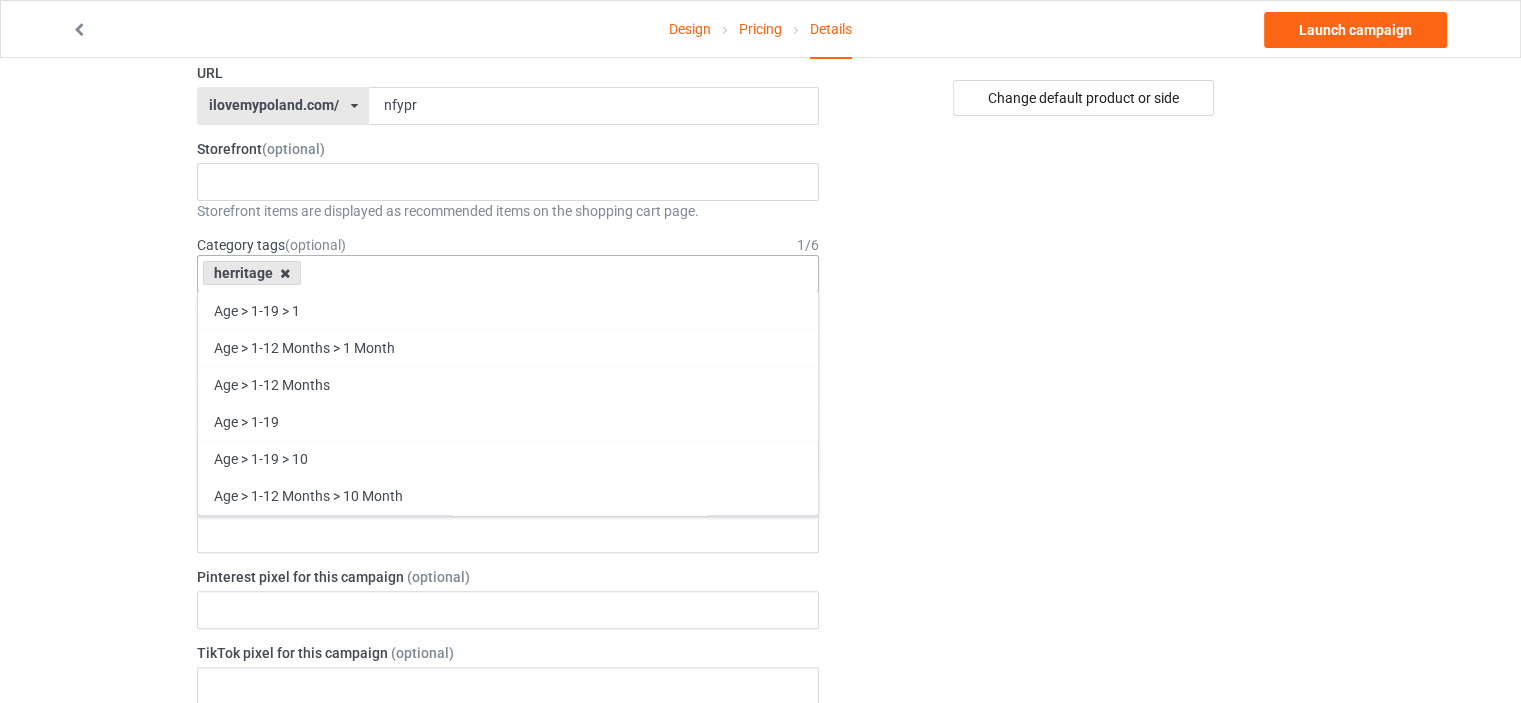 click at bounding box center [285, 273] 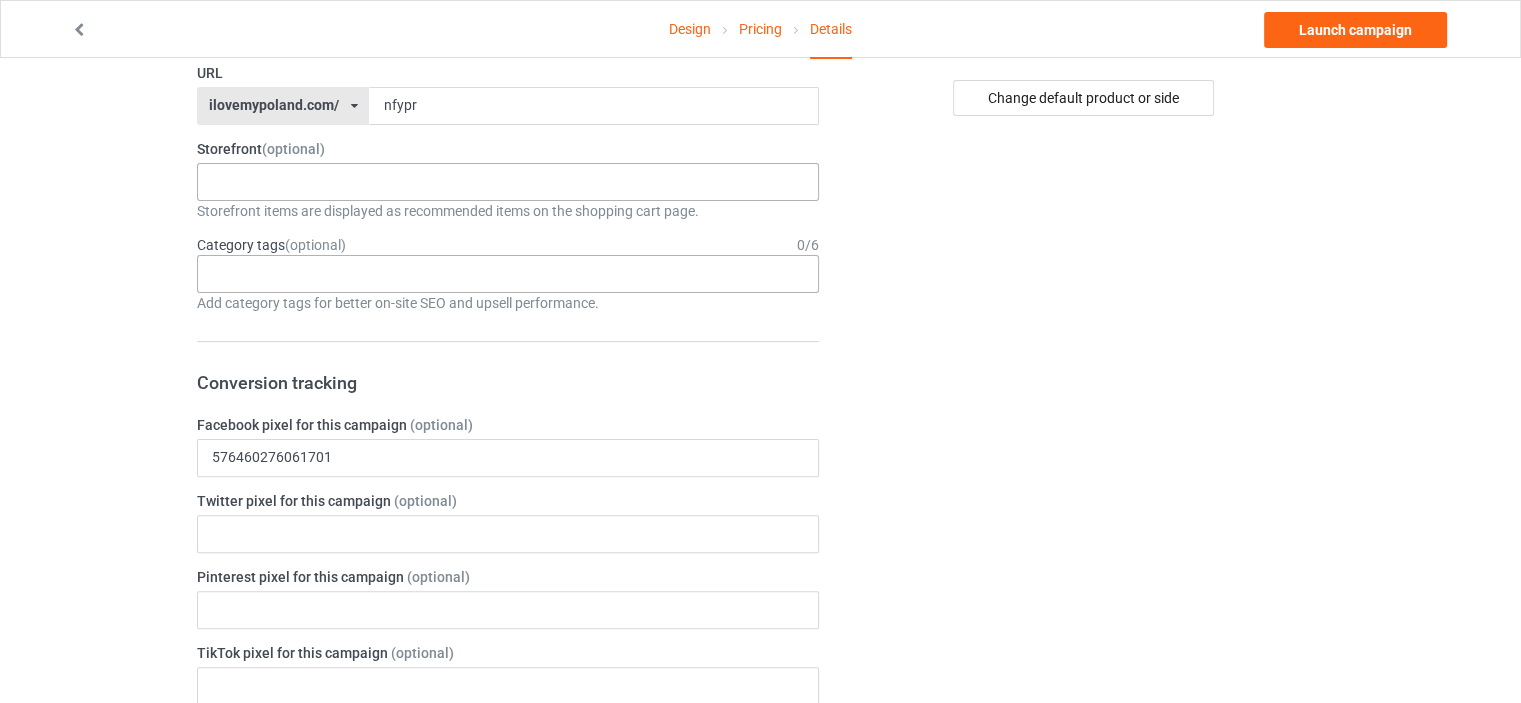 click on "No result found" at bounding box center [508, 182] 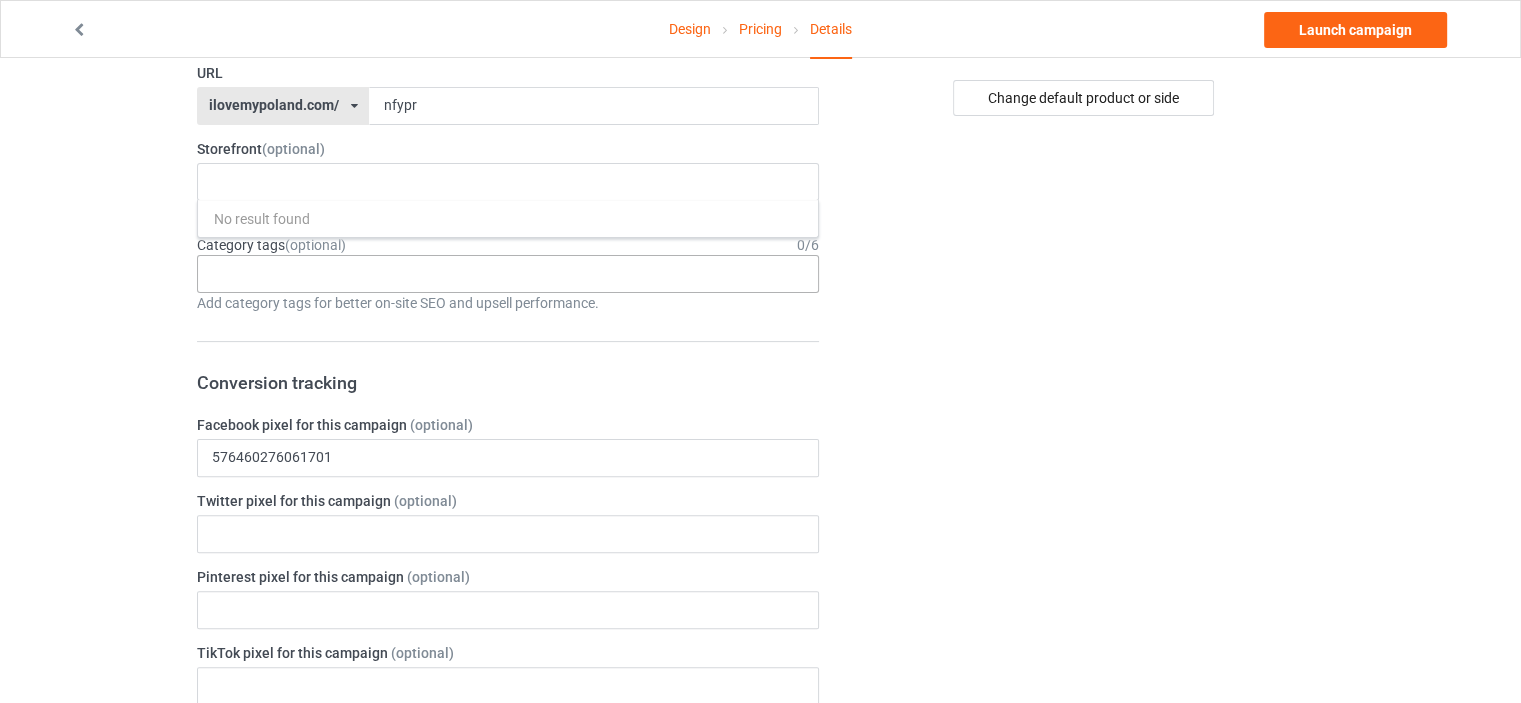 click on "Design Pricing Details Launch campaign Campaign Info Title (h1) 120   characters left NEVER FORGET YOUR POLISH ROOTS Create a catchy, unique title for better search engine traffic. Description 1812   characters left       Small Normal Large Big Huge                                                                                     * JUST RELEASED * Limited Time Only This item is NOT available in stores. Guaranteed safe checkout: PAYPAL | VISA | MASTERCARD Click  BUY IT NOW  To Order Yours! (Printed And Shipped From The USA) Write a unique, thorough description for better search engine traffic. URL ilovemypoland.com/ britishlook.net/ danishlegends.com/ familyworldgifts.com/ finnishlegends.com/ funnyteeworld.com/ ilovemyaustralia.com/ ilovemycanada.net/ ilovemydenmark.com/ ilovemyfinland.com/ ilovemyfrance.com/ ilovemygermany.com/ ilovemygnomes.com/ ilovemyireland.com/ ilovemyitaly.com/ ilovemynetherlands.com/ ilovemynorway.com/ ilovemypoland.com/ ilovemyredhair.net/ ilovemyscotland.com/ ilovemysweden.com/" at bounding box center [760, 658] 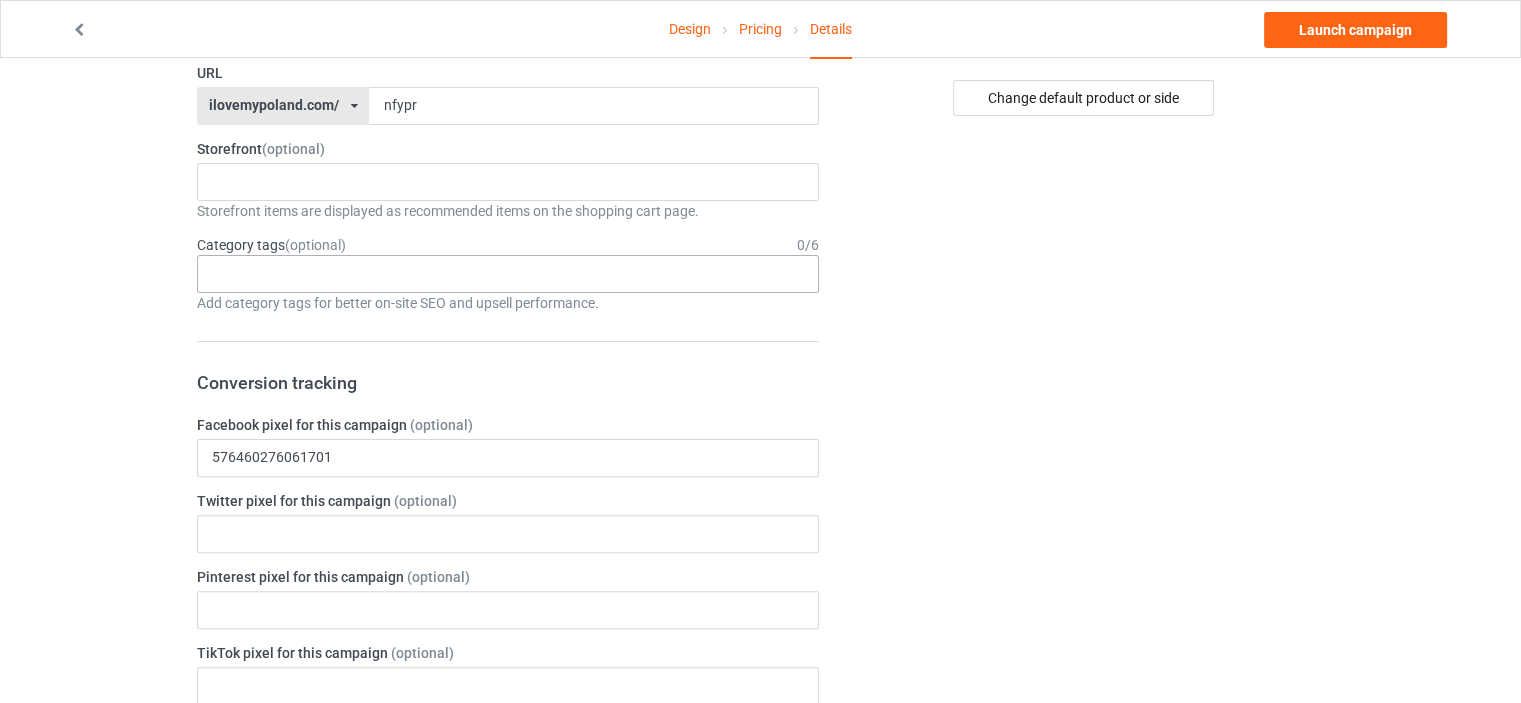 click on "Age > 1-19 > 1 Age > 1-12 Months > 1 Month Age > 1-12 Months Age > 1-19 Age > 1-19 > 10 Age > 1-12 Months > 10 Month Age > 80-100 > 100 Sports > Running > 10K Run Age > 1-19 > 11 Age > 1-12 Months > 11 Month Age > 1-19 > 12 Age > 1-12 Months > 12 Month Age > 1-19 > 13 Age > 1-19 > 14 Age > 1-19 > 15 Sports > Running > 15K Run Age > 1-19 > 16 Age > 1-19 > 17 Age > 1-19 > 18 Age > 1-19 > 19 Age > Decades > 1920s Age > Decades > 1930s Age > Decades > 1940s Age > Decades > 1950s Age > Decades > 1960s Age > Decades > 1970s Age > Decades > 1980s Age > Decades > 1990s Age > 1-19 > 2 Age > 1-12 Months > 2 Month Age > 20-39 > 20 Age > 20-39 Age > Decades > 2000s Age > Decades > 2010s Age > 20-39 > 21 Age > 20-39 > 22 Age > 20-39 > 23 Age > 20-39 > 24 Age > 20-39 > 25 Age > 20-39 > 26 Age > 20-39 > 27 Age > 20-39 > 28 Age > 20-39 > 29 Age > 1-19 > 3 Age > 1-12 Months > 3 Month Sports > Basketball > 3-Pointer Age > 20-39 > 30 Age > 20-39 > 31 Age > 20-39 > 32 Age > 20-39 > 33 Age > 20-39 > 34 Age > 20-39 > 35 Age Jobs 1" at bounding box center (508, 274) 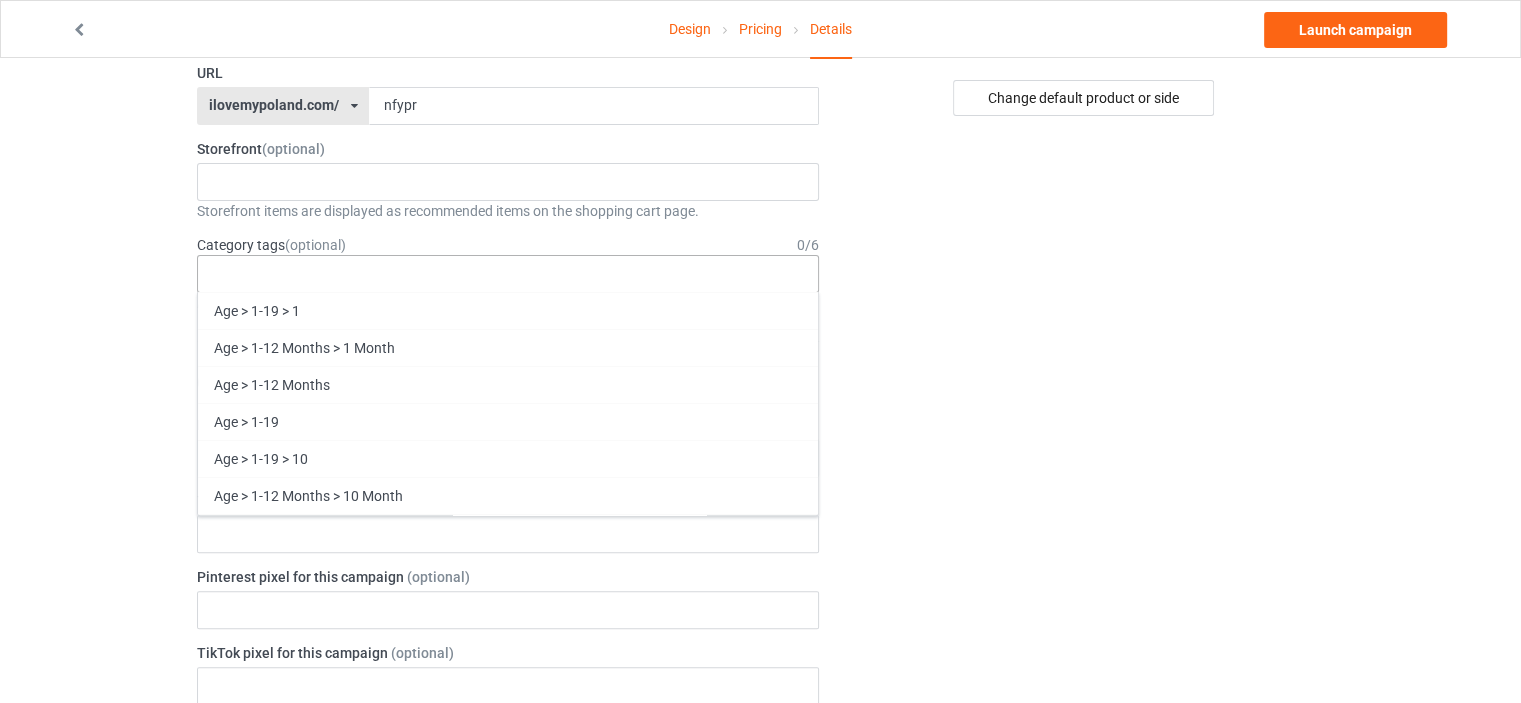 scroll, scrollTop: 85667, scrollLeft: 0, axis: vertical 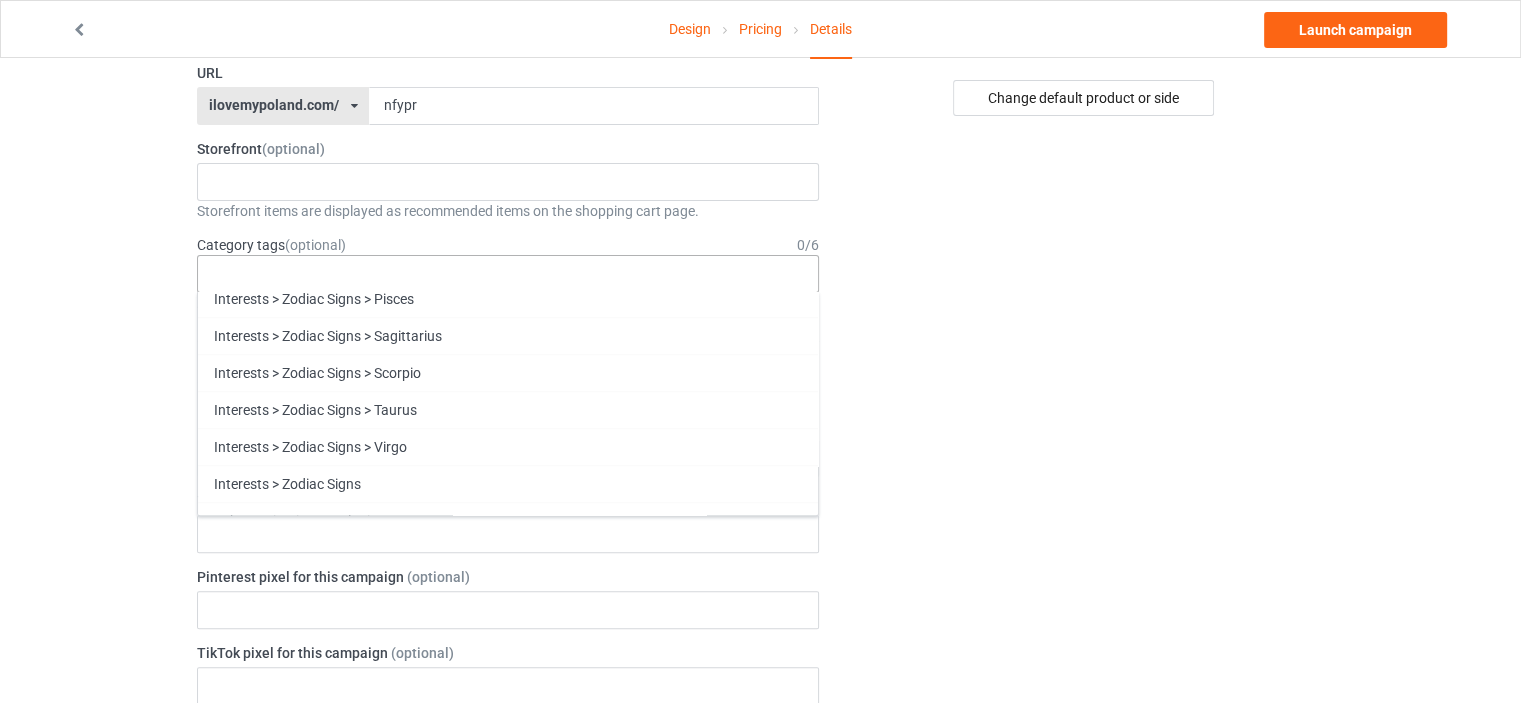 click on "Heritage" at bounding box center (508, 927) 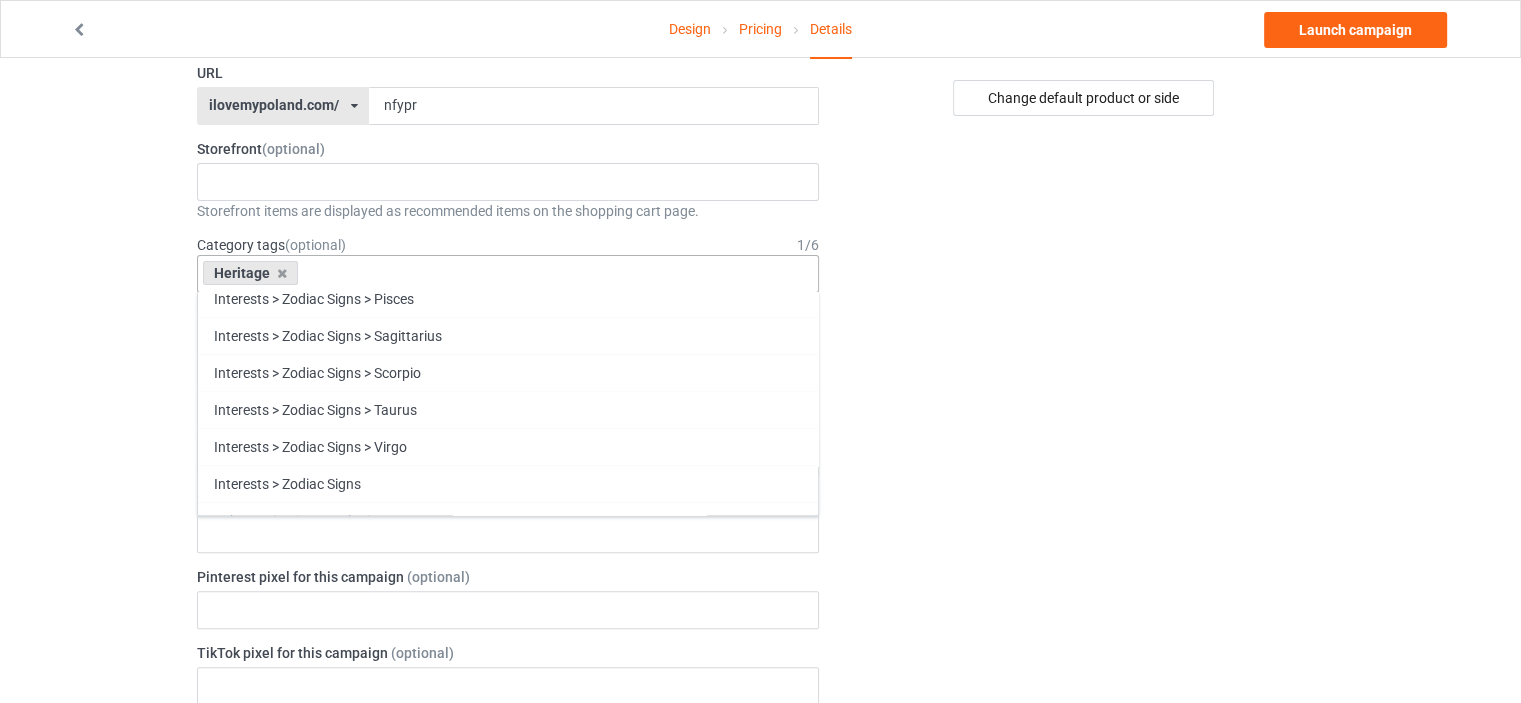 scroll, scrollTop: 85630, scrollLeft: 0, axis: vertical 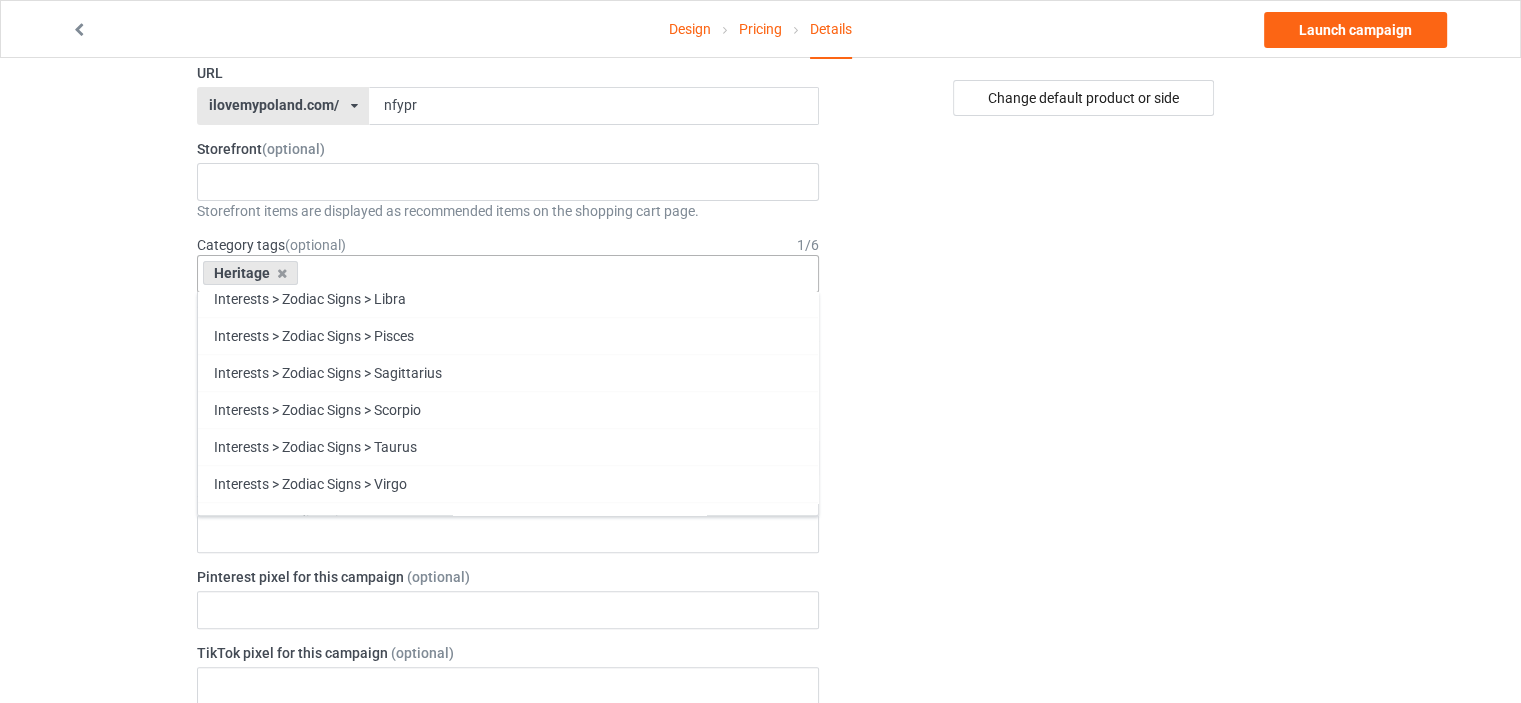 click on "Family" at bounding box center [508, 890] 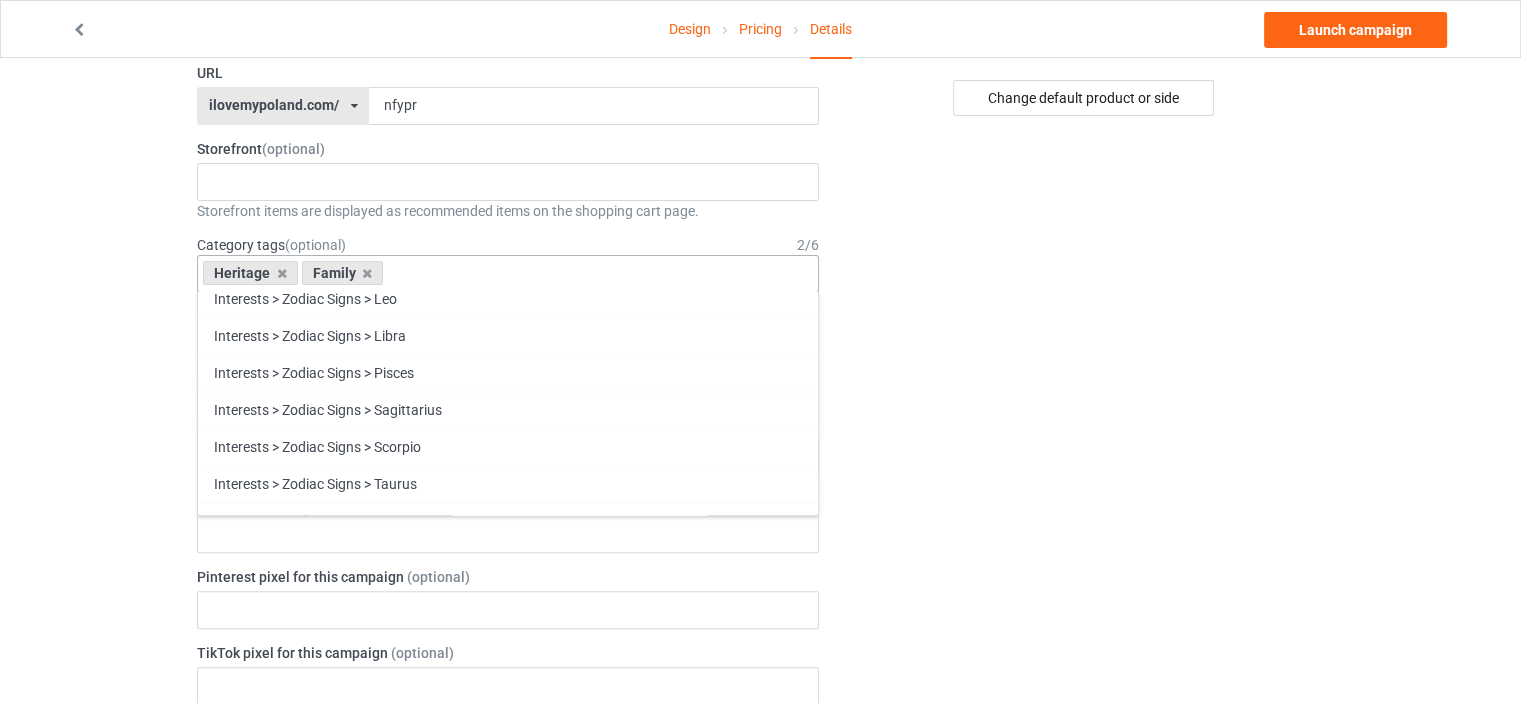 click on "Funny" at bounding box center [508, 927] 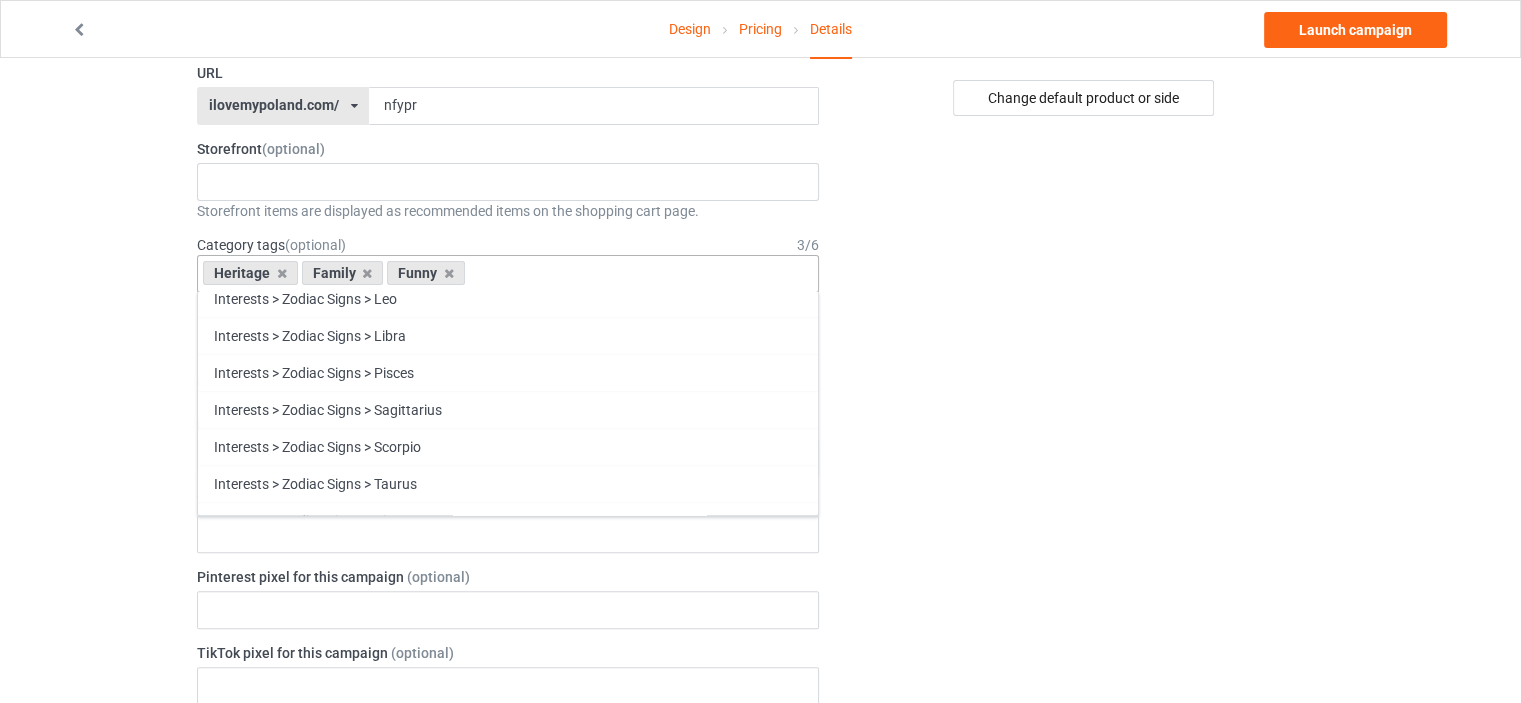 scroll, scrollTop: 85556, scrollLeft: 0, axis: vertical 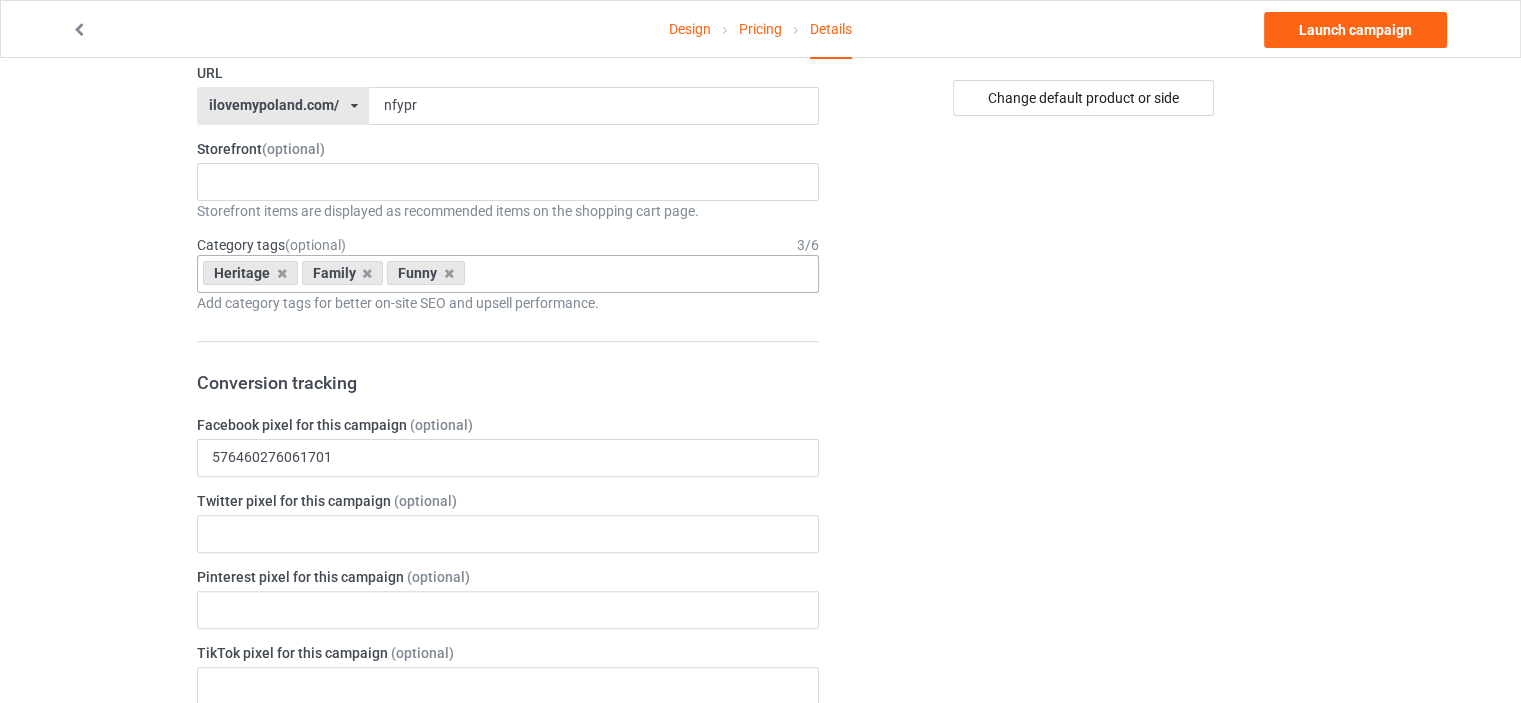 click on "Change default product or side" at bounding box center [1085, 658] 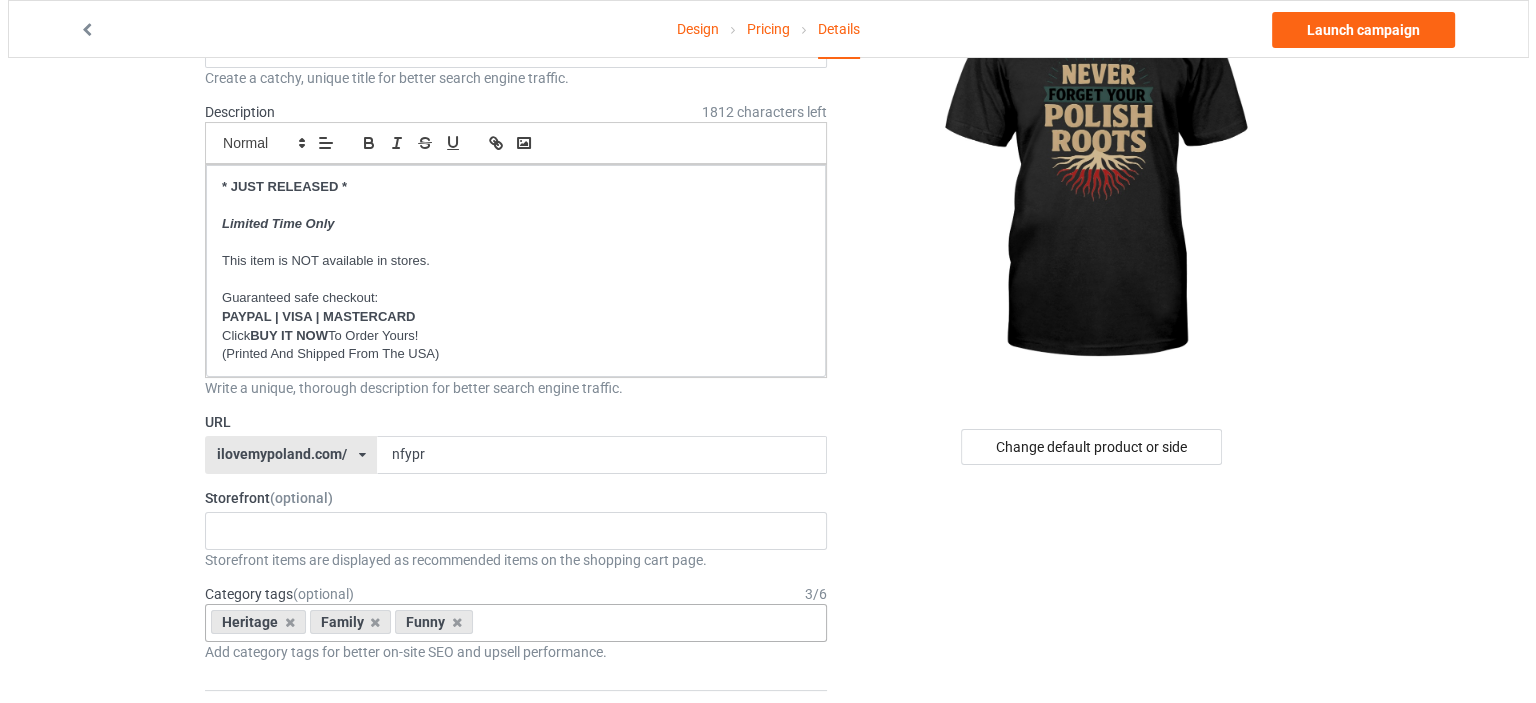 scroll, scrollTop: 0, scrollLeft: 0, axis: both 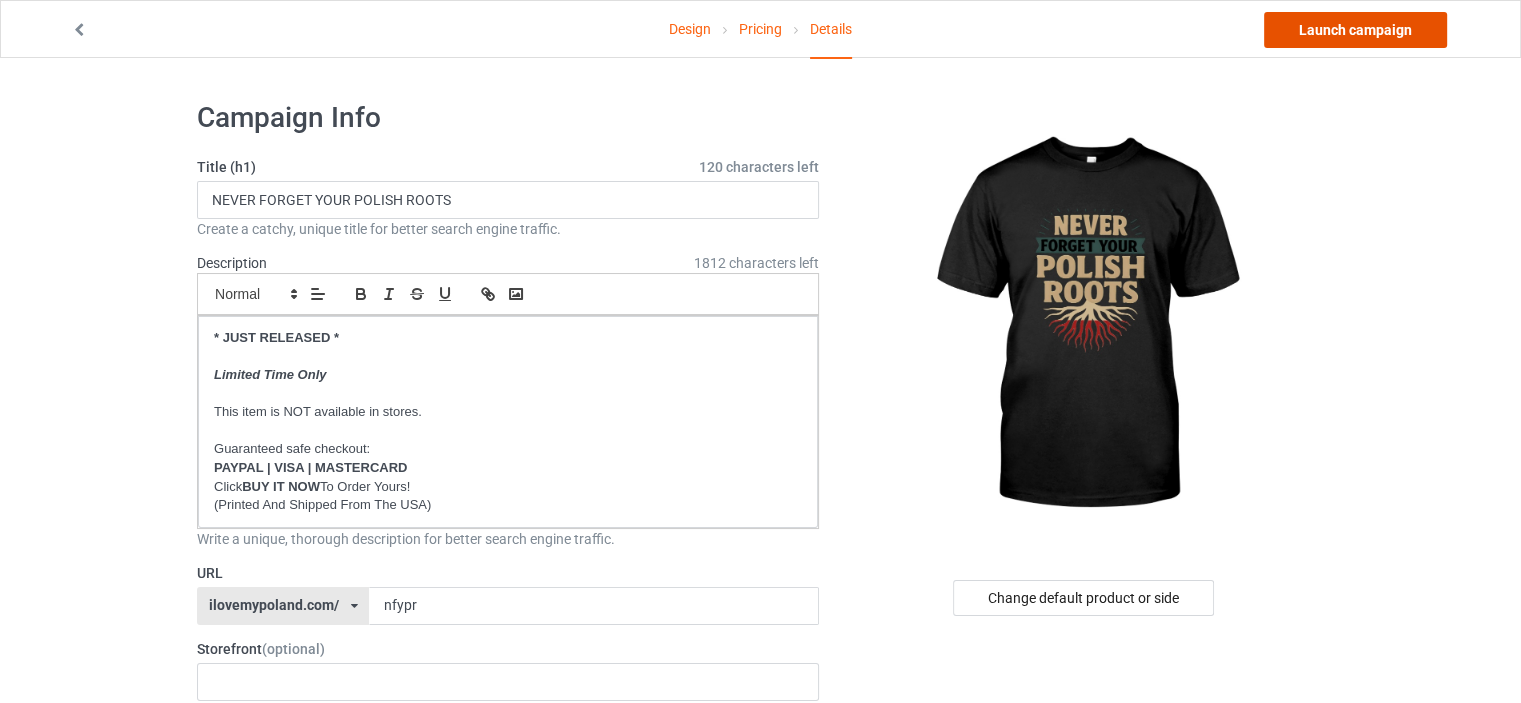 click on "Launch campaign" at bounding box center [1355, 30] 